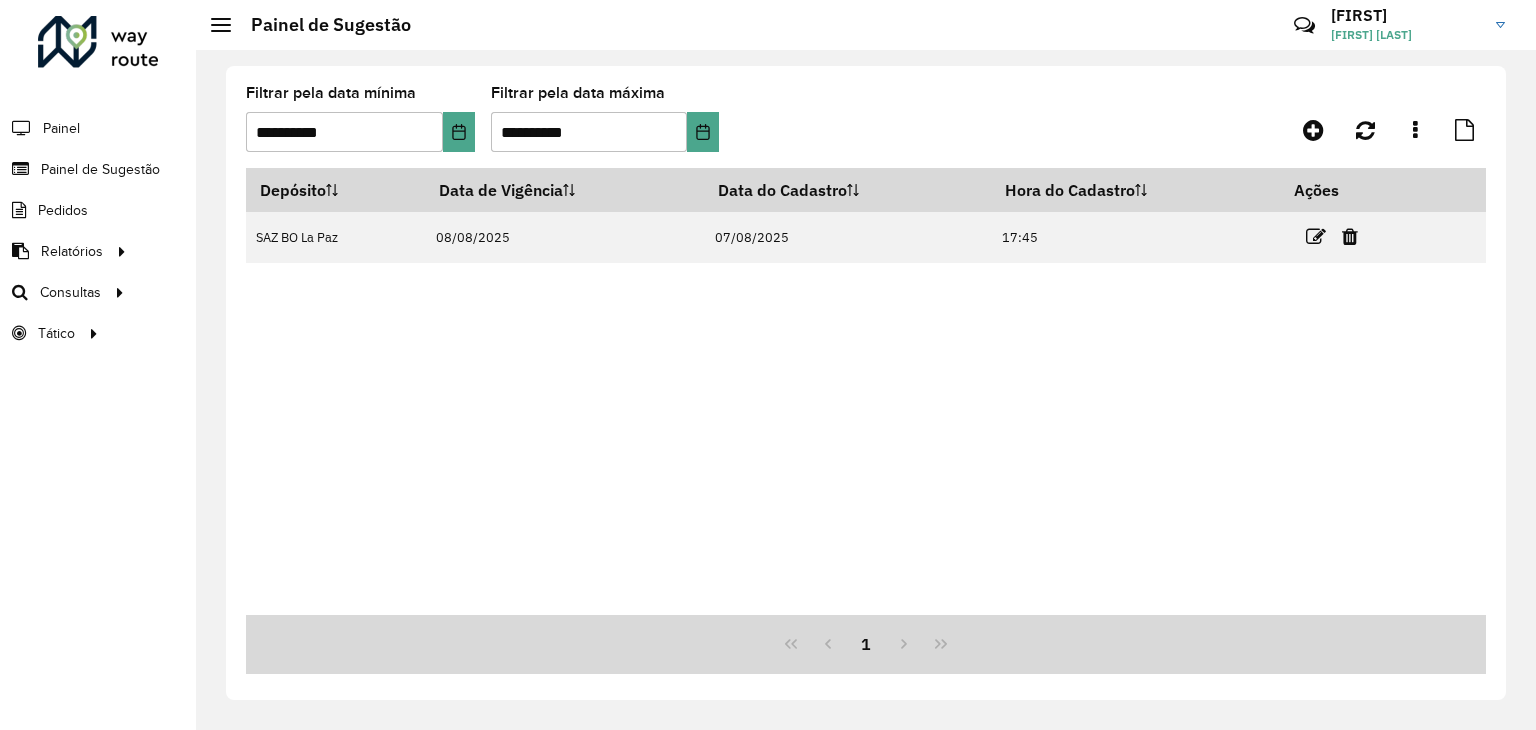 scroll, scrollTop: 0, scrollLeft: 0, axis: both 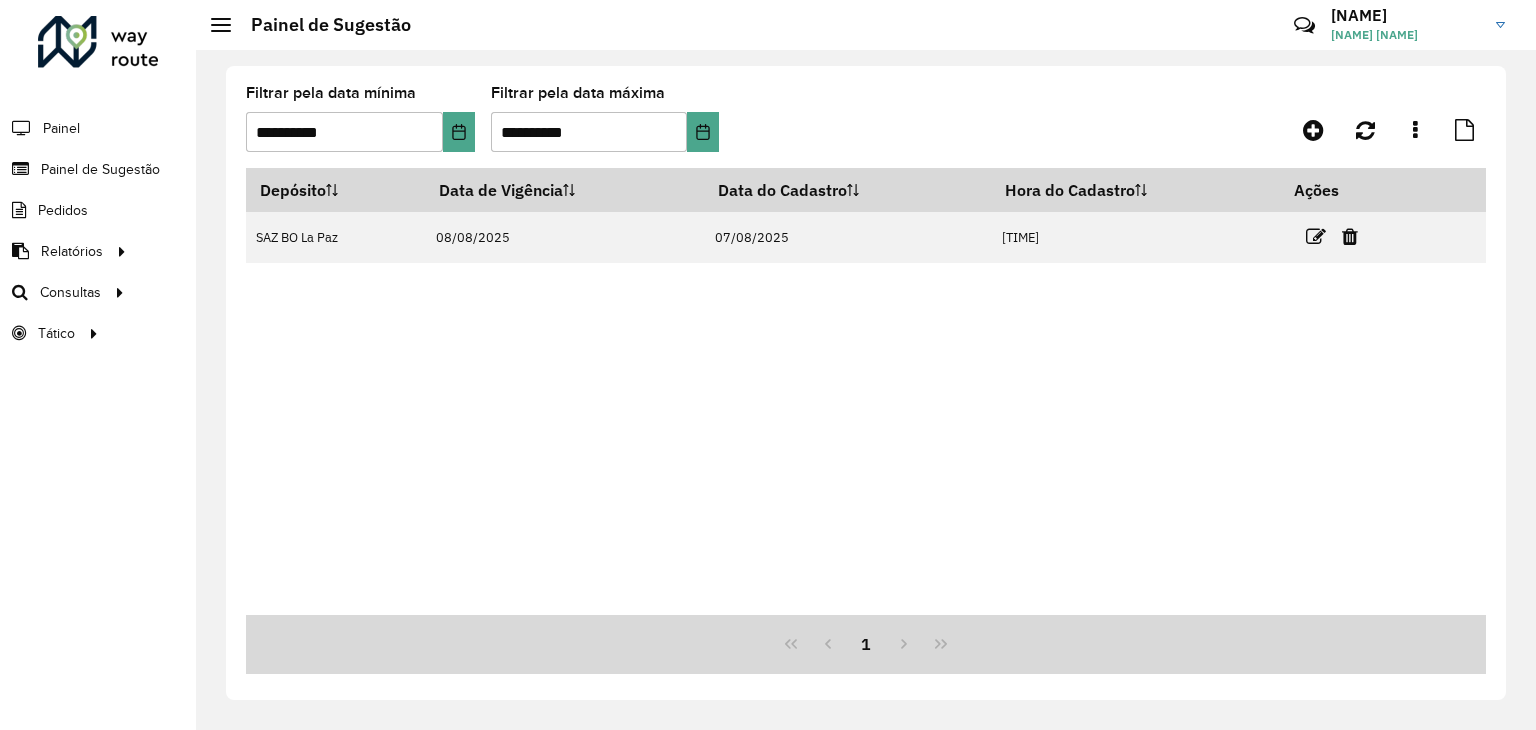 click on "[TEXT] [DATE] [DATE] [TIME]" at bounding box center [866, 391] 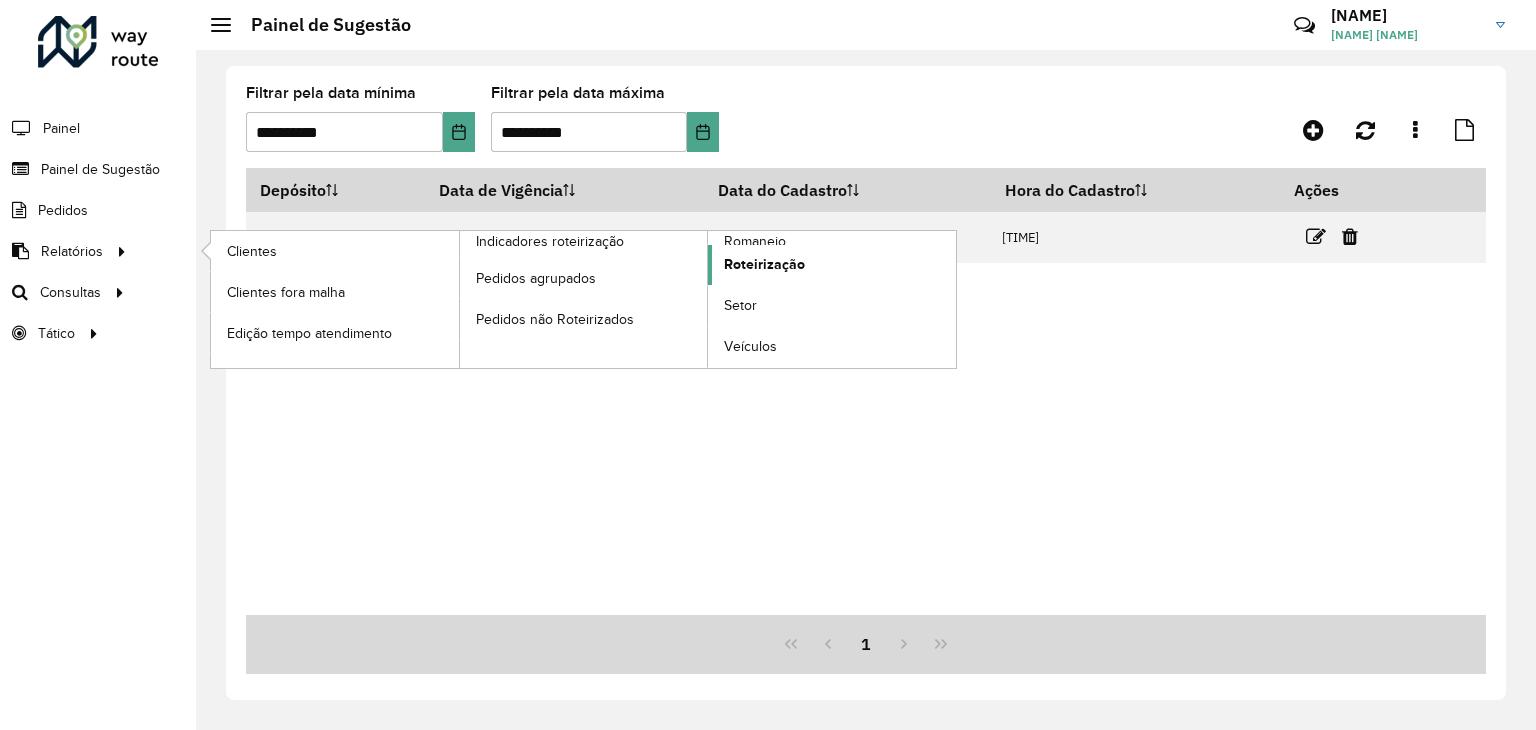 click on "Roteirização" 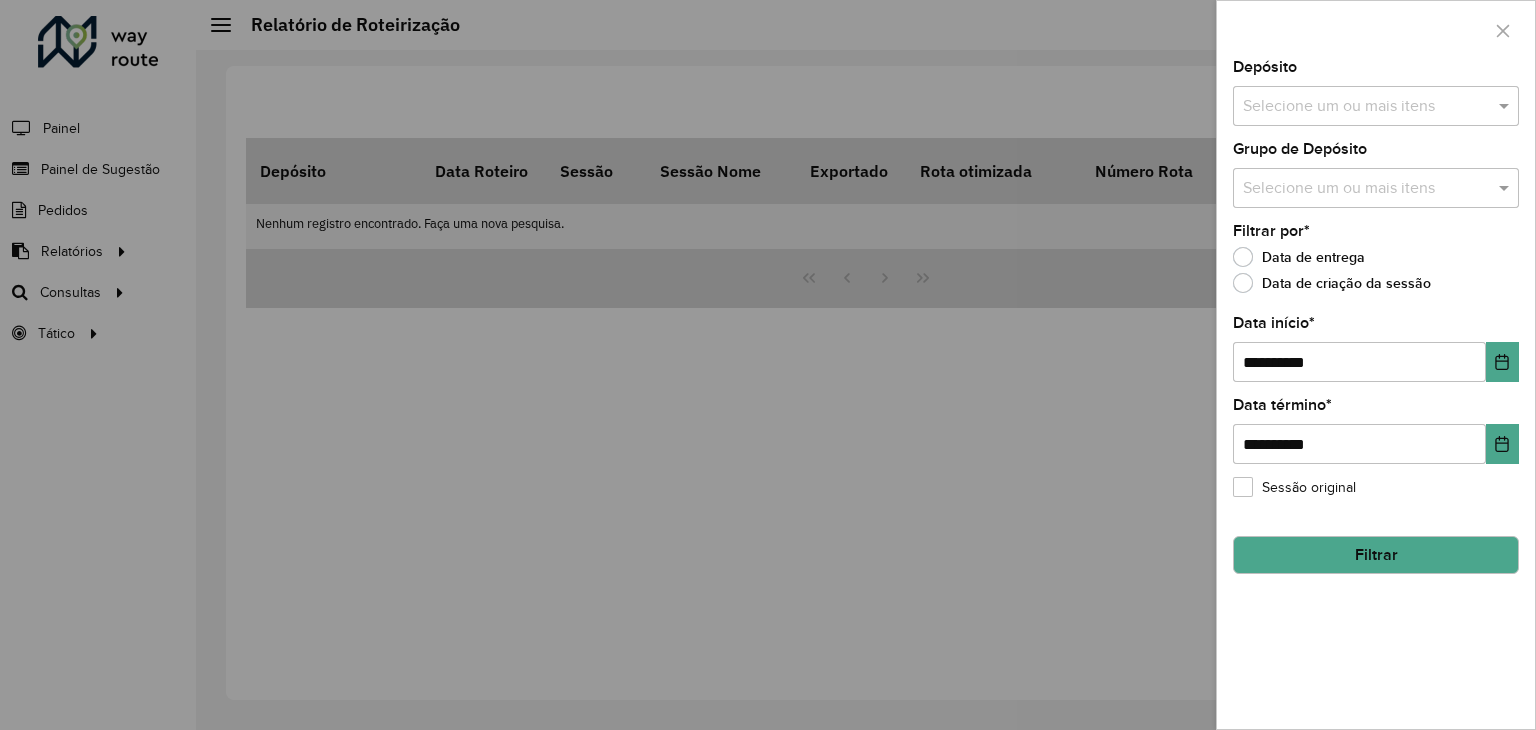 click on "Selecione um ou mais itens" at bounding box center (1376, 106) 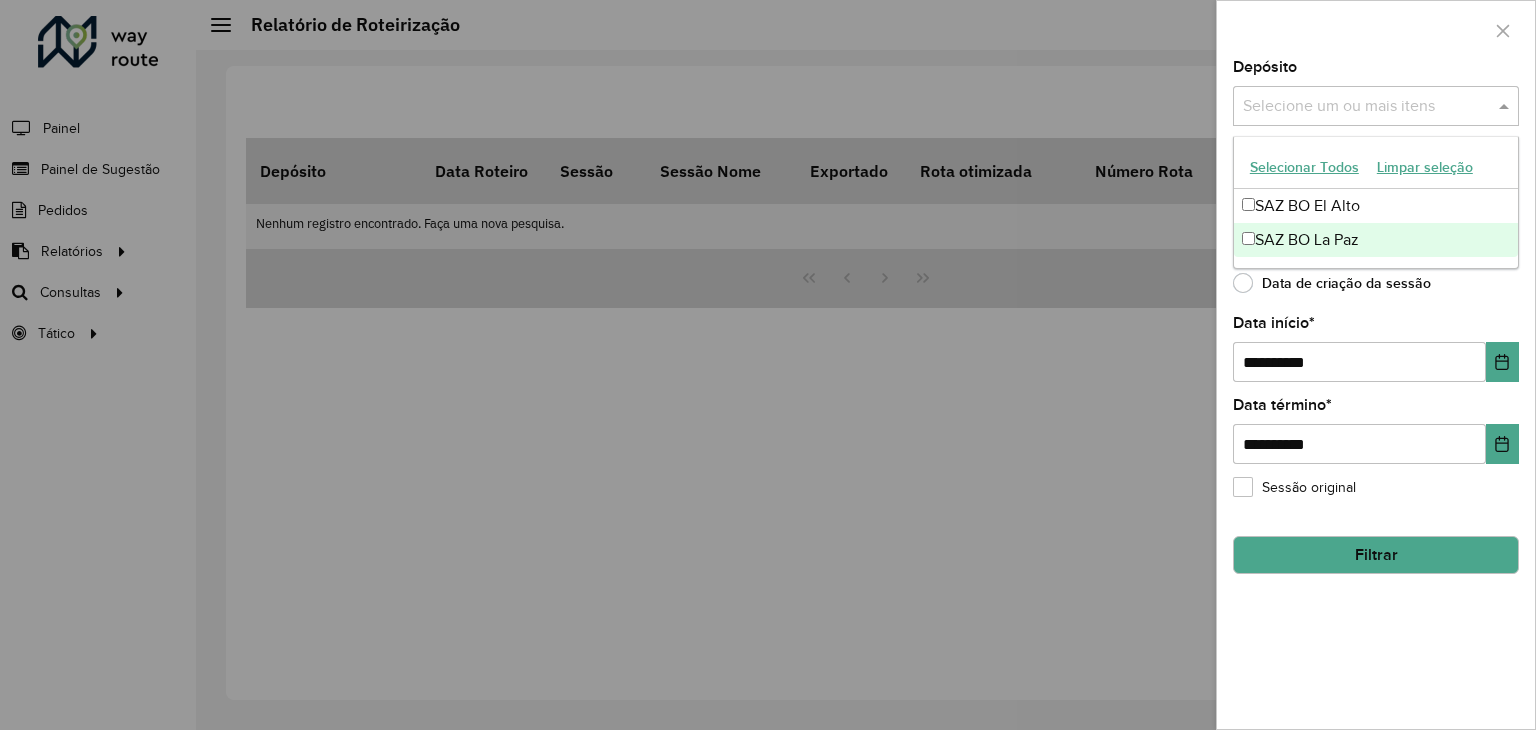 click on "SAZ BO La Paz" at bounding box center [1376, 240] 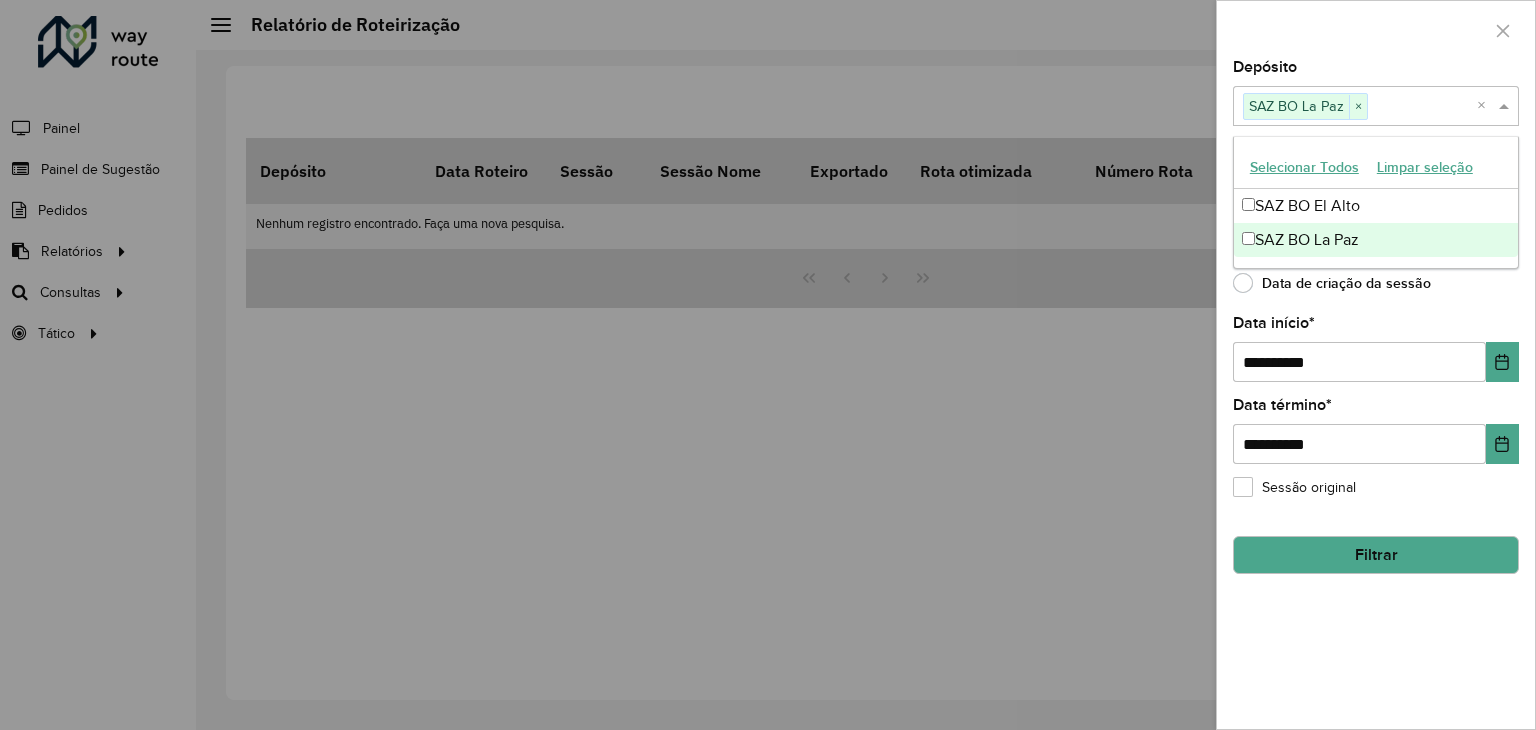 click on "Data de criação da sessão" 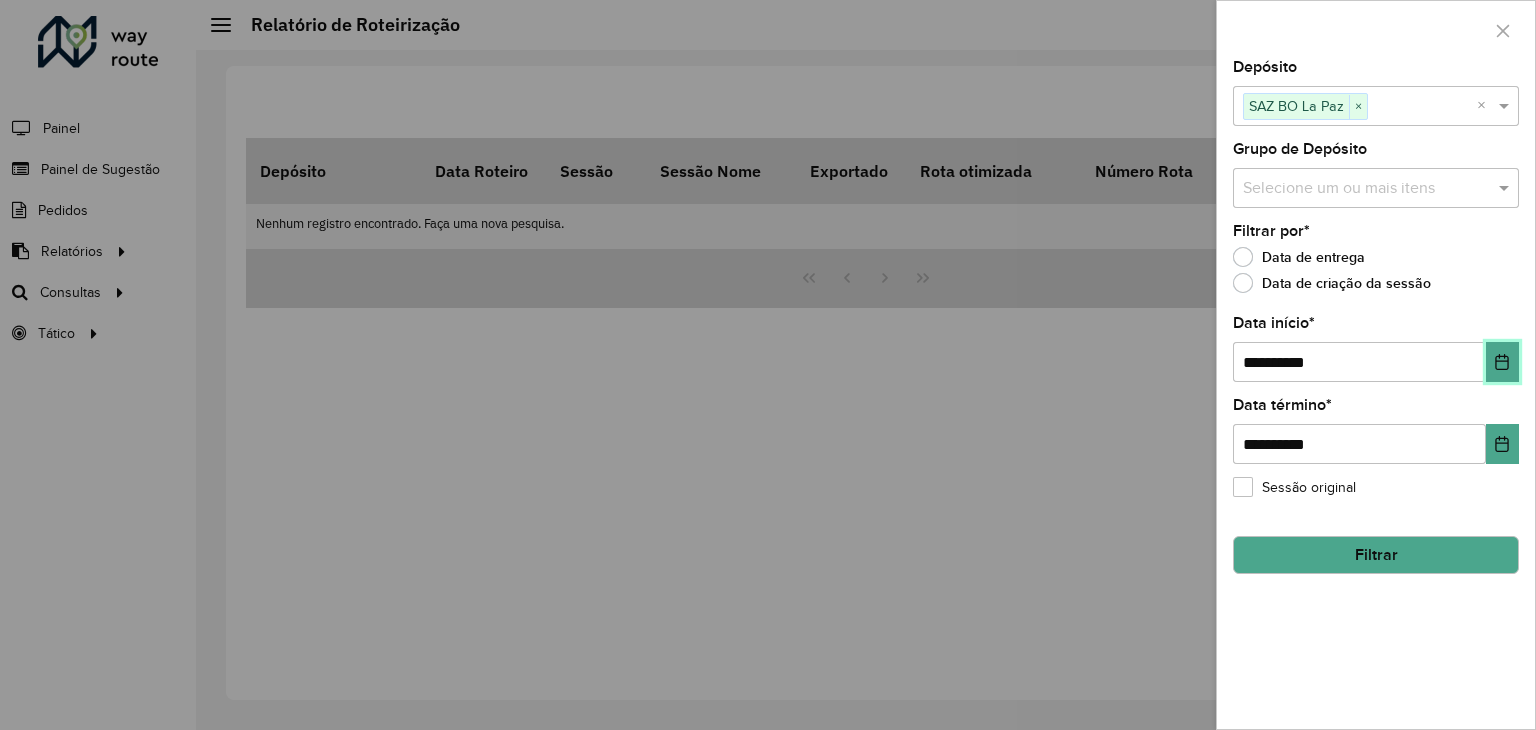 click 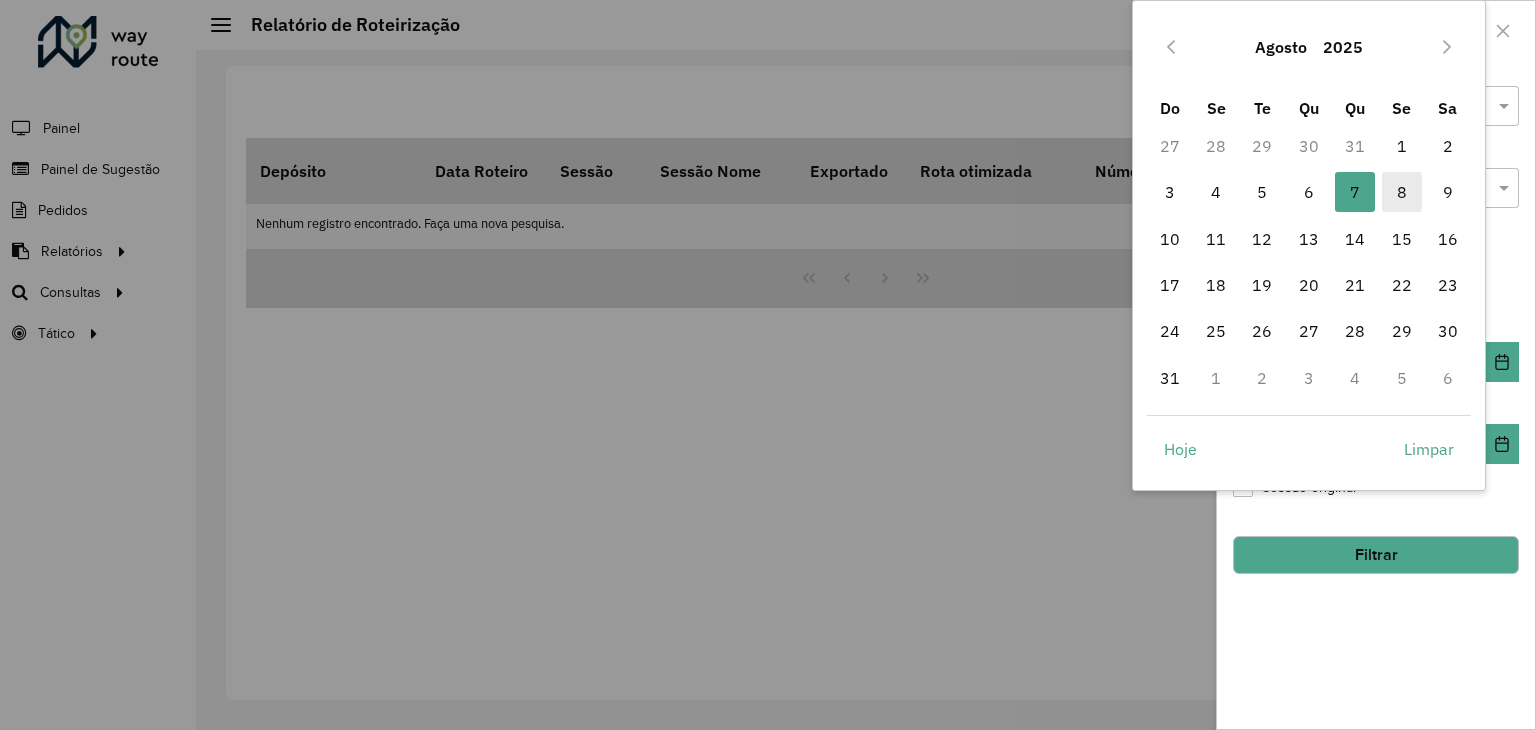 click on "8" at bounding box center (1402, 192) 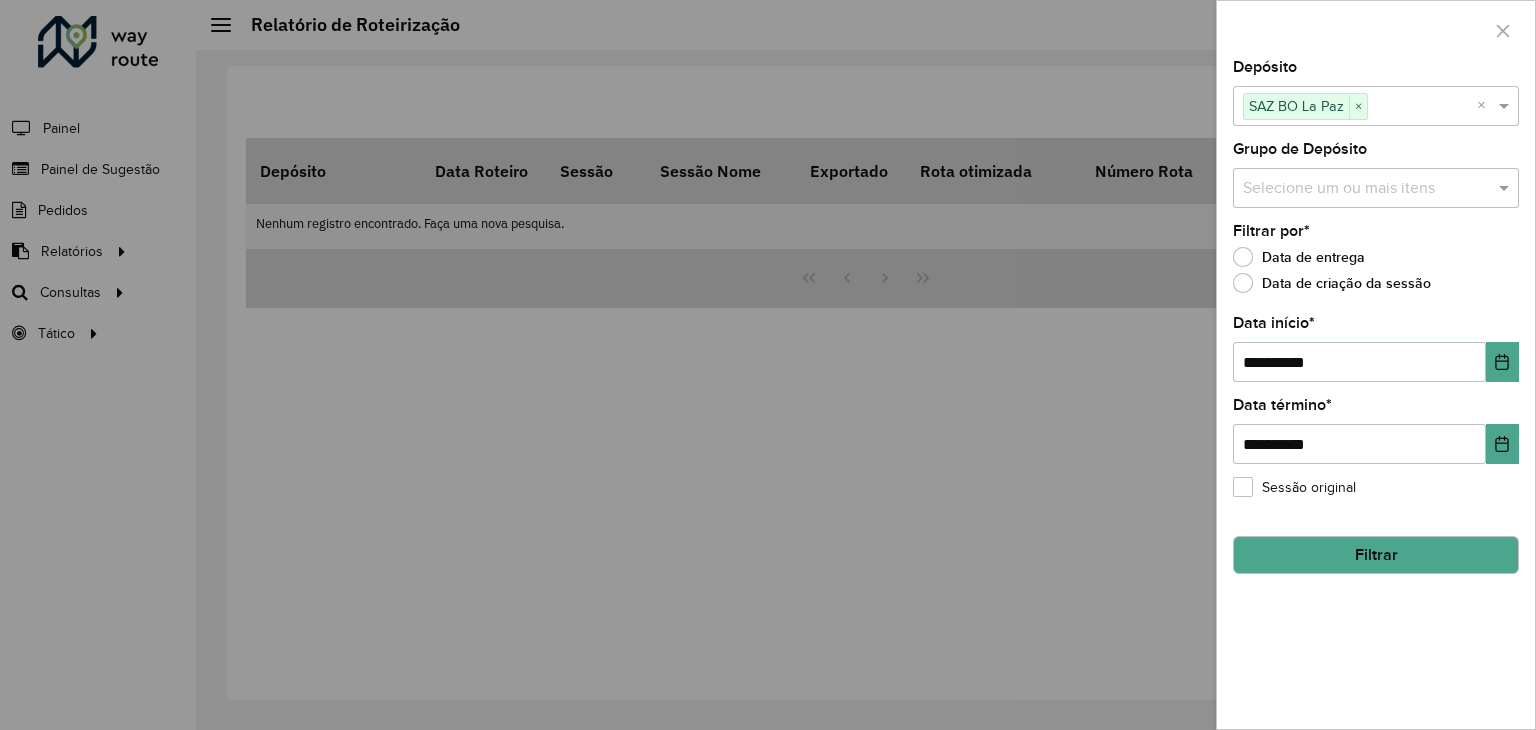click on "Filtrar" 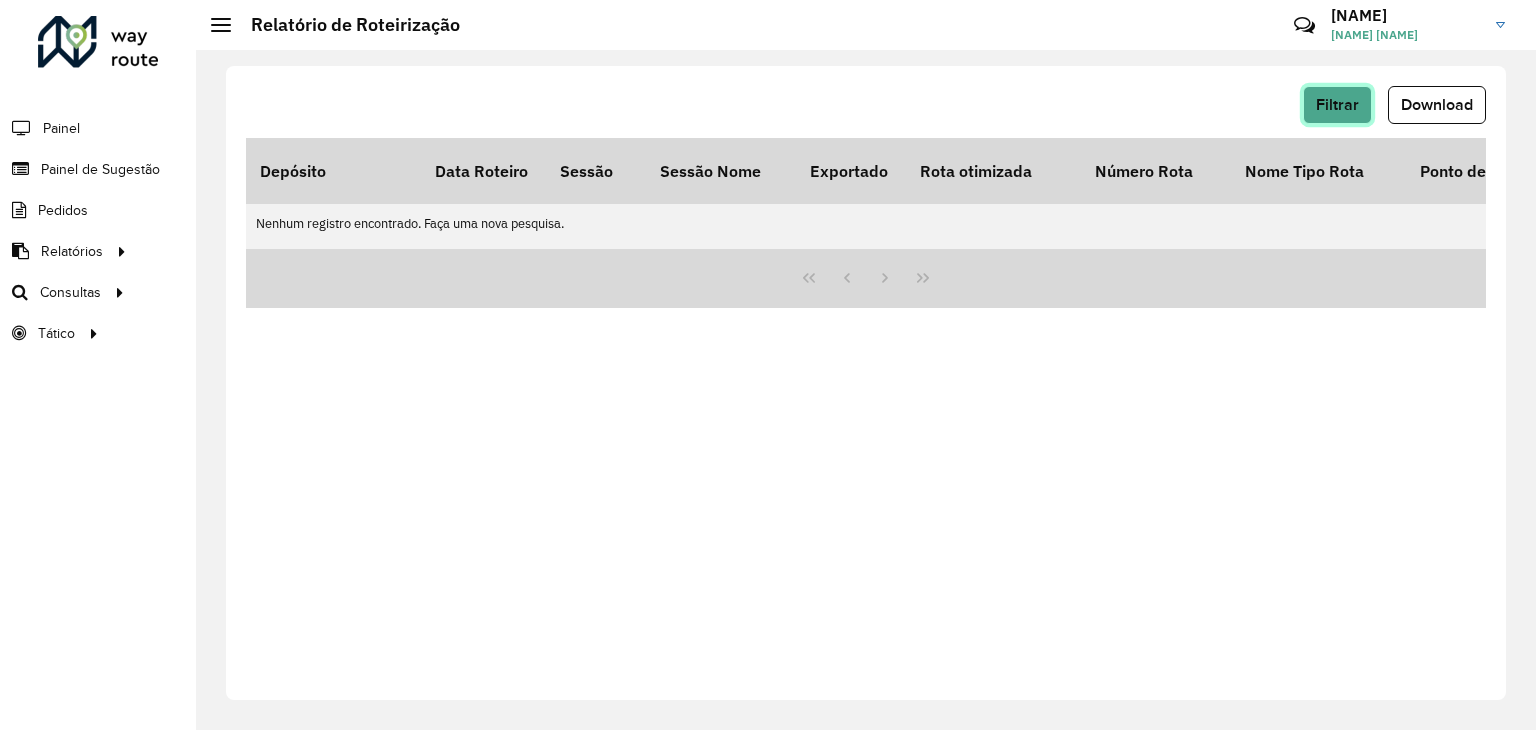 click on "Filtrar" 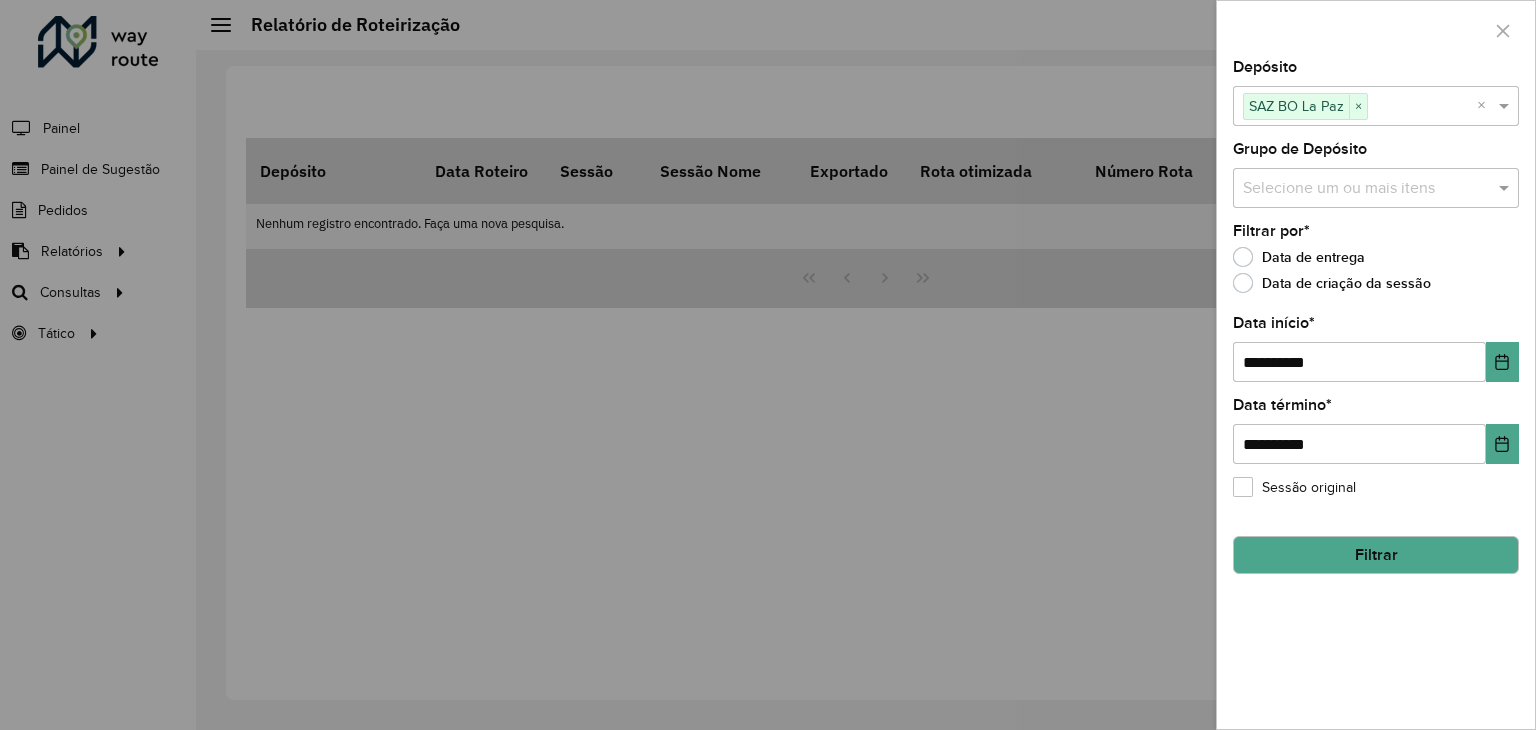 click on "Filtrar" 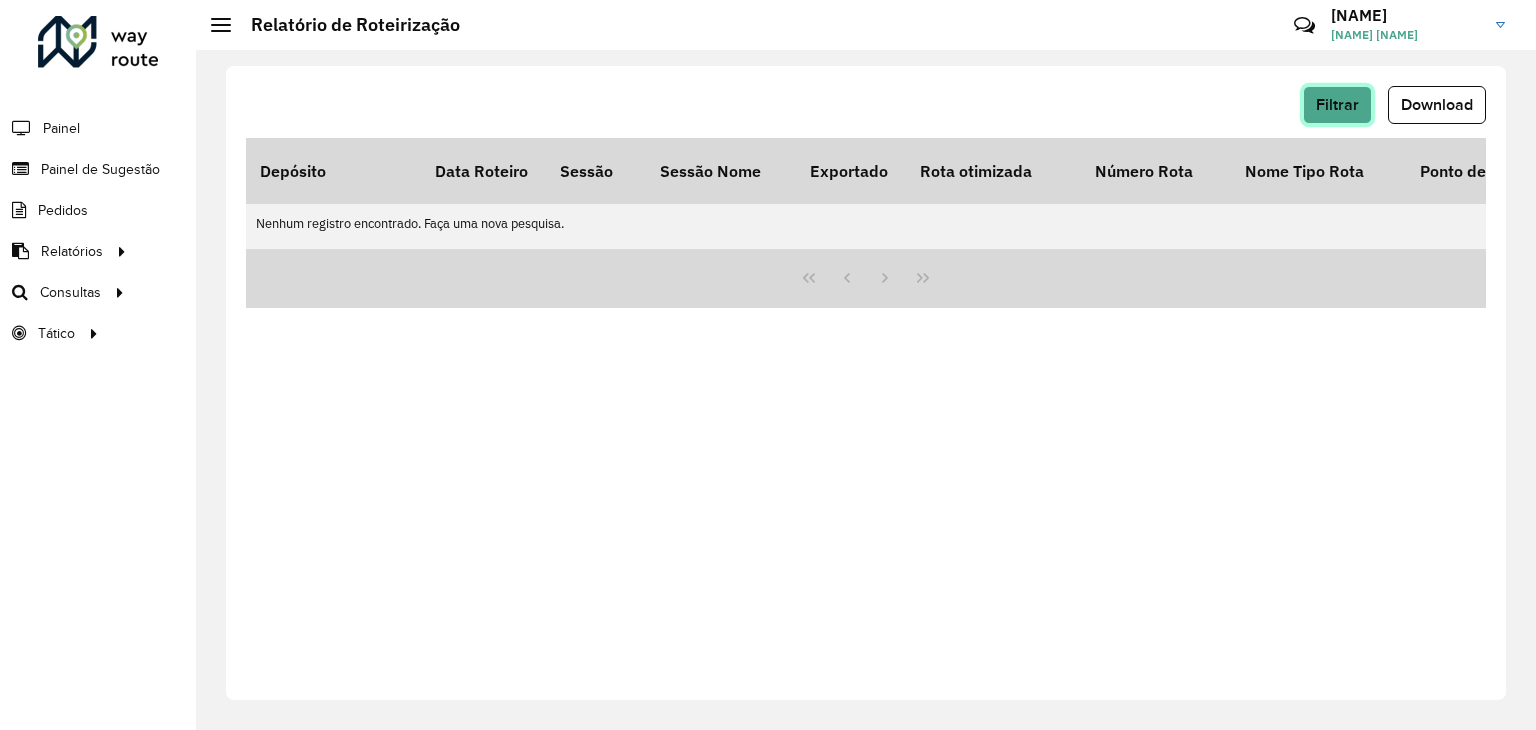 click on "Filtrar" 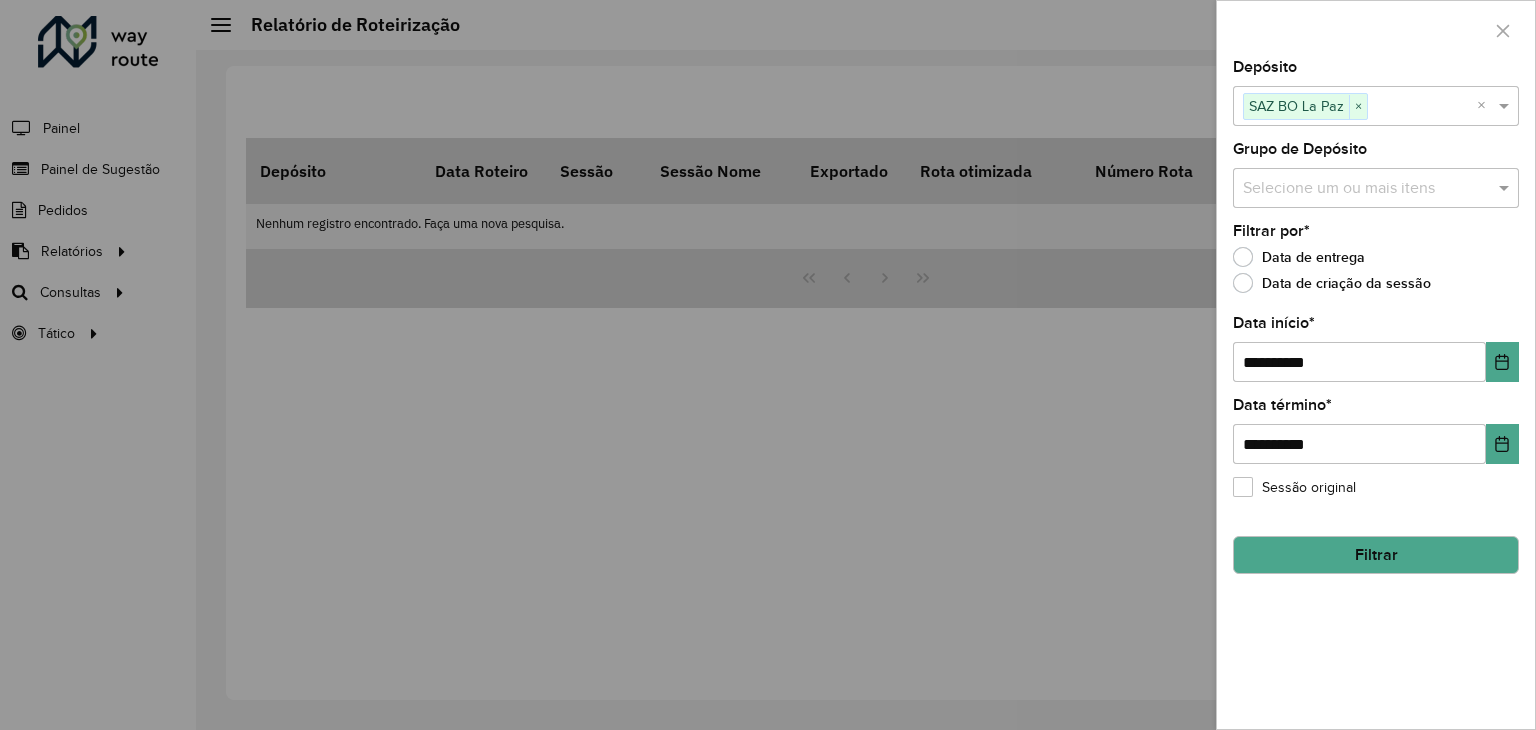 click on "Filtrar" 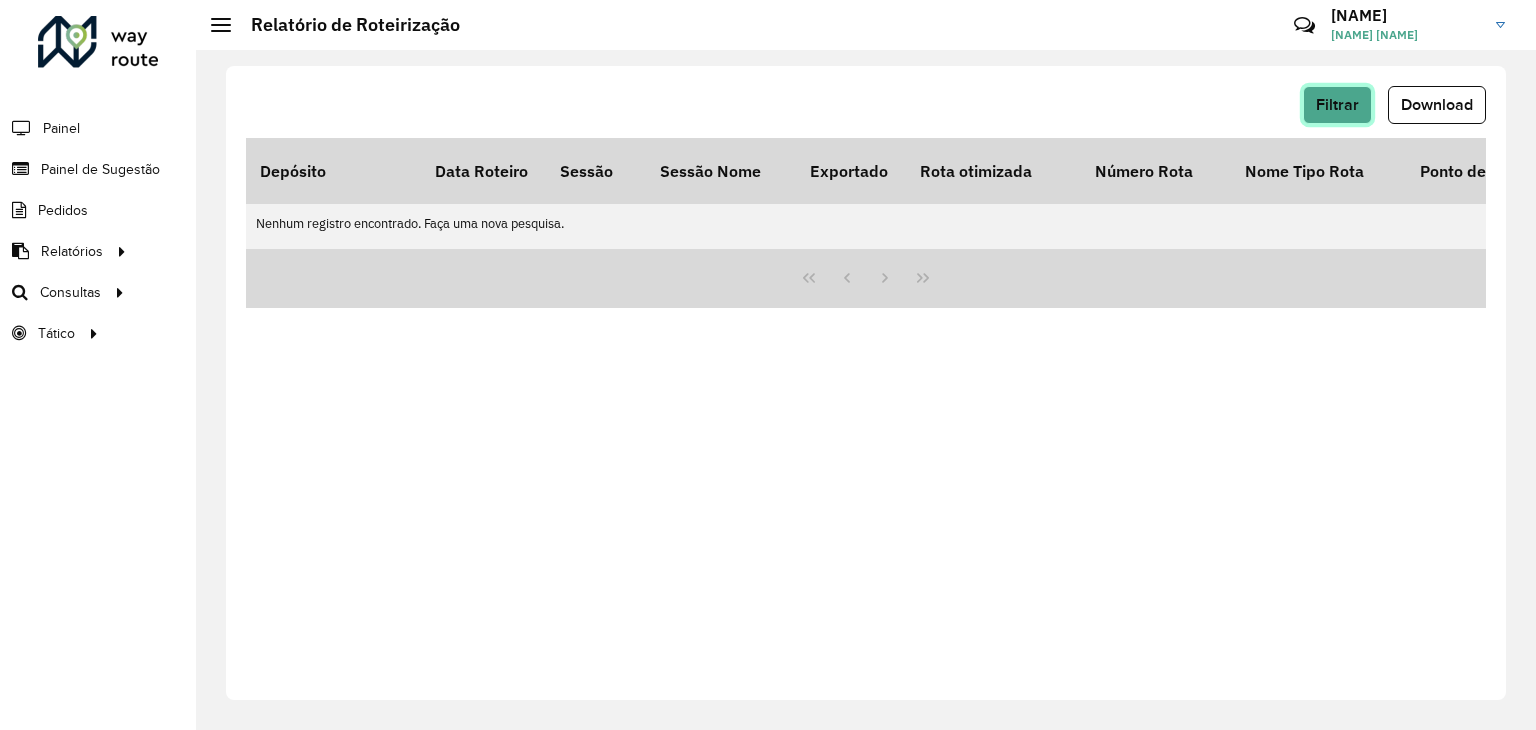 click on "Filtrar" 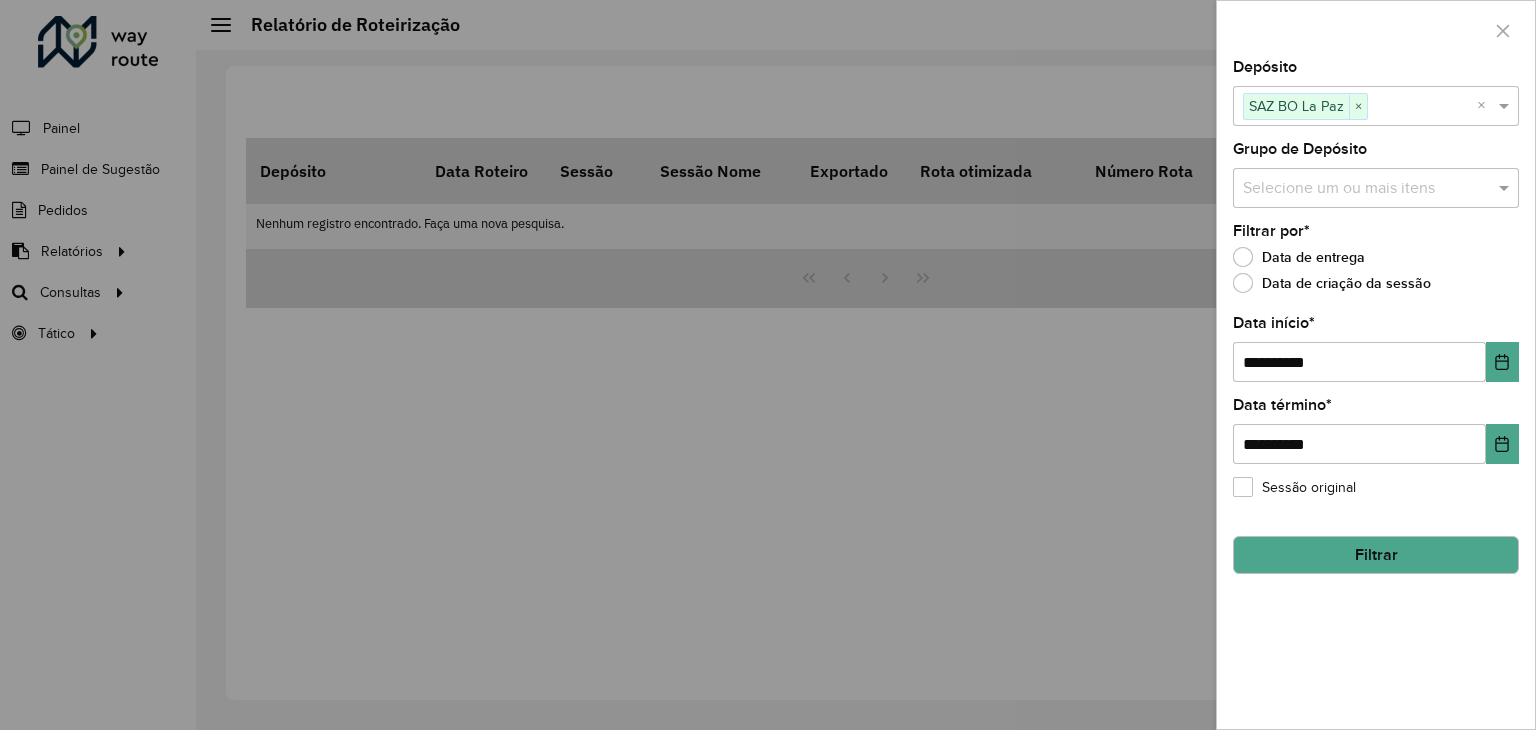 click on "Filtrar" 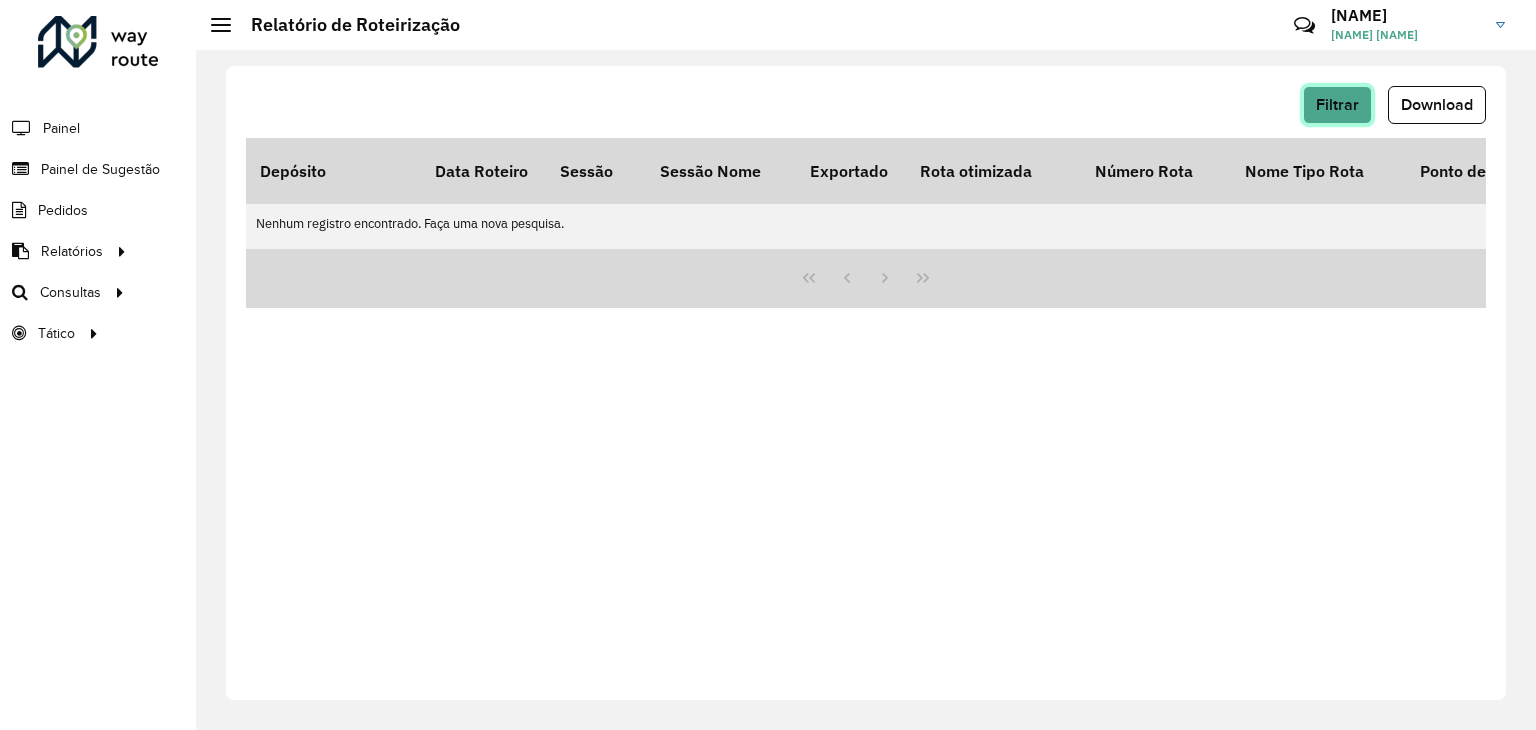 click on "Filtrar" 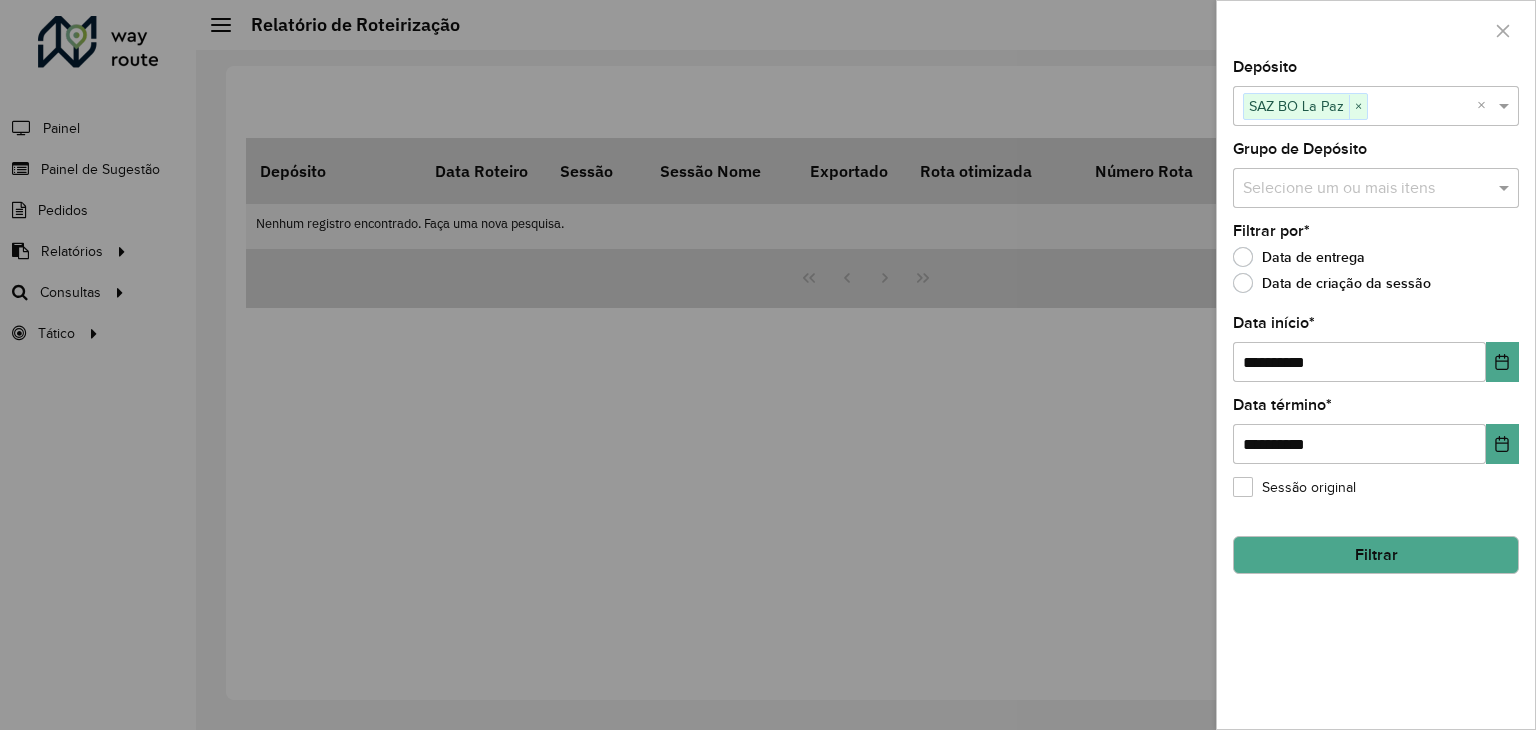 click on "Filtrar" 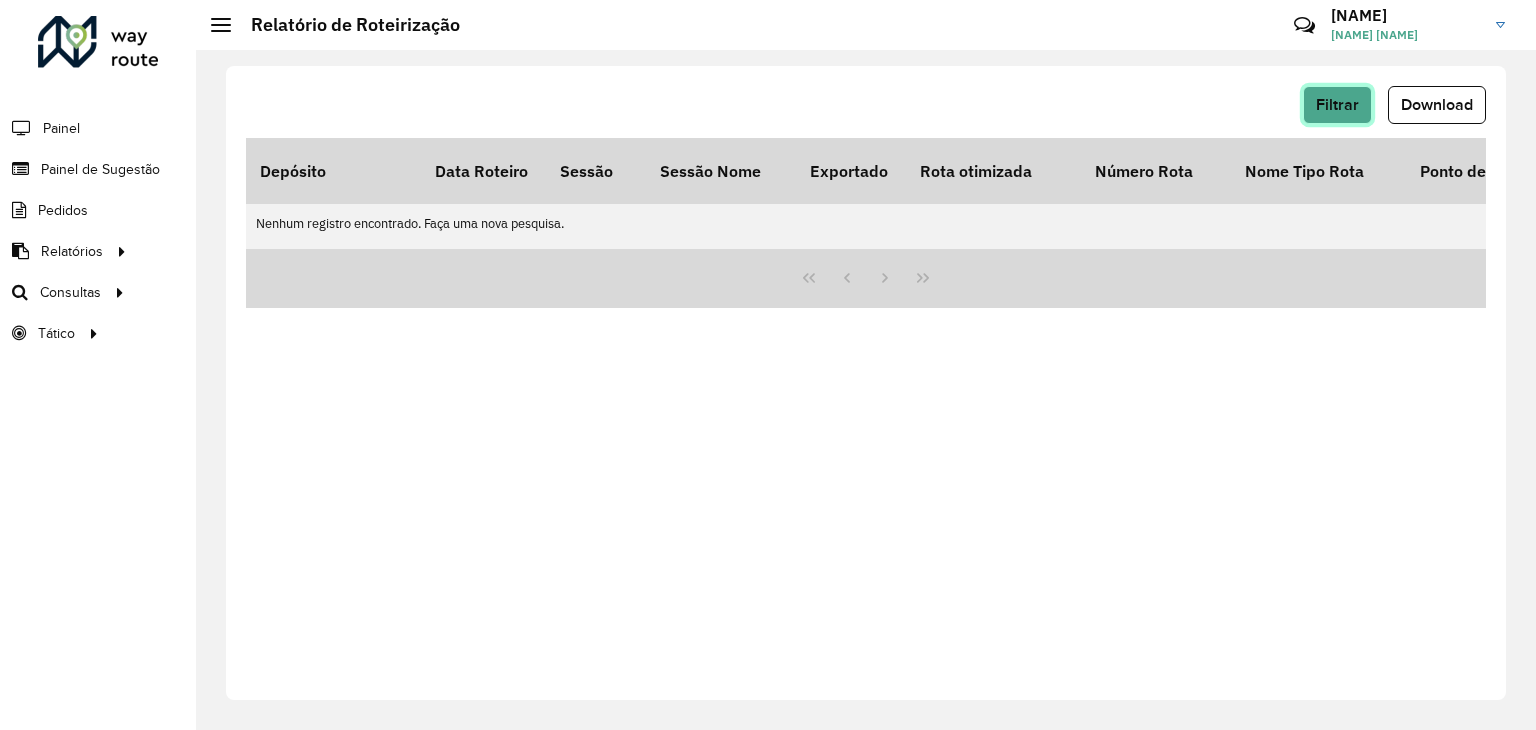 click on "Filtrar" 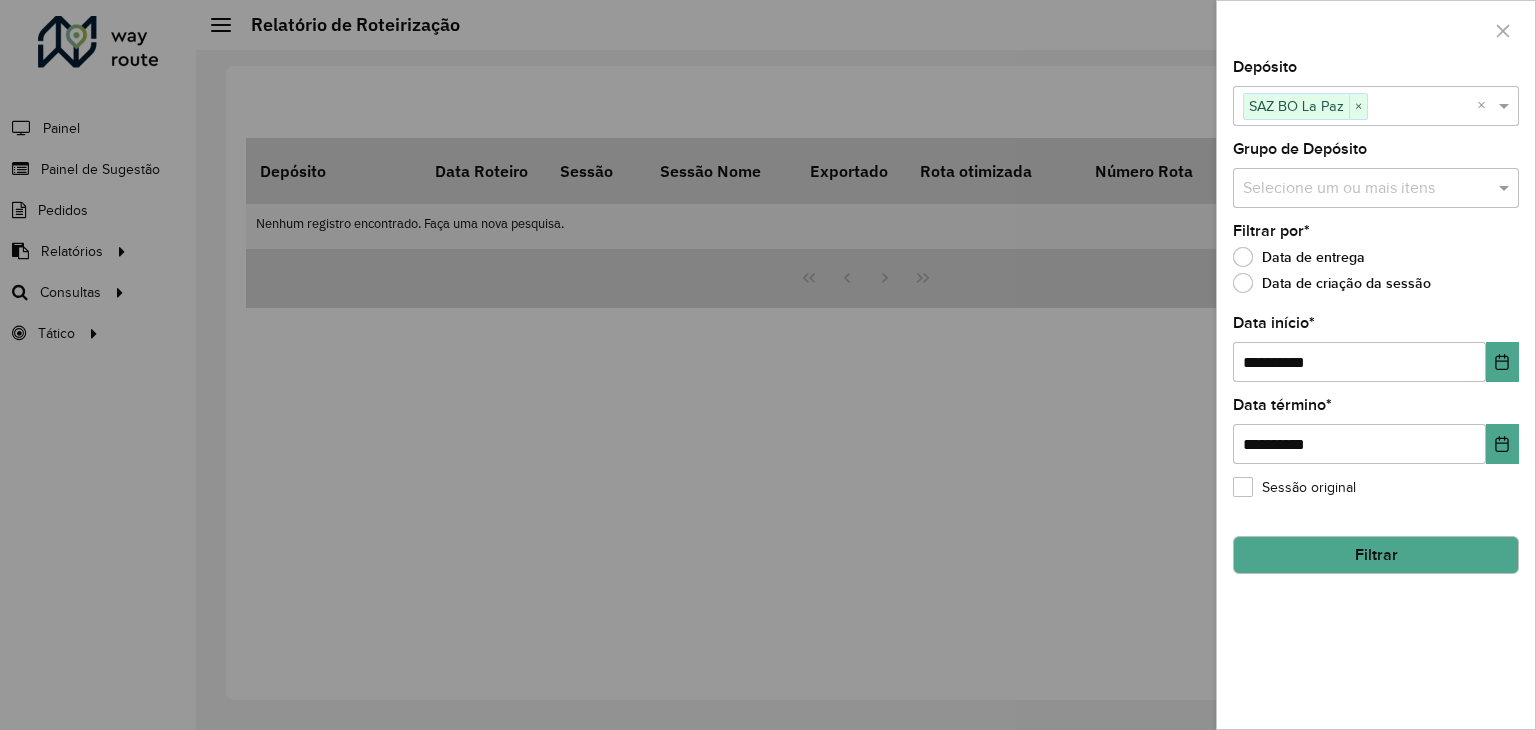 click on "Filtrar" 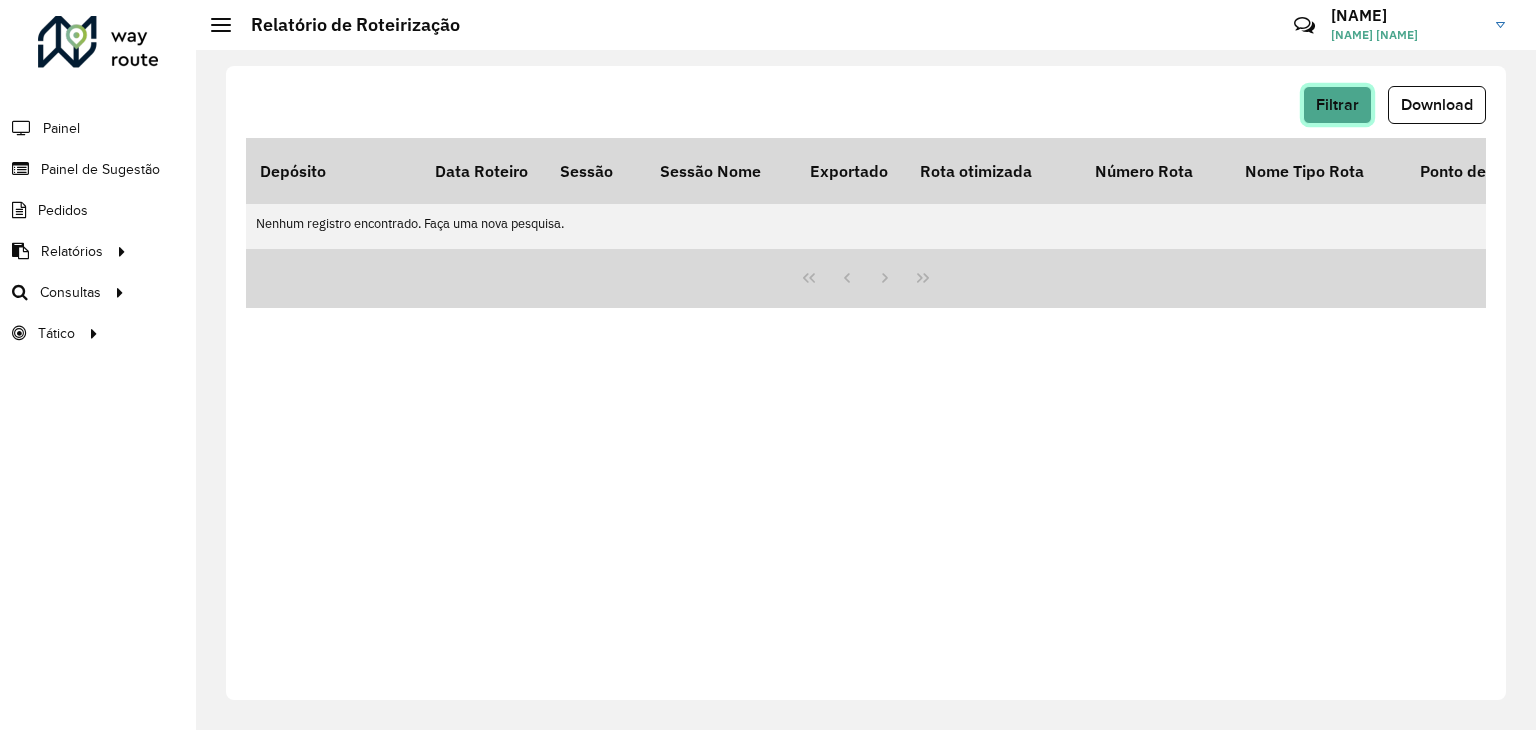 click on "Filtrar" 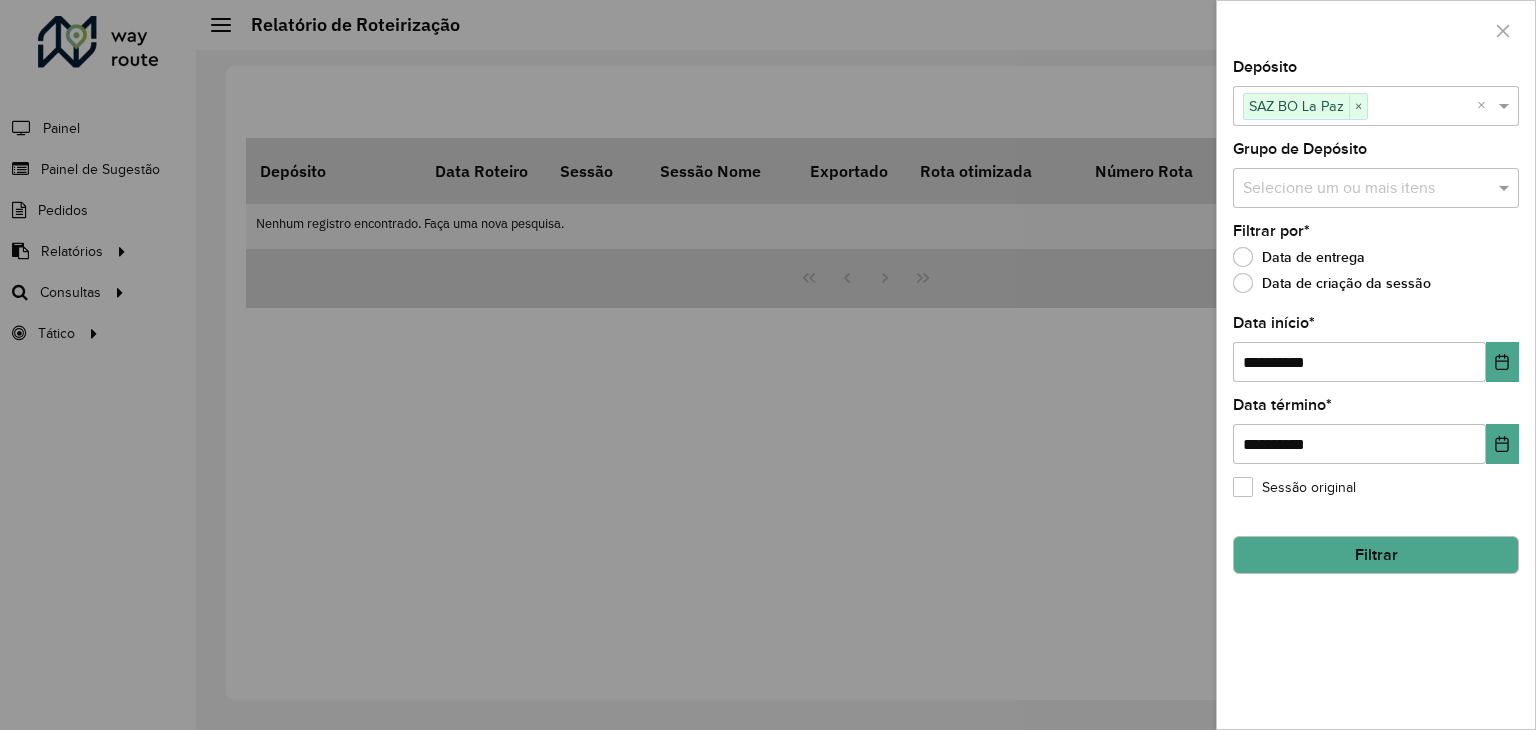 click on "Filtrar" 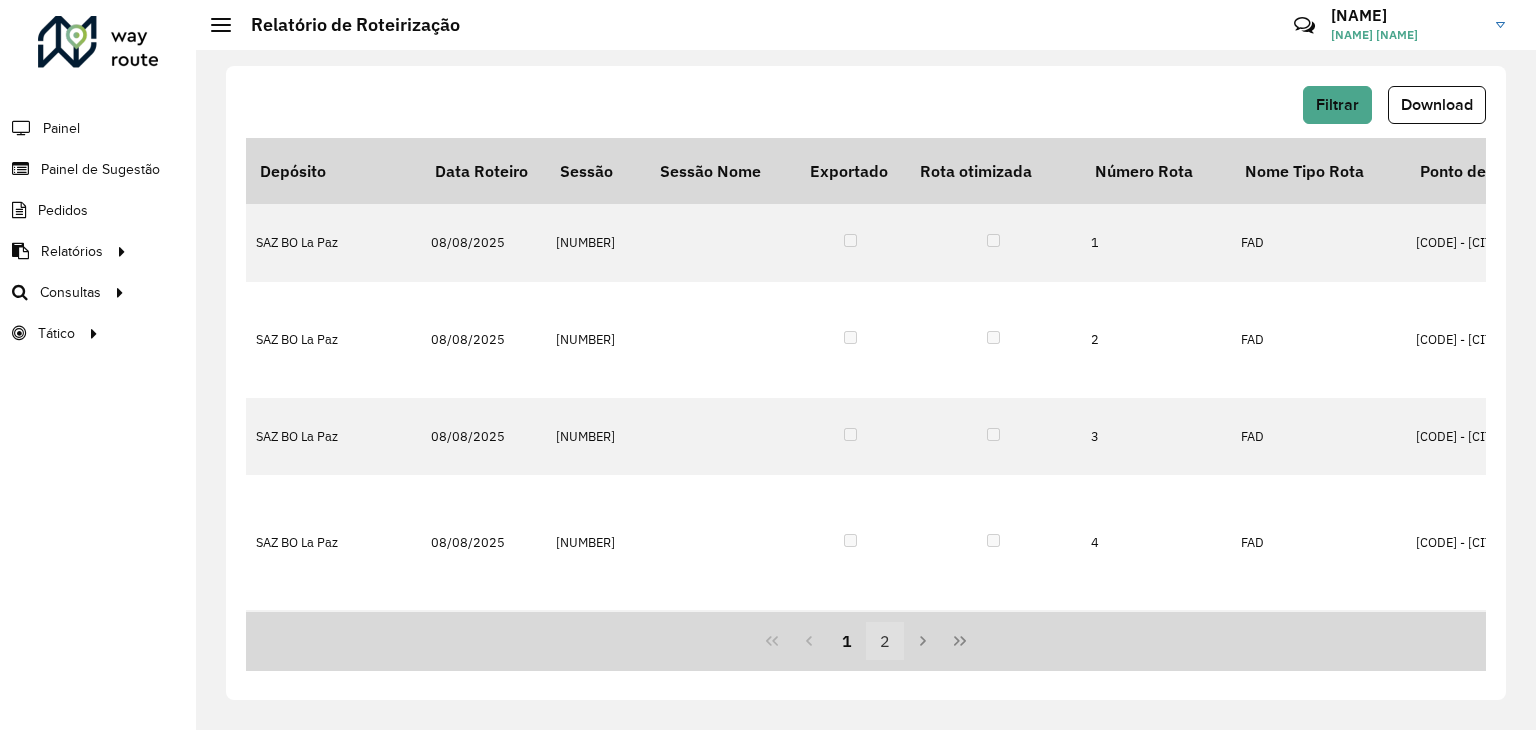 click on "2" at bounding box center [885, 641] 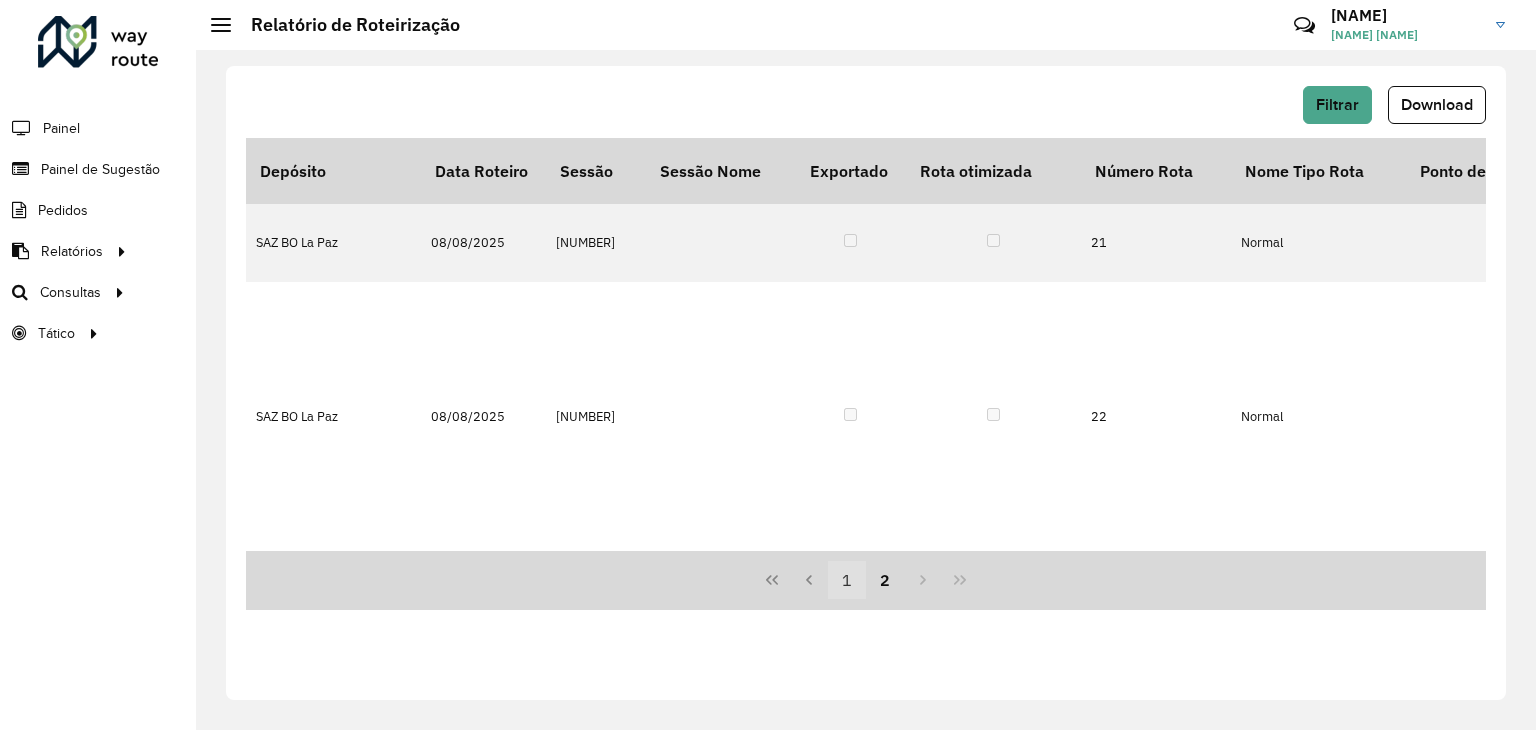 click on "1" at bounding box center [847, 580] 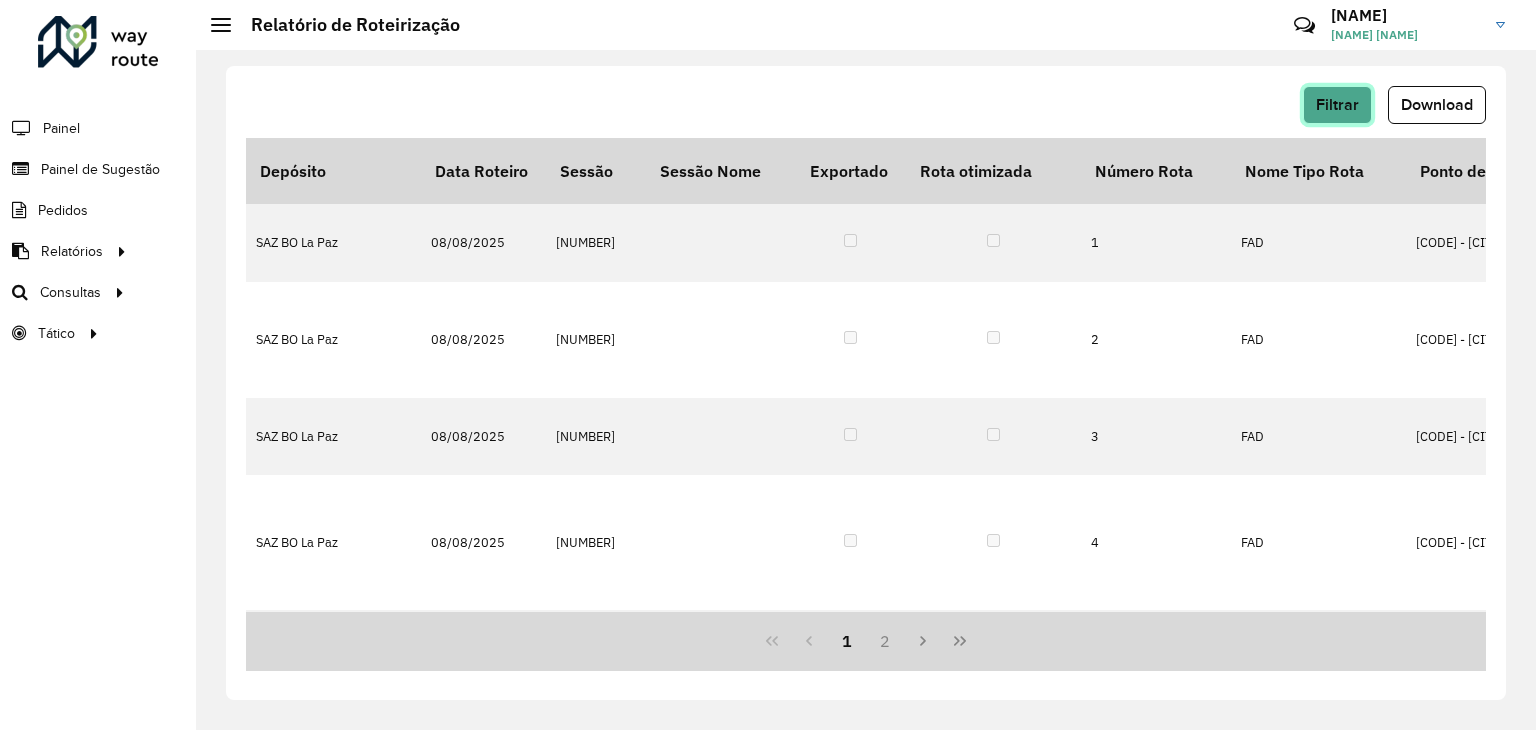 click on "Filtrar" 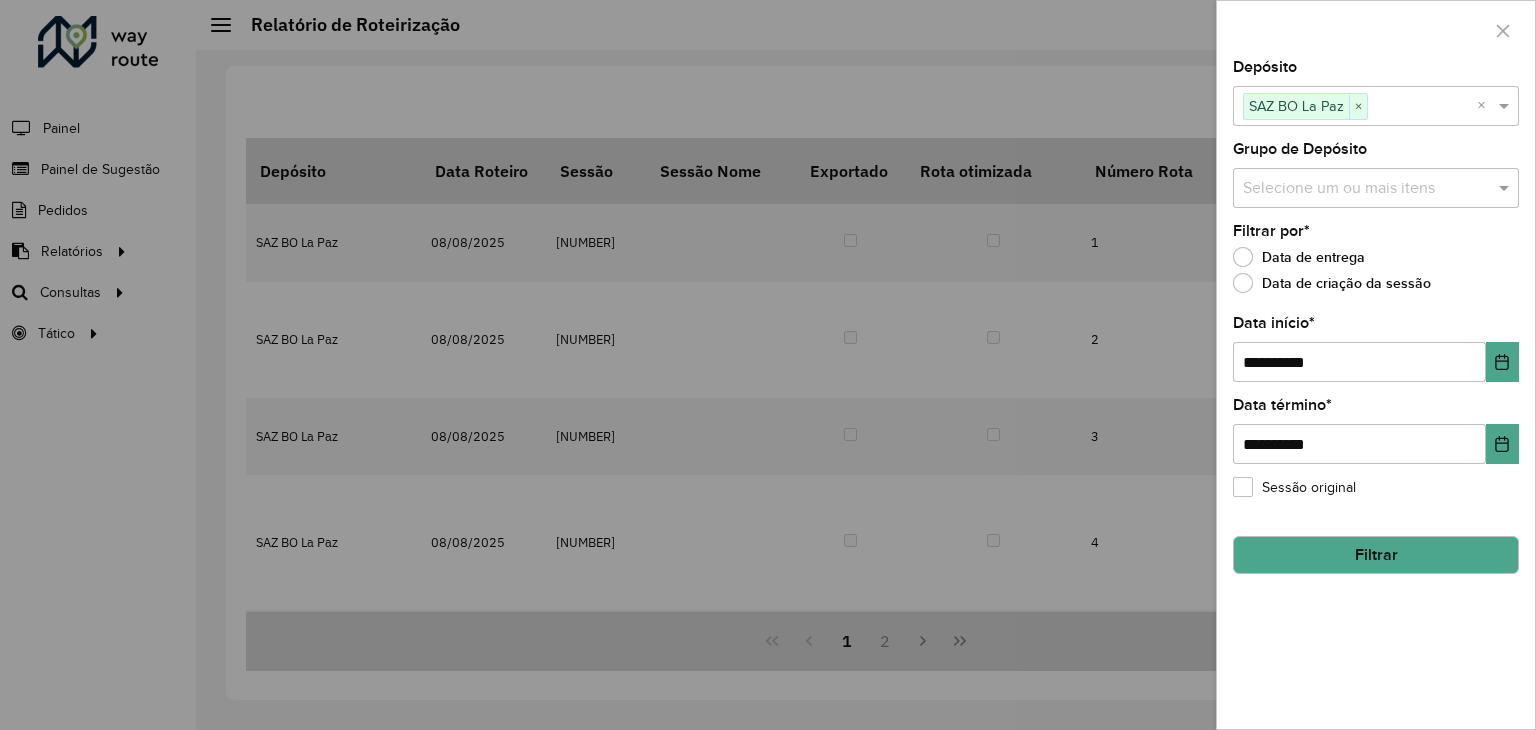 click on "Filtrar" 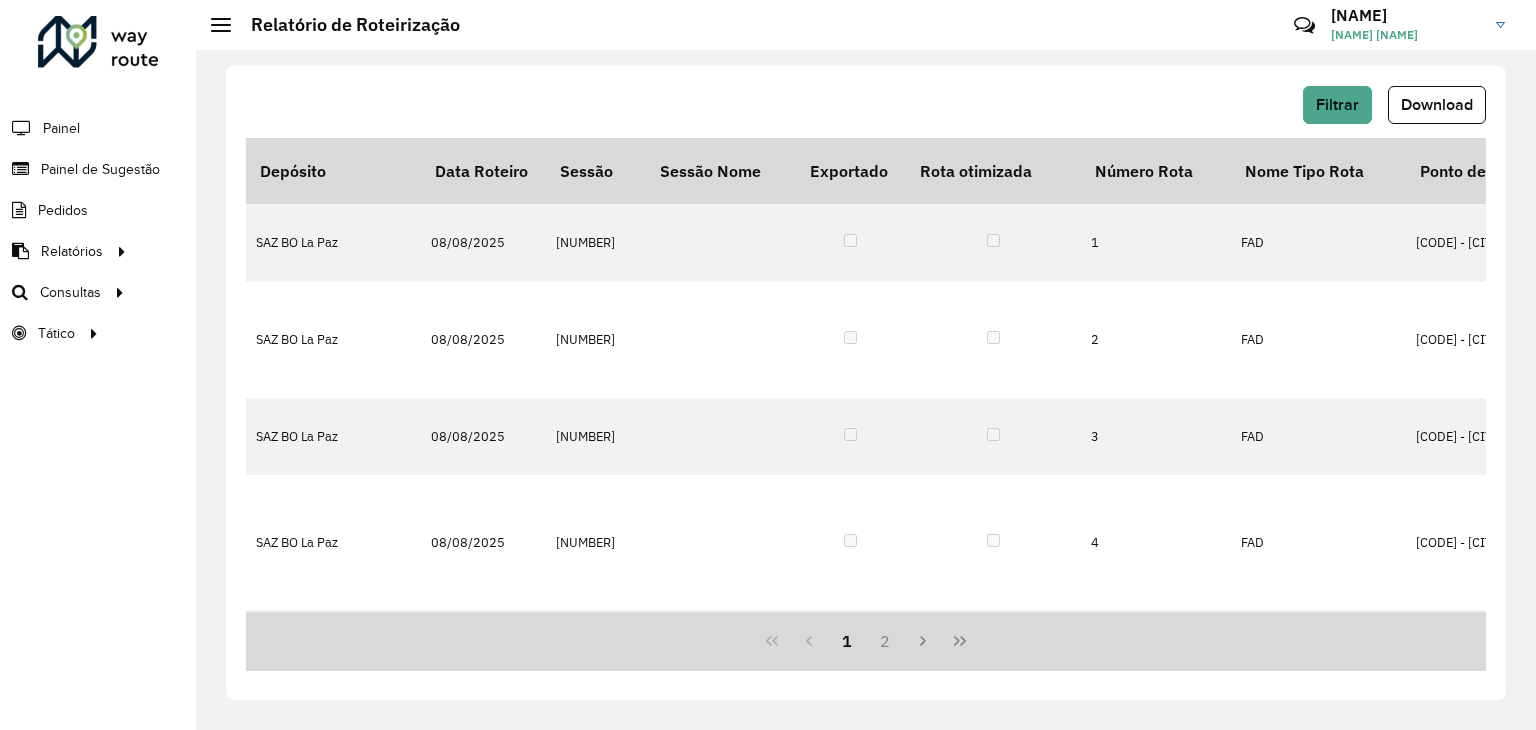 click on "2" at bounding box center (885, 641) 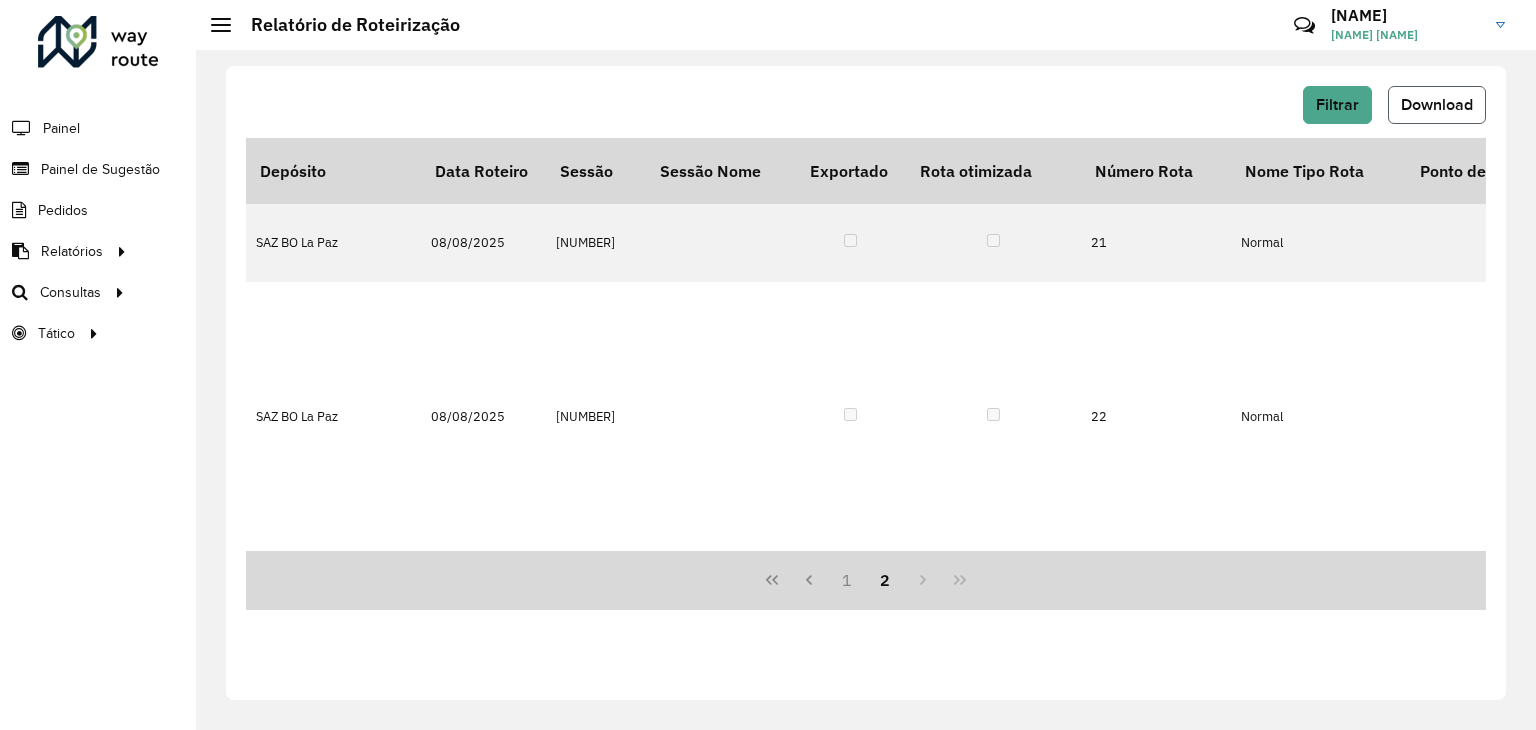 click on "Download" 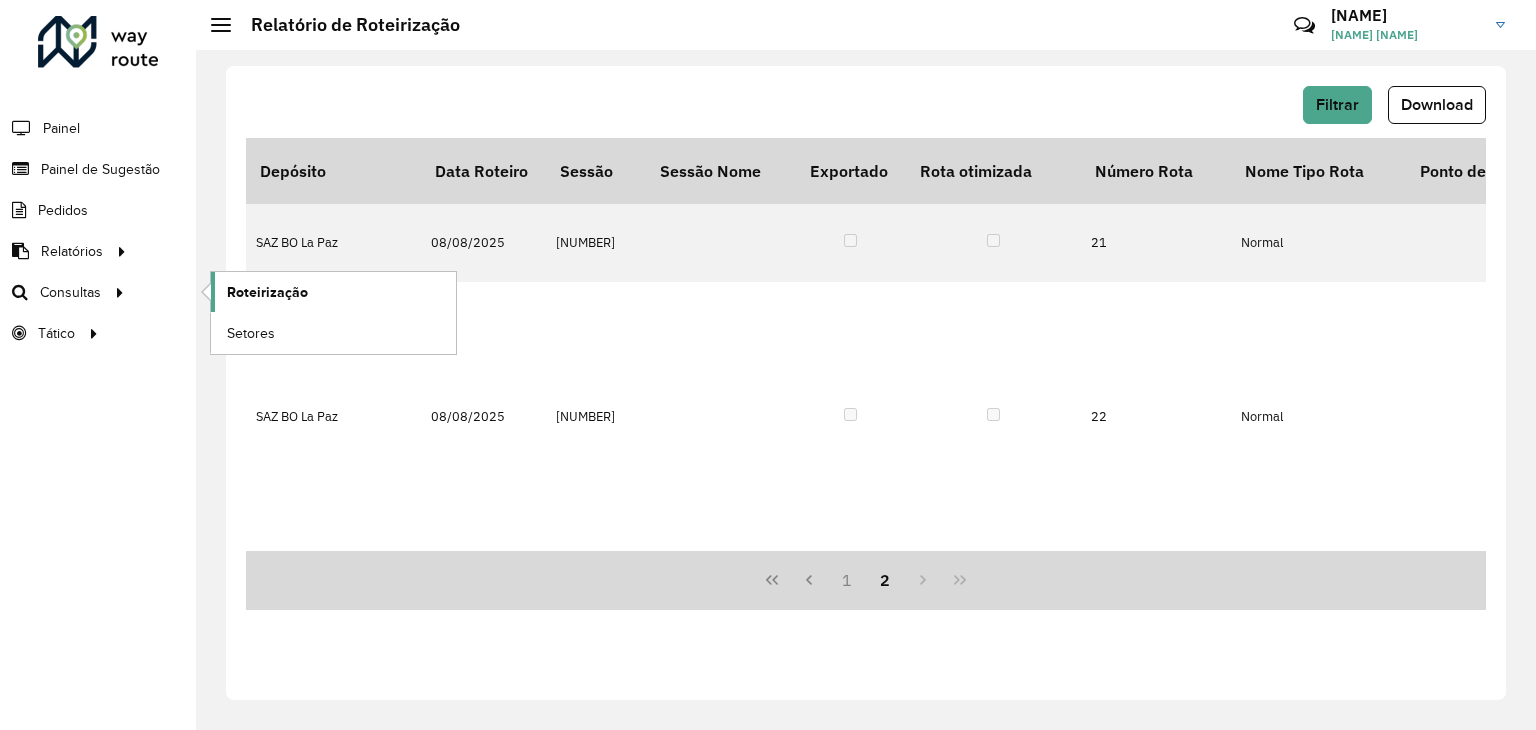 click on "Roteirização" 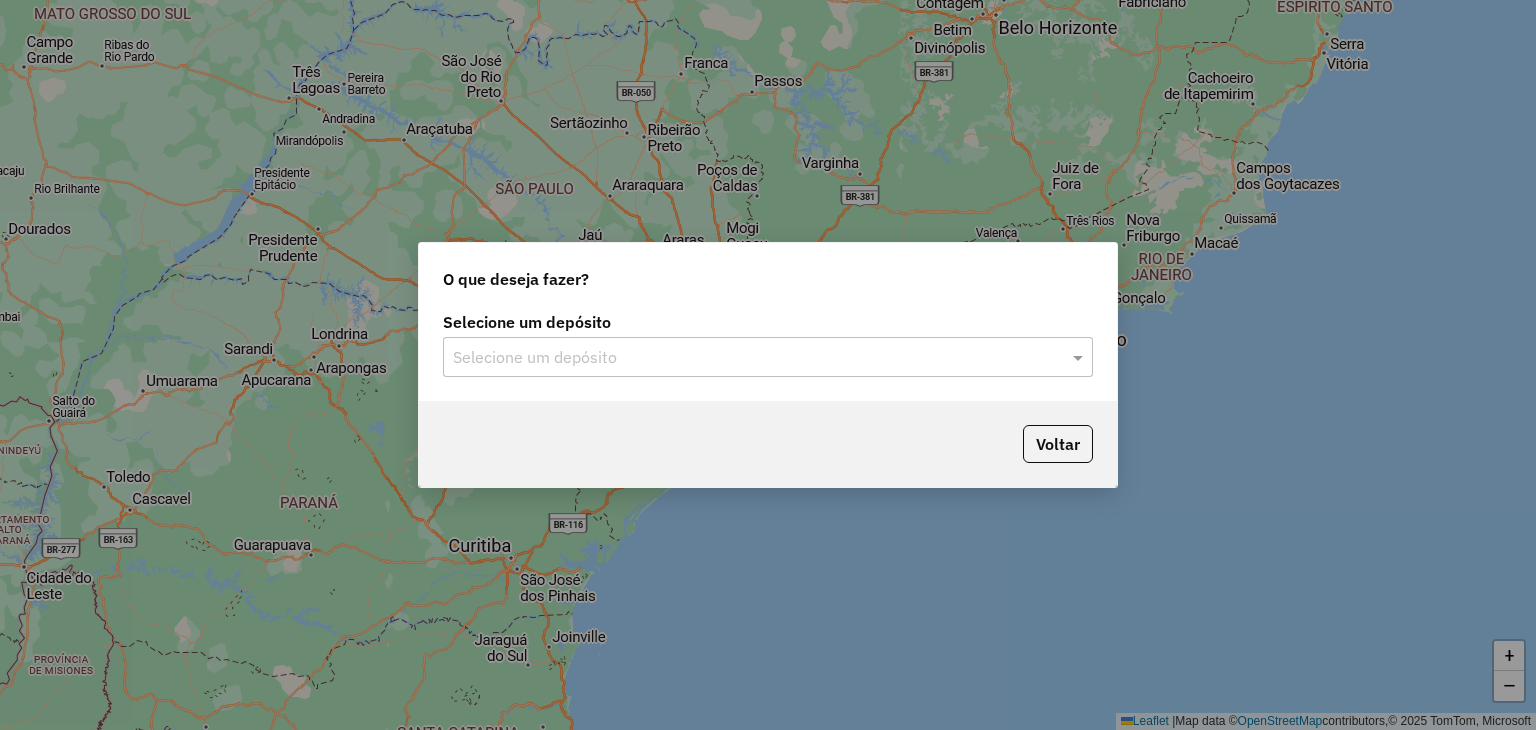 scroll, scrollTop: 0, scrollLeft: 0, axis: both 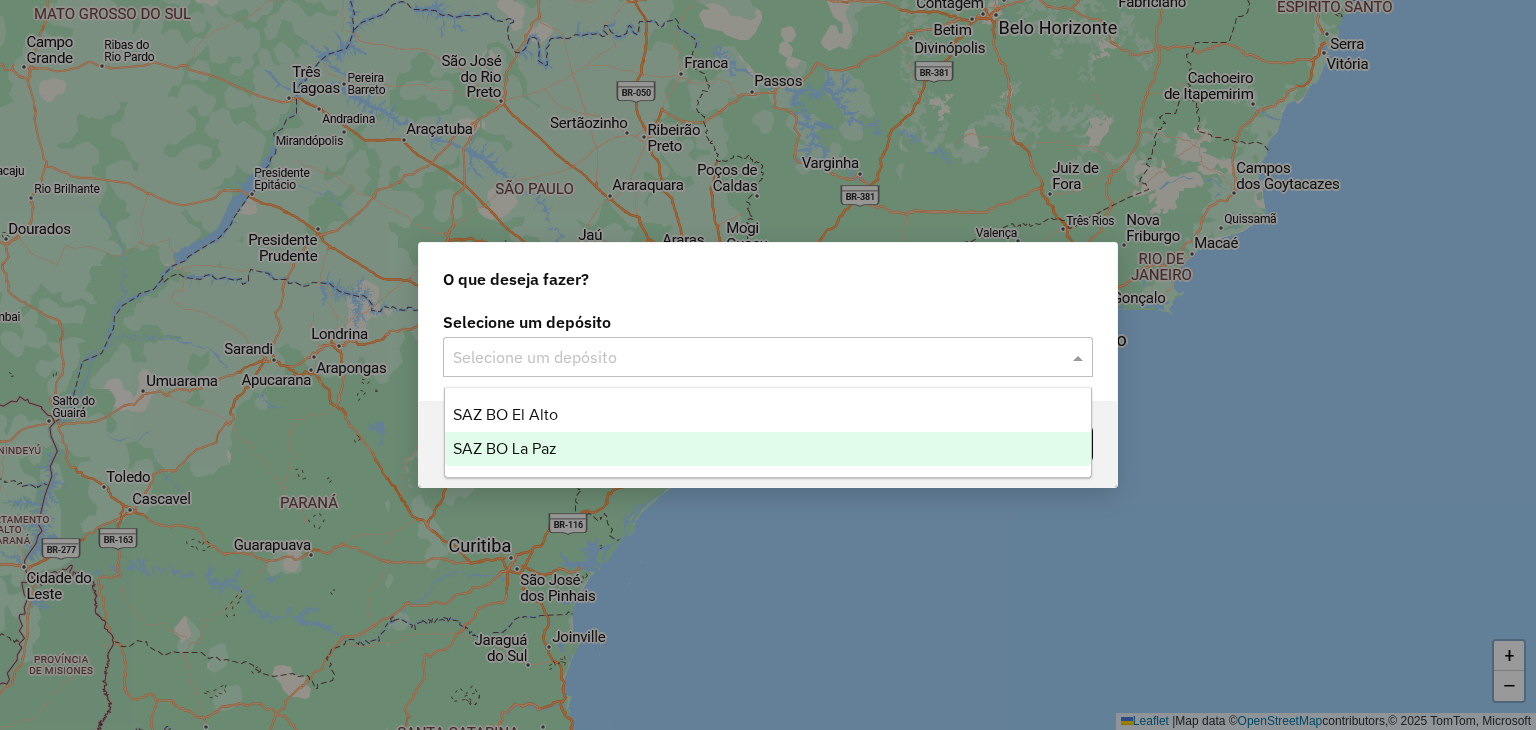 click on "SAZ BO La Paz" at bounding box center (768, 449) 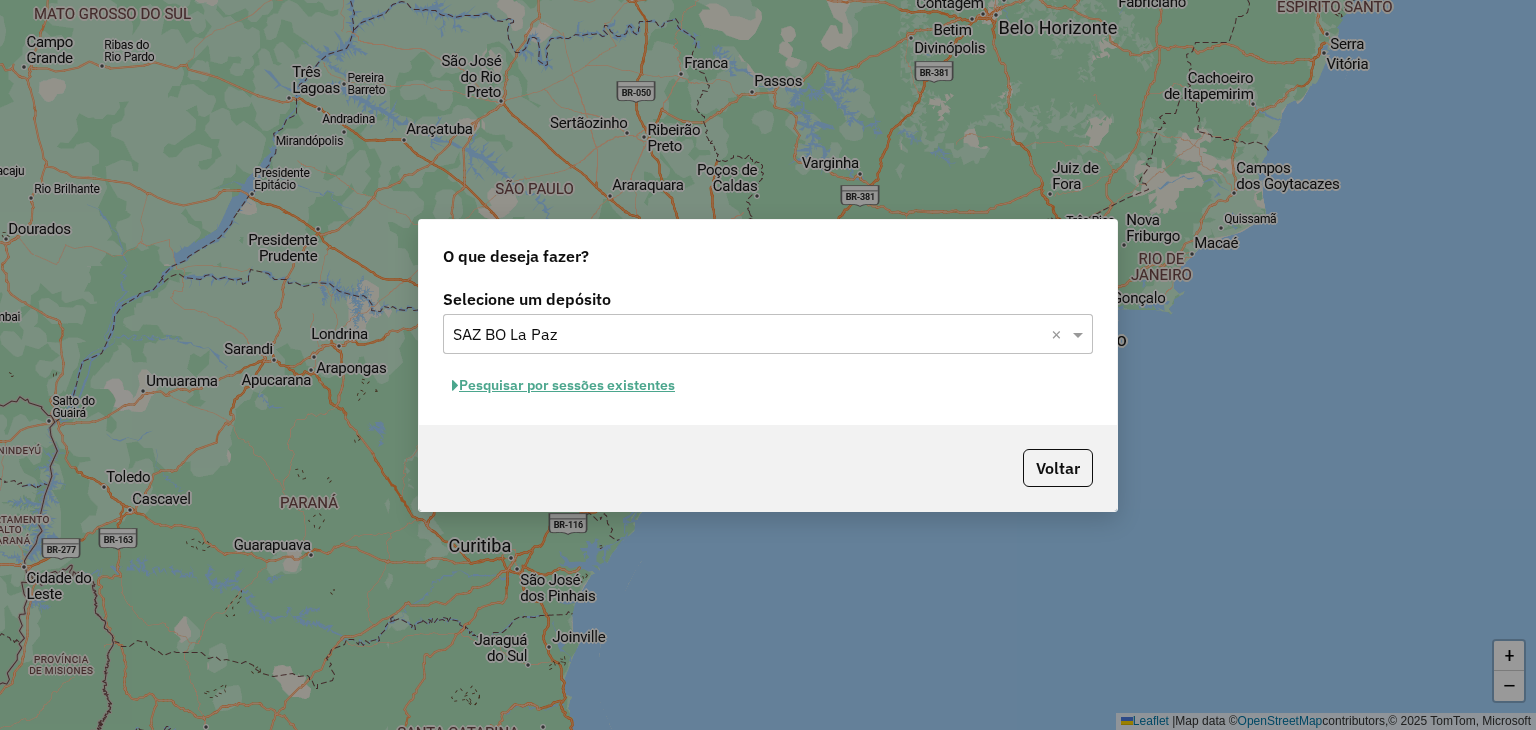 click on "Pesquisar por sessões existentes" 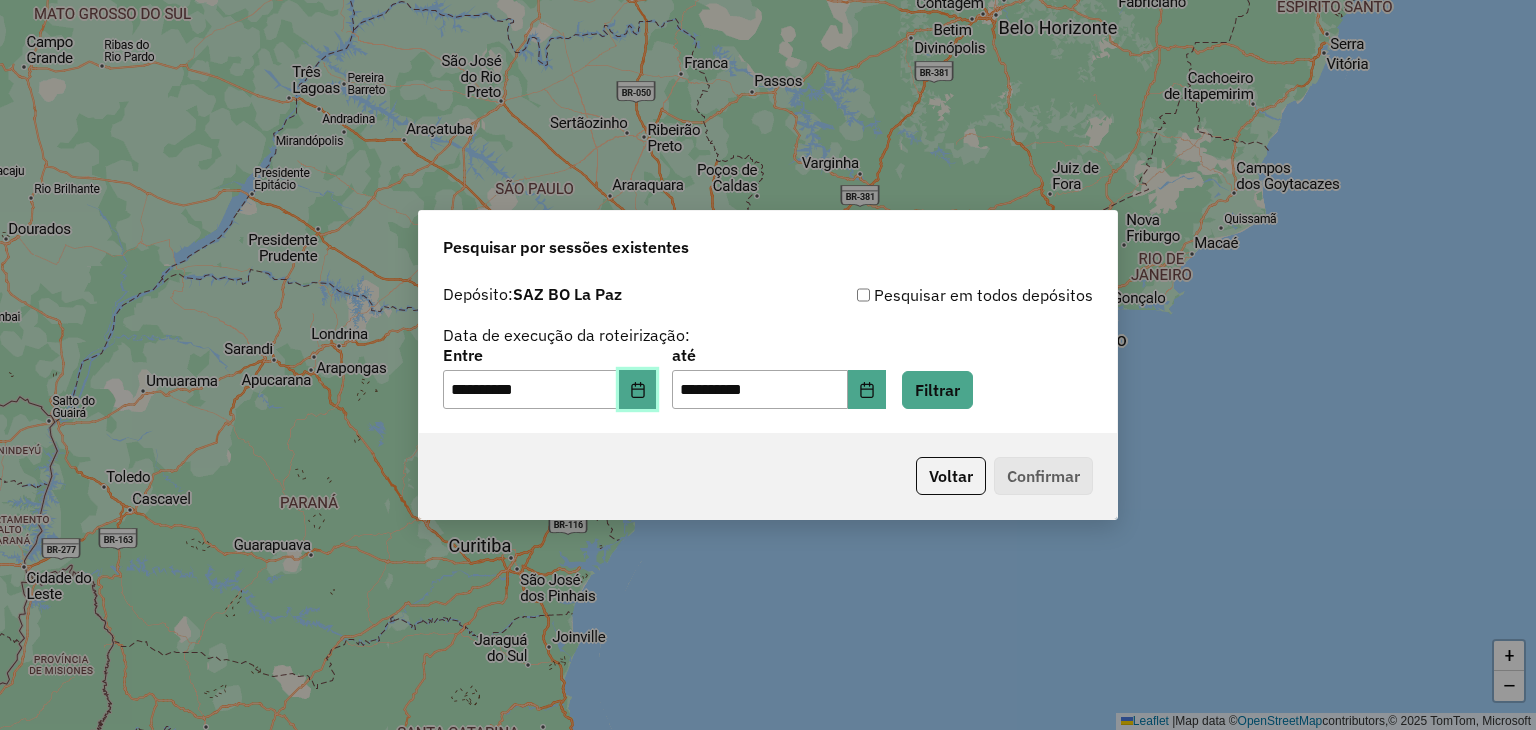 click at bounding box center (638, 390) 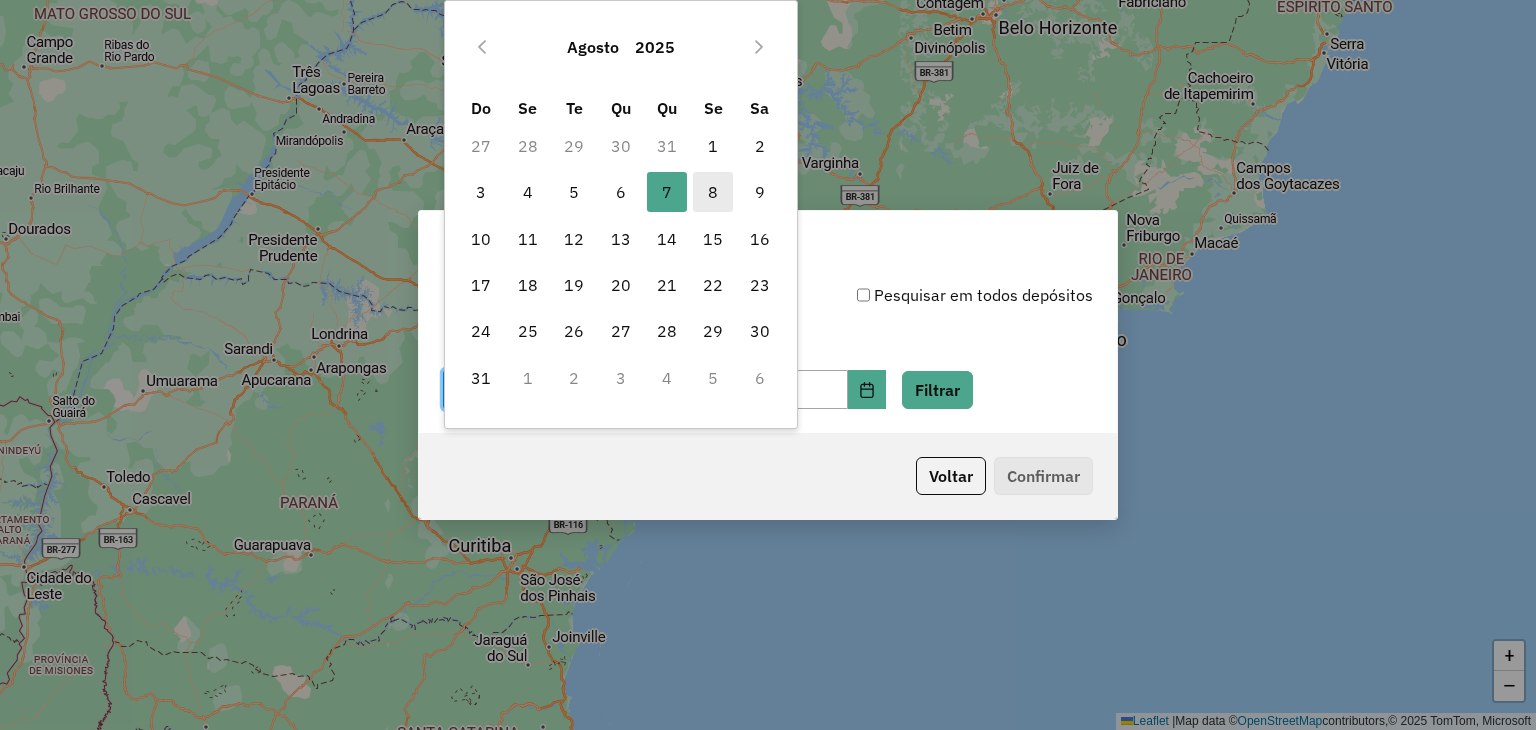 click on "8" at bounding box center (713, 192) 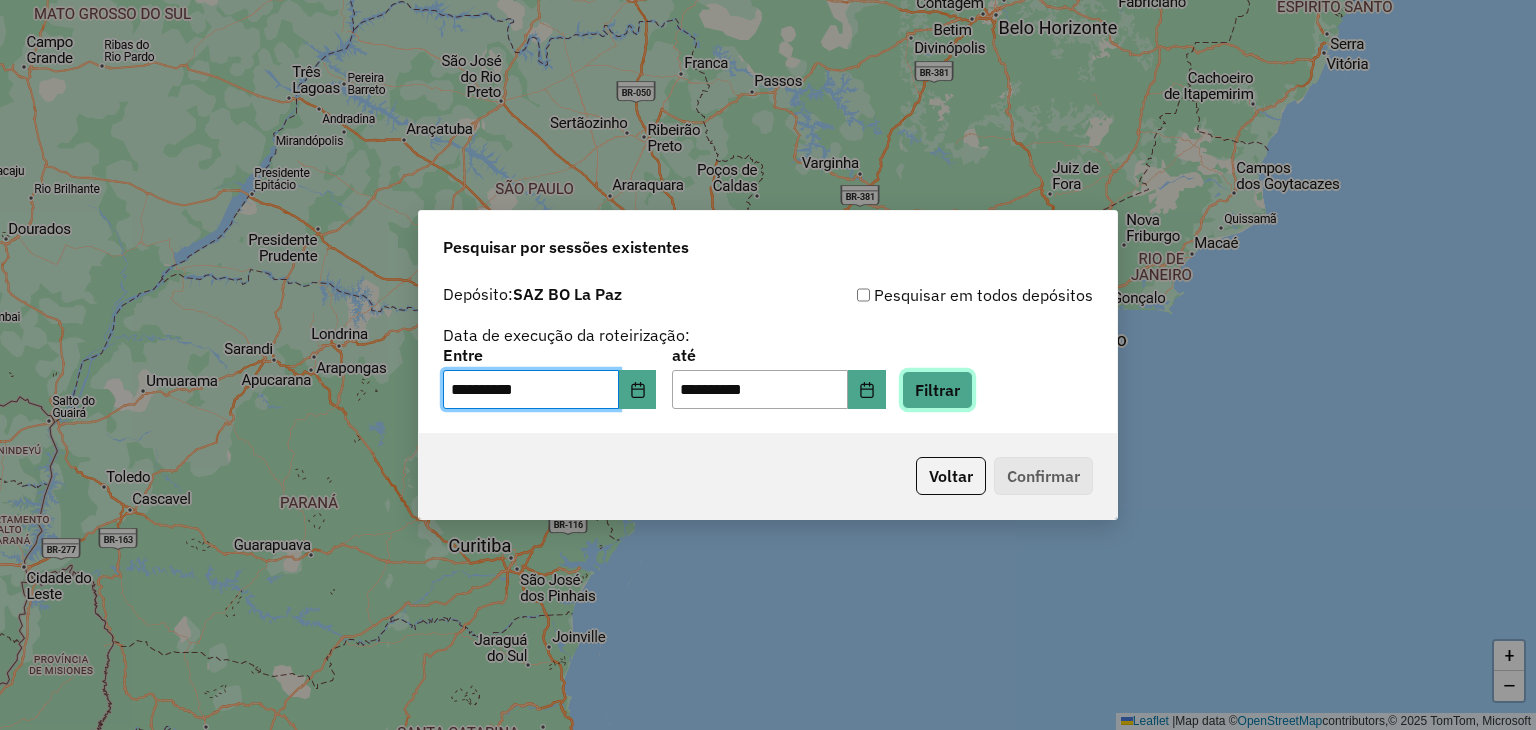 click on "Filtrar" 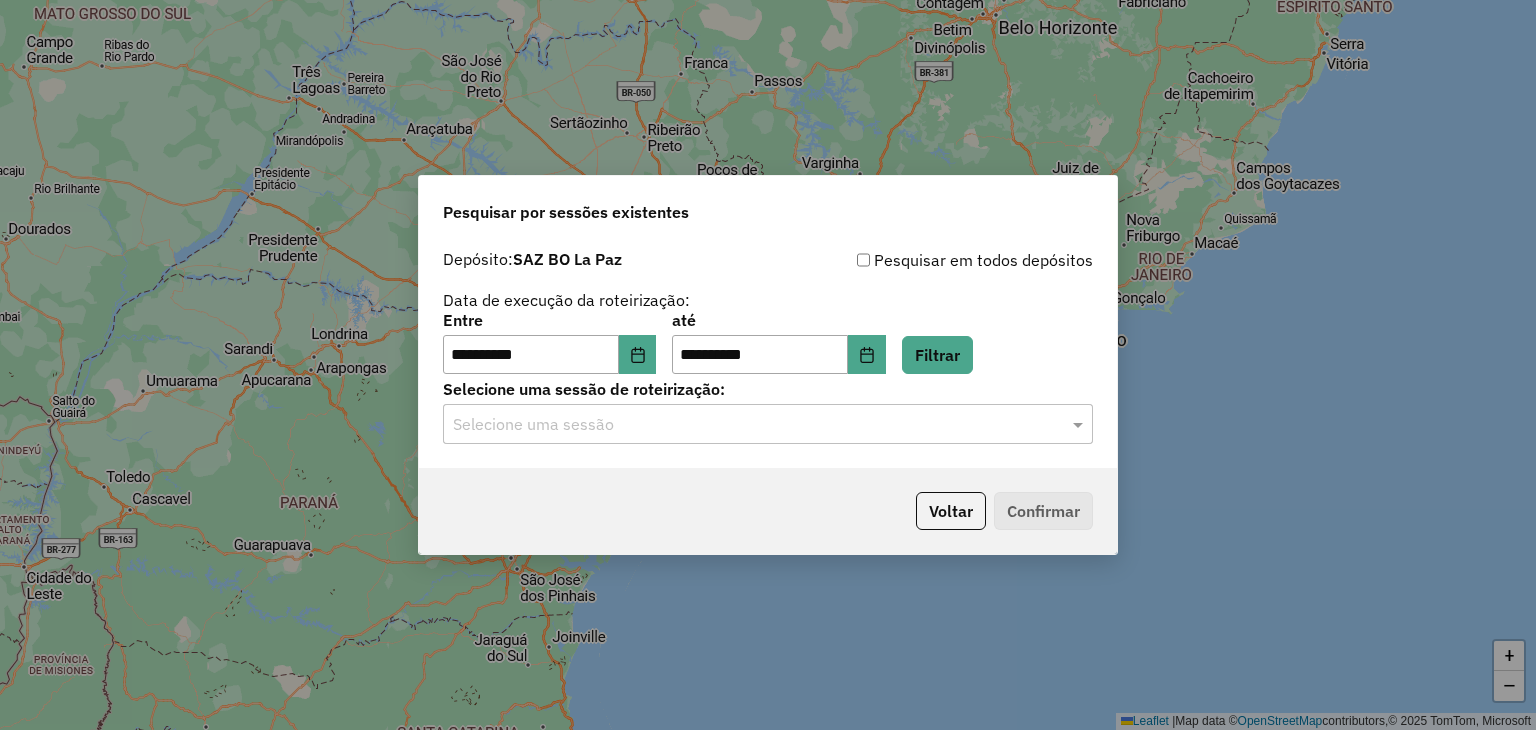 click 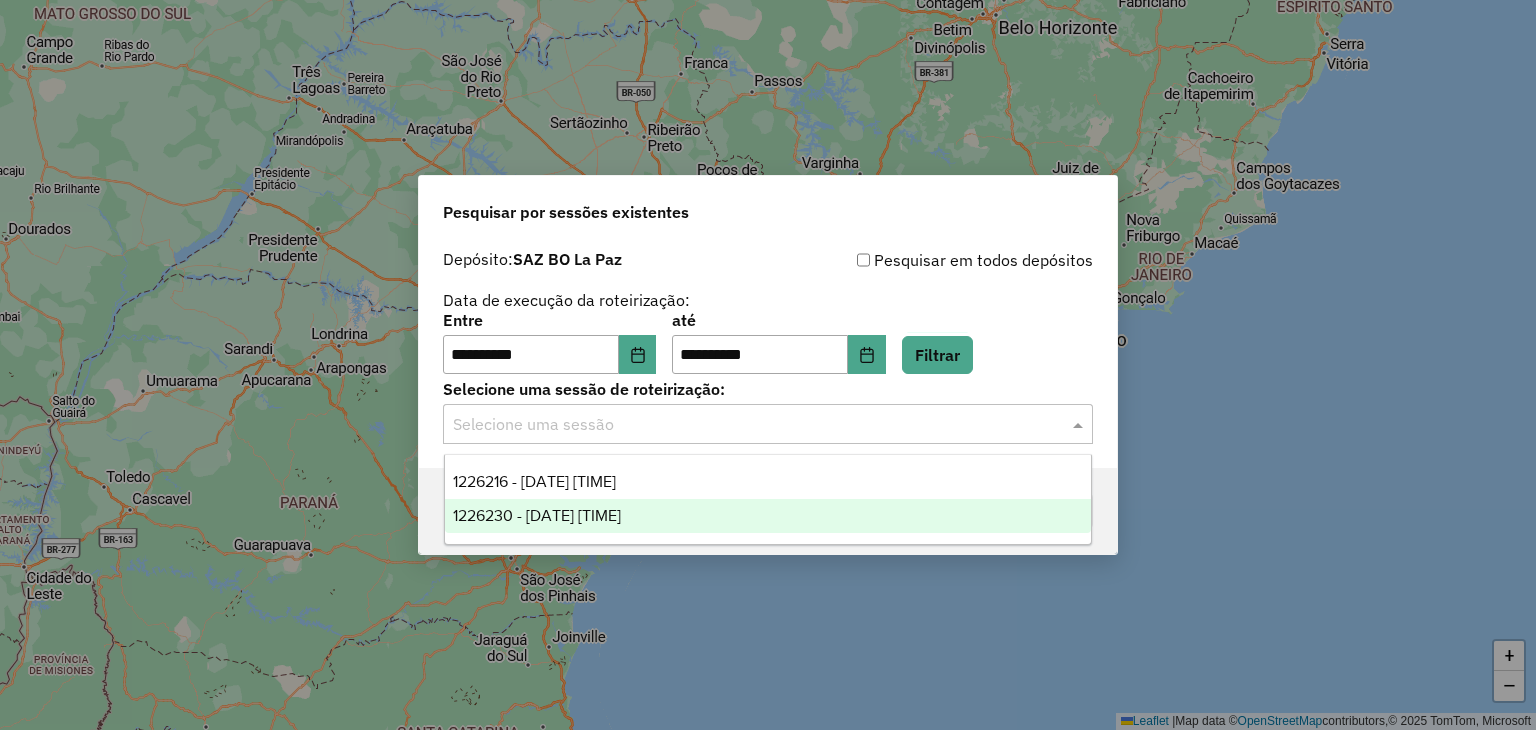 click on "1226230 - 08/08/2025 19:08" at bounding box center [768, 516] 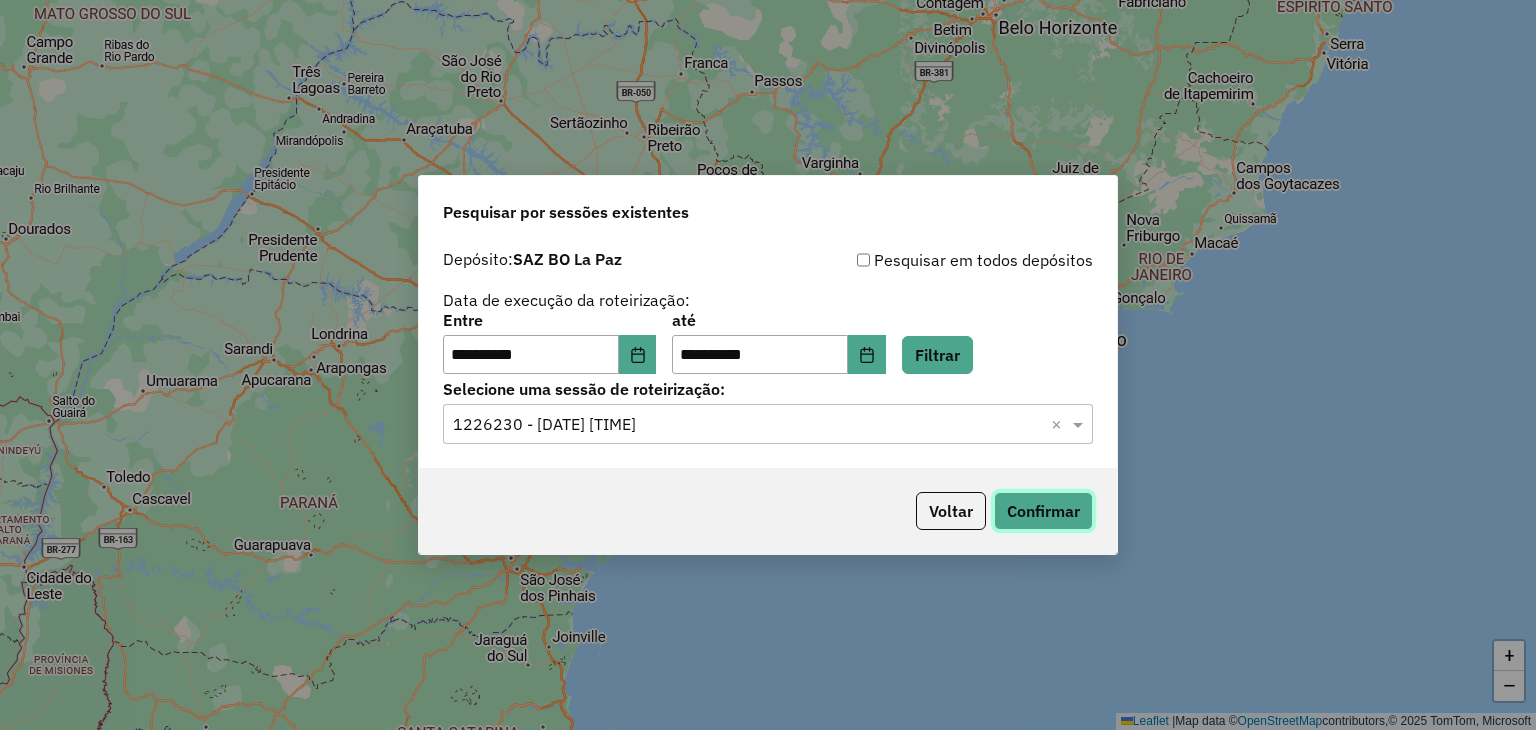 click on "Confirmar" 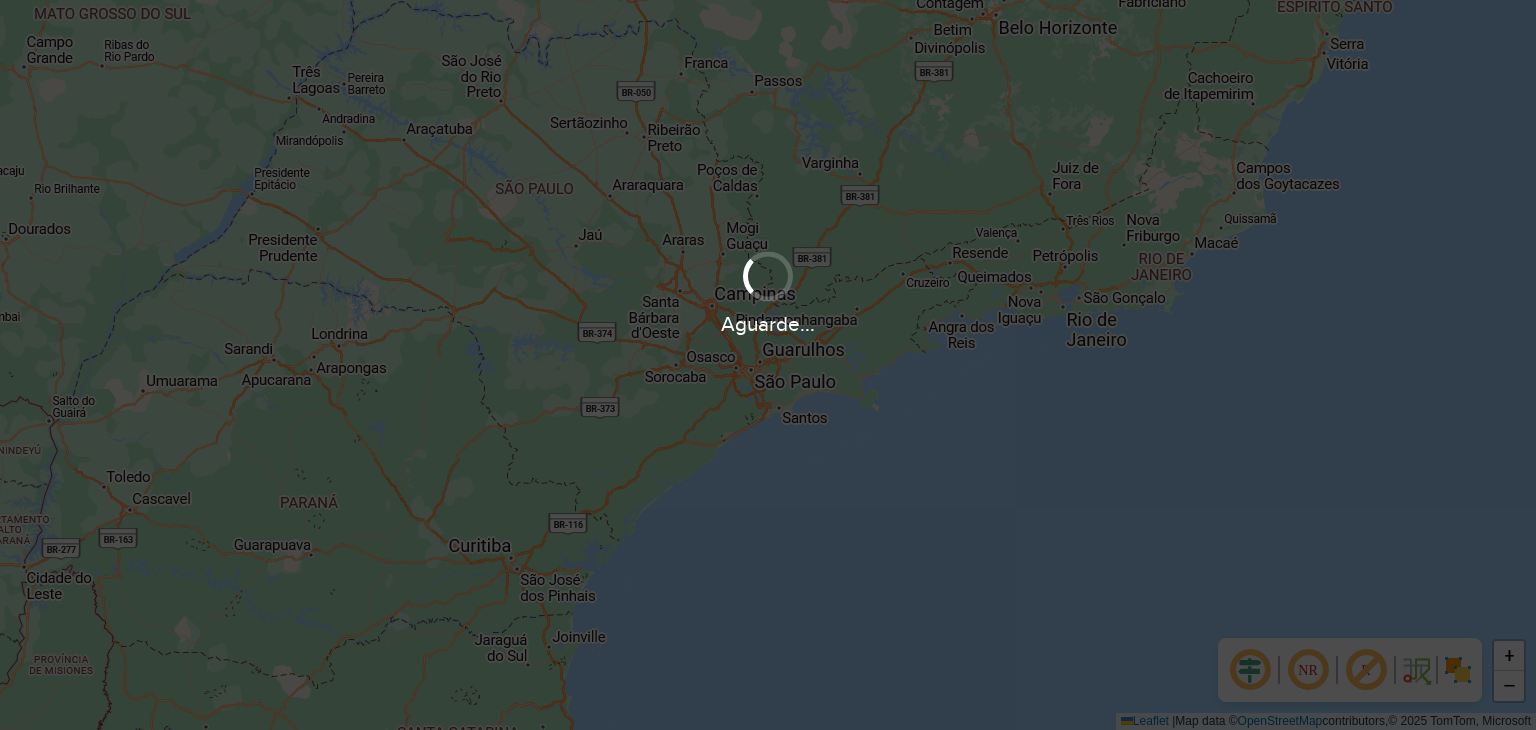 scroll, scrollTop: 0, scrollLeft: 0, axis: both 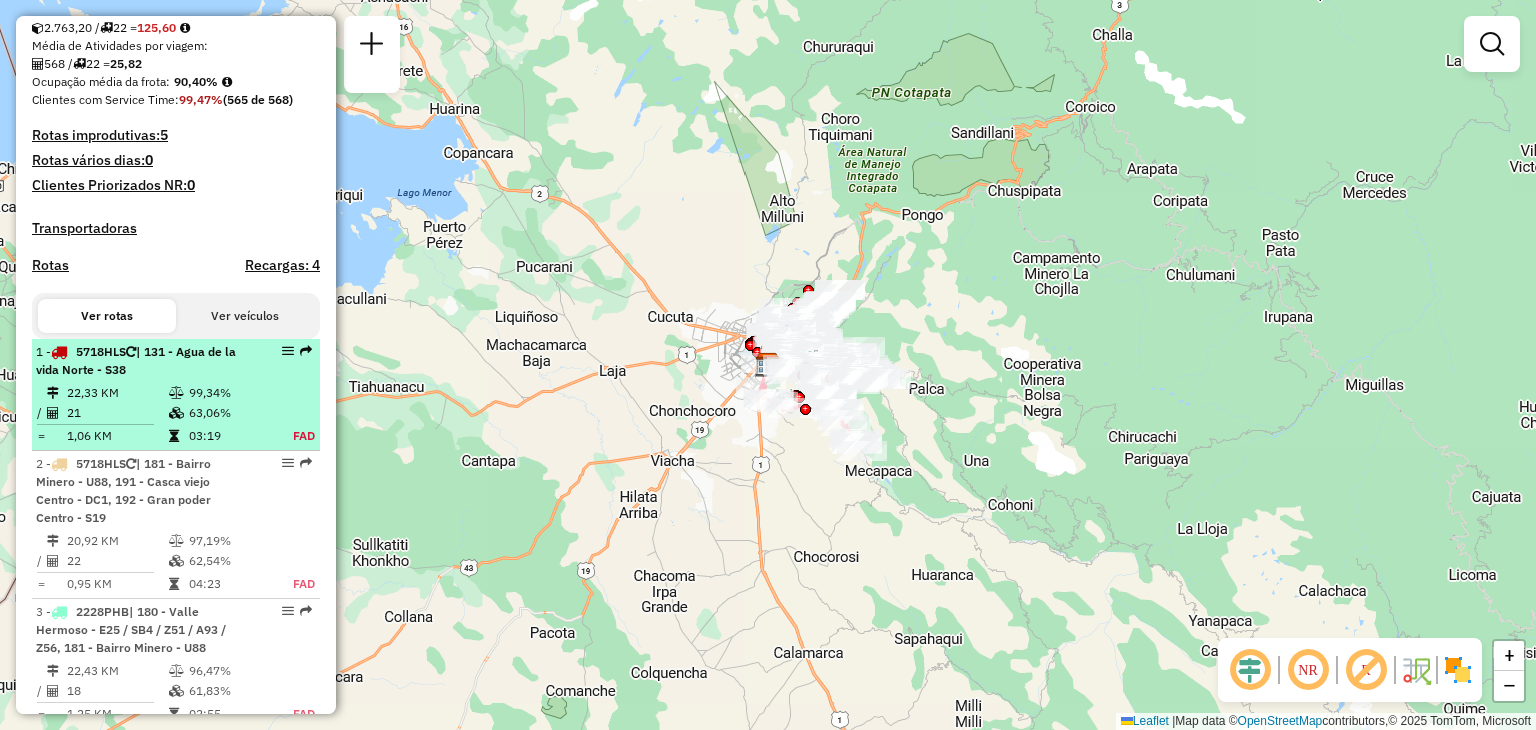 select on "**********" 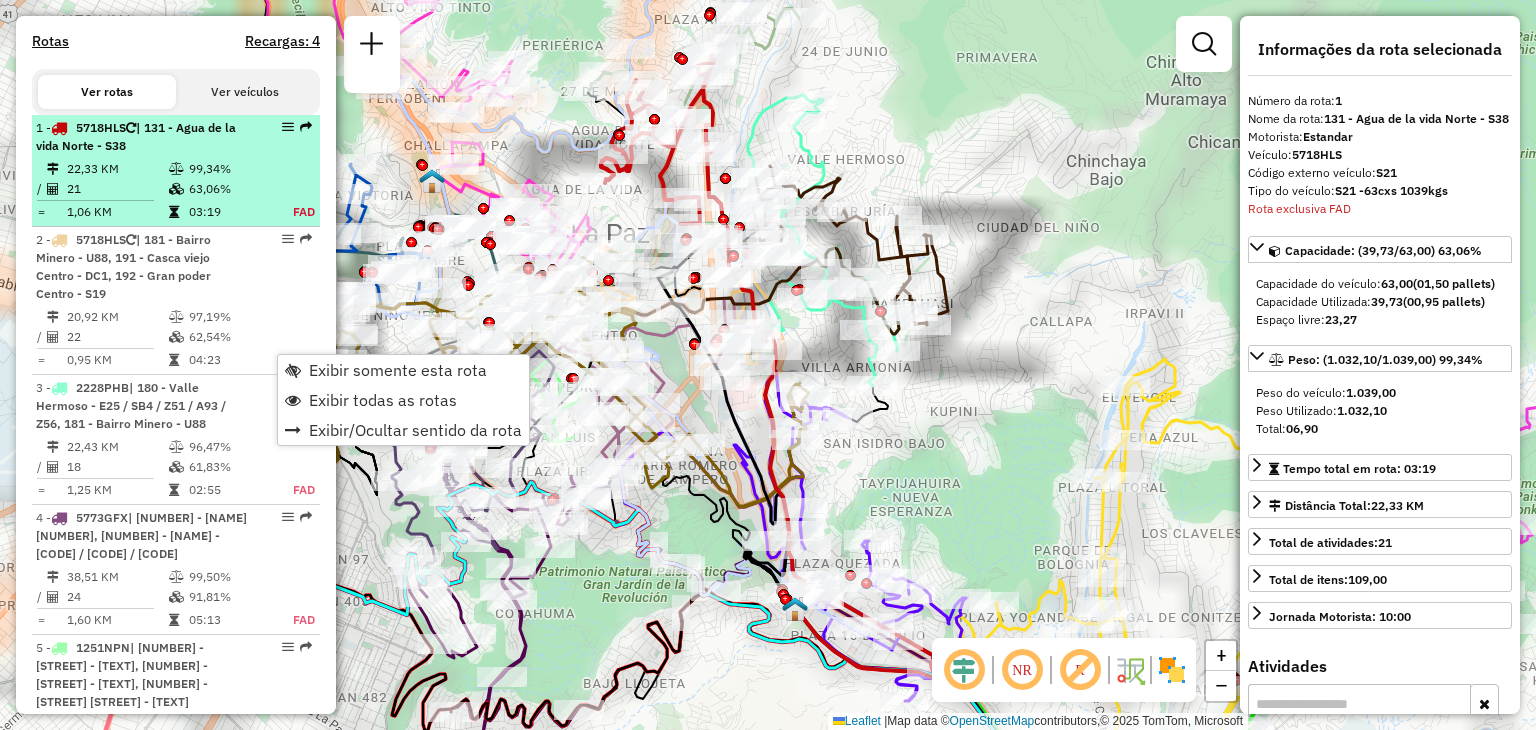 scroll, scrollTop: 723, scrollLeft: 0, axis: vertical 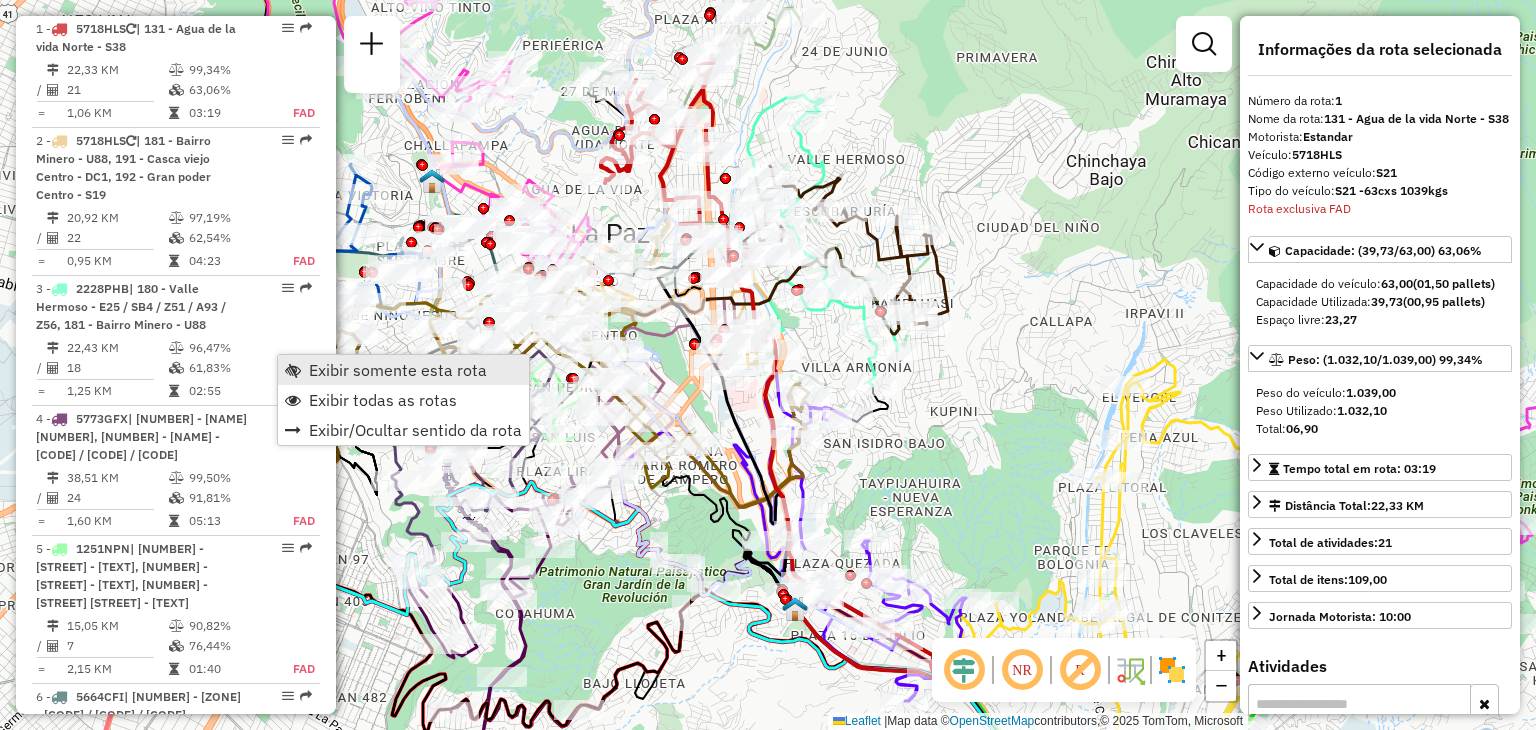 click on "Exibir somente esta rota" at bounding box center [398, 370] 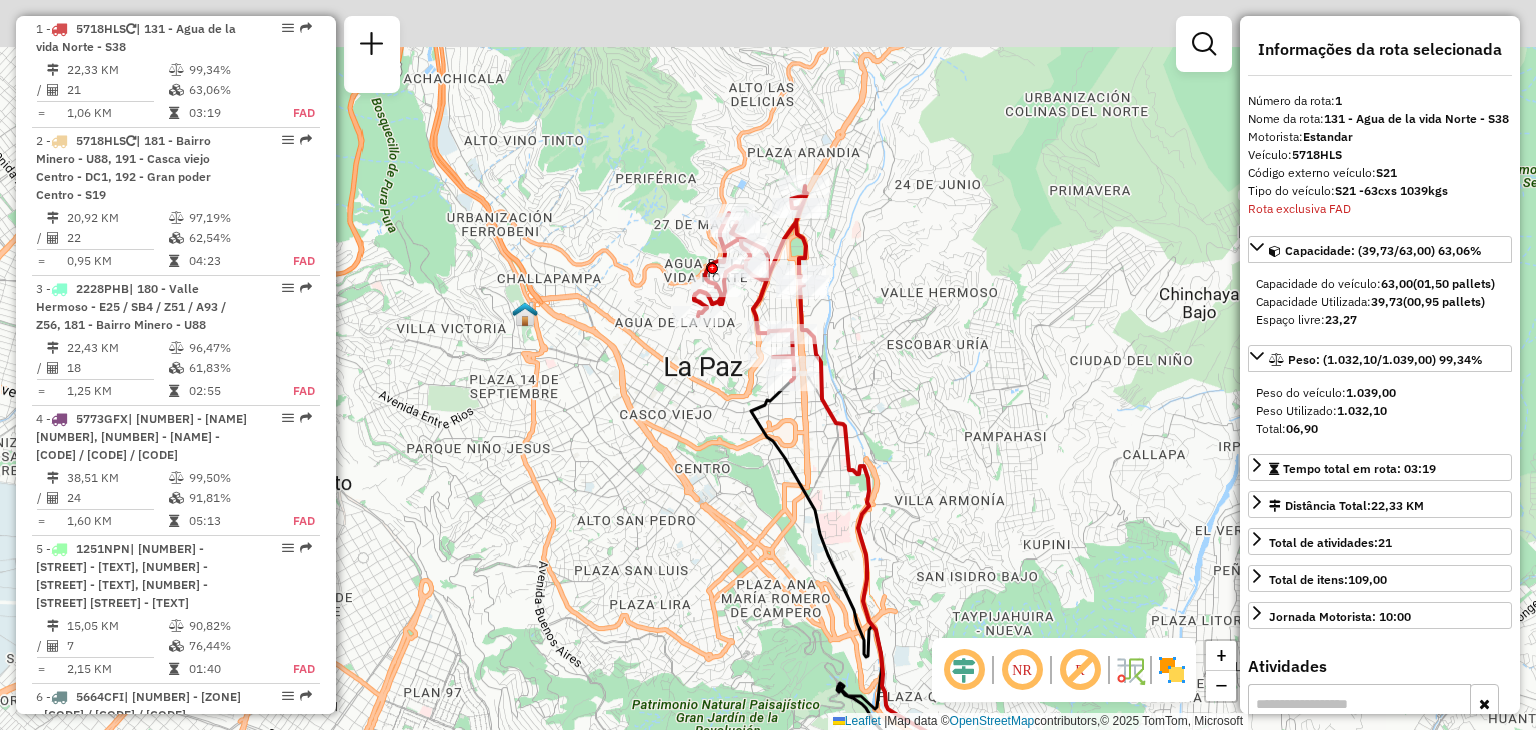 drag, startPoint x: 656, startPoint y: 321, endPoint x: 755, endPoint y: 474, distance: 182.23611 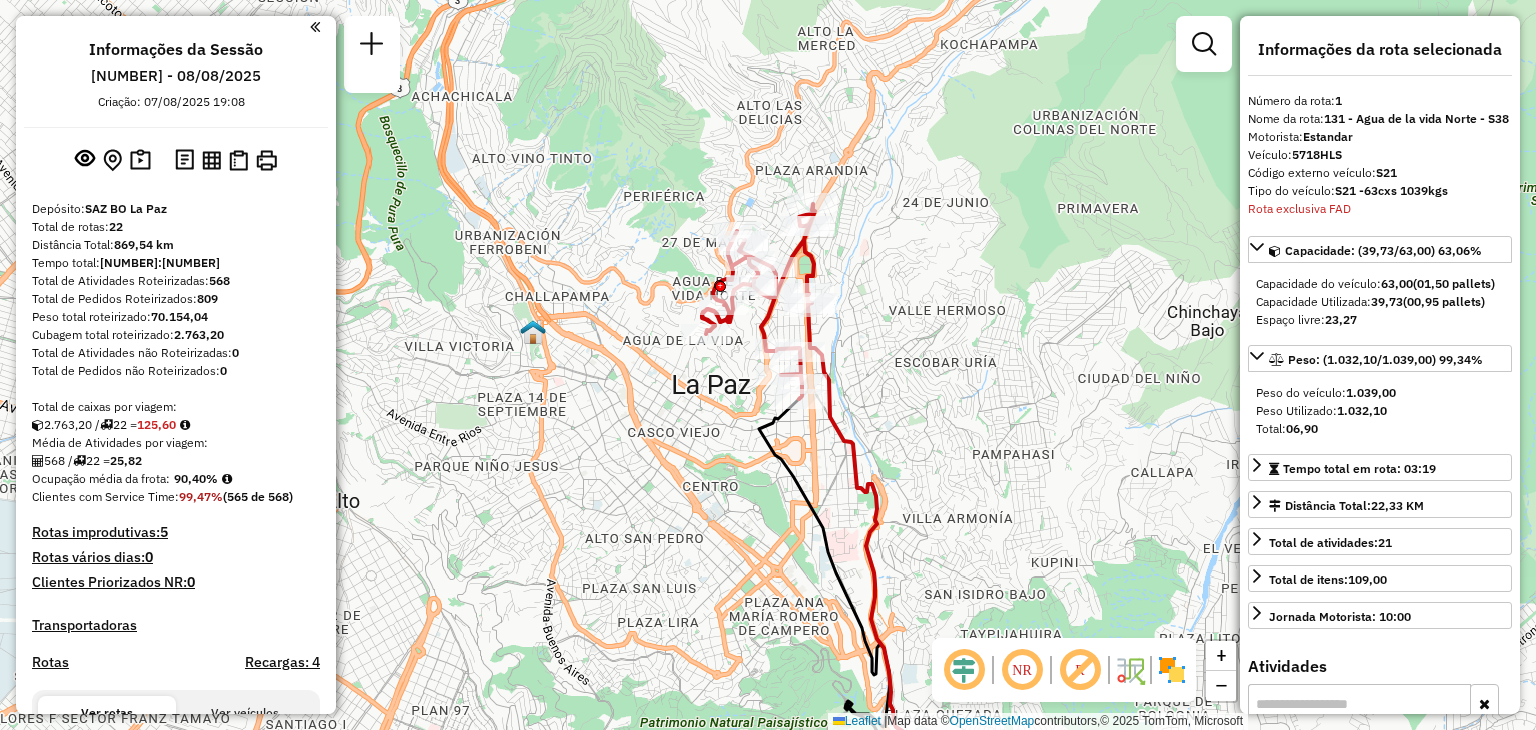 scroll, scrollTop: 0, scrollLeft: 0, axis: both 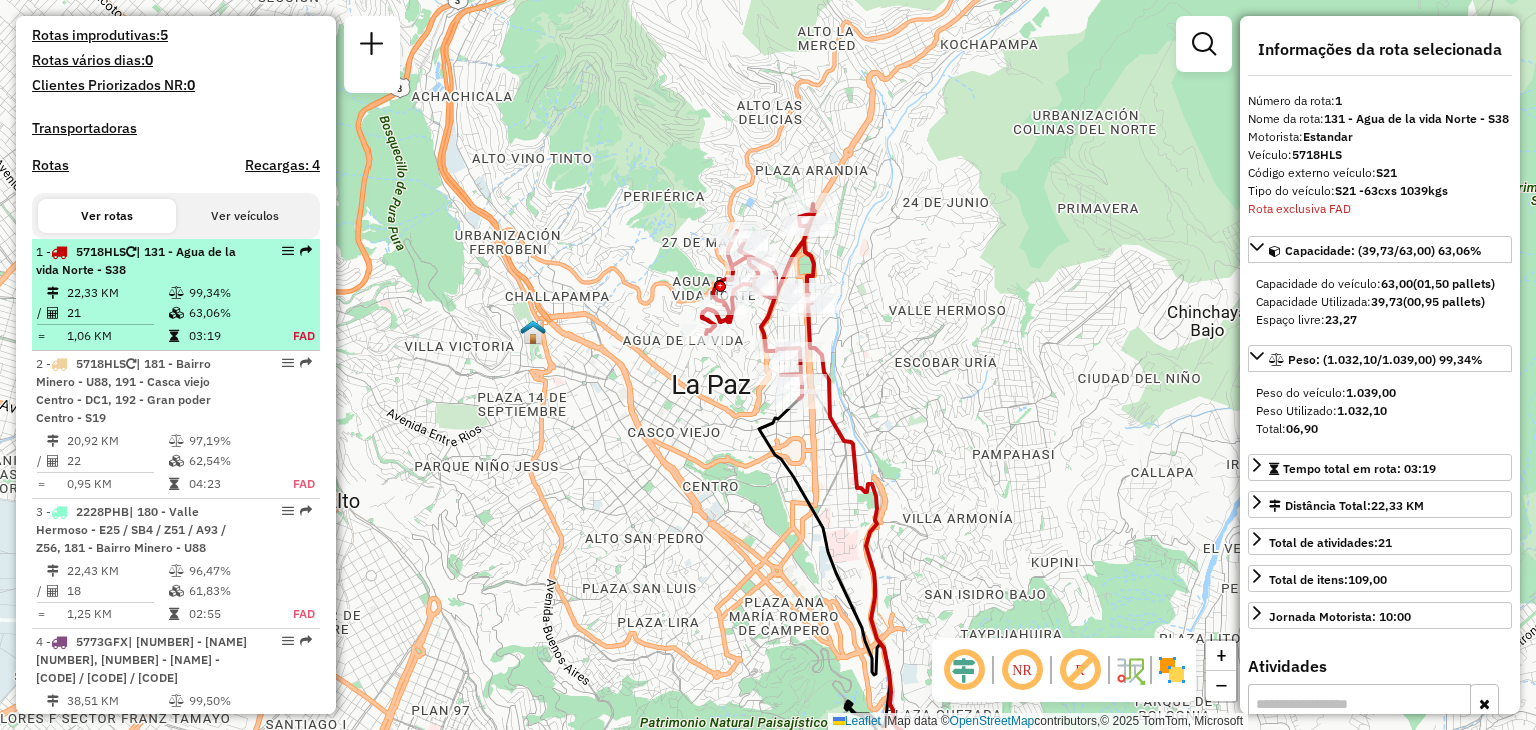click on "22,33 KM" at bounding box center [117, 293] 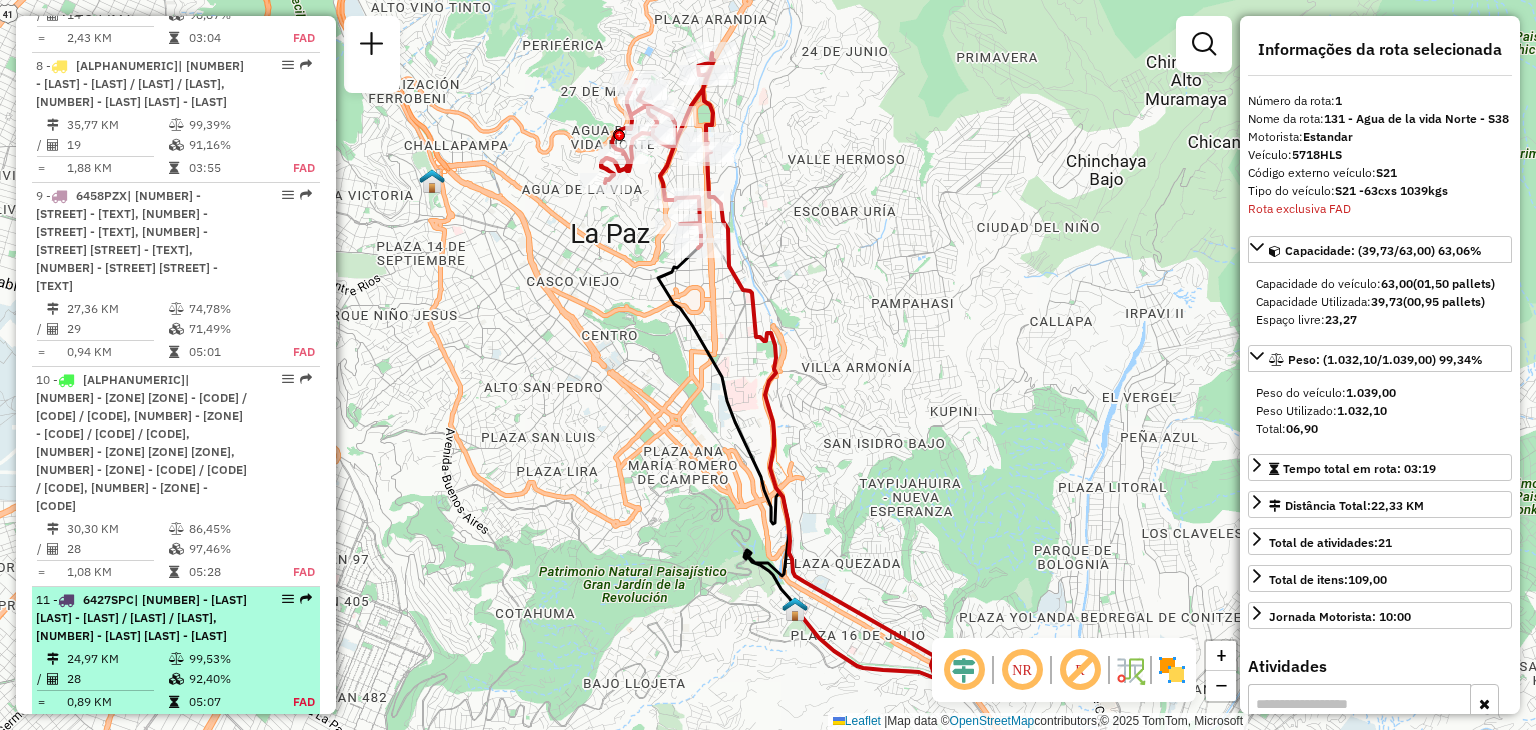 scroll, scrollTop: 1723, scrollLeft: 0, axis: vertical 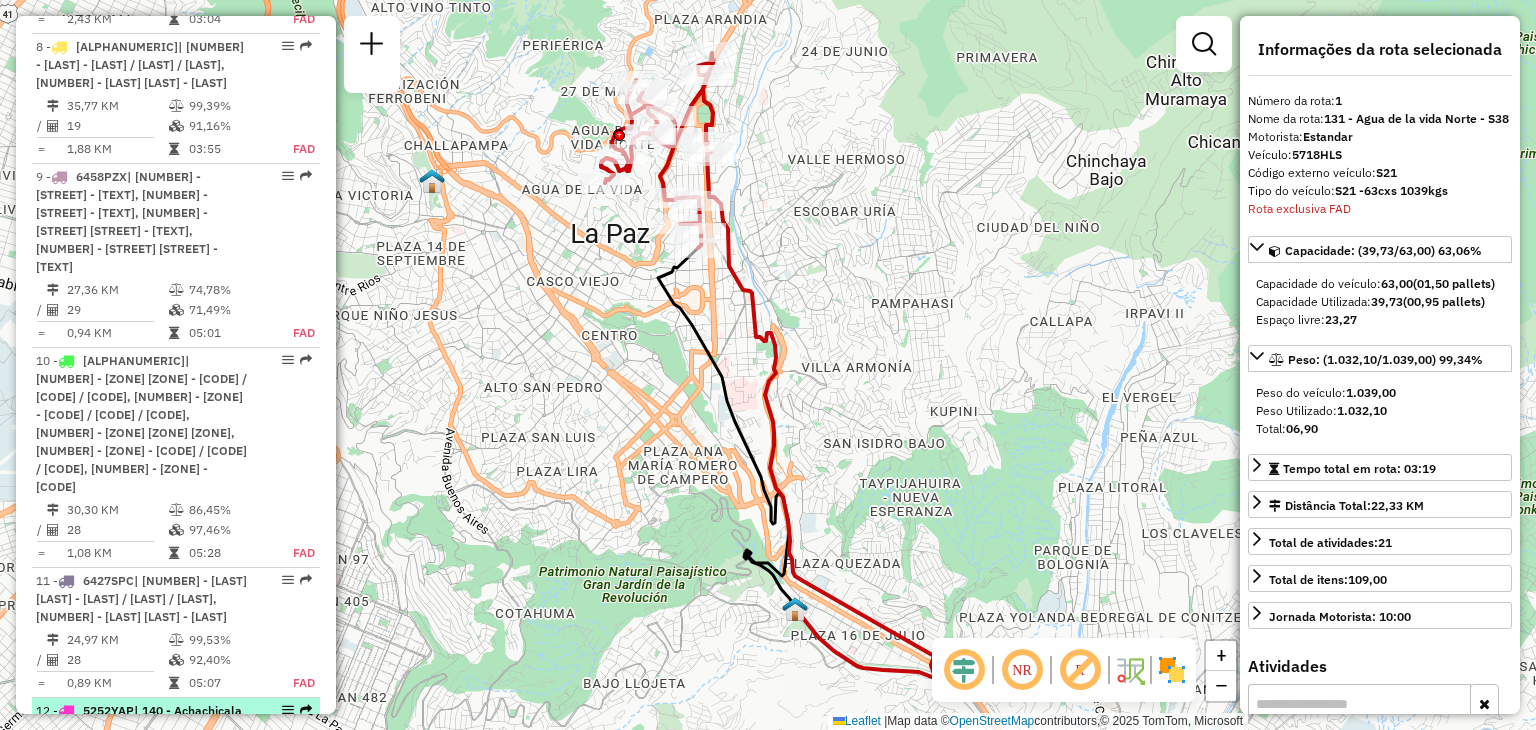 click on "5252YAP" at bounding box center (108, 710) 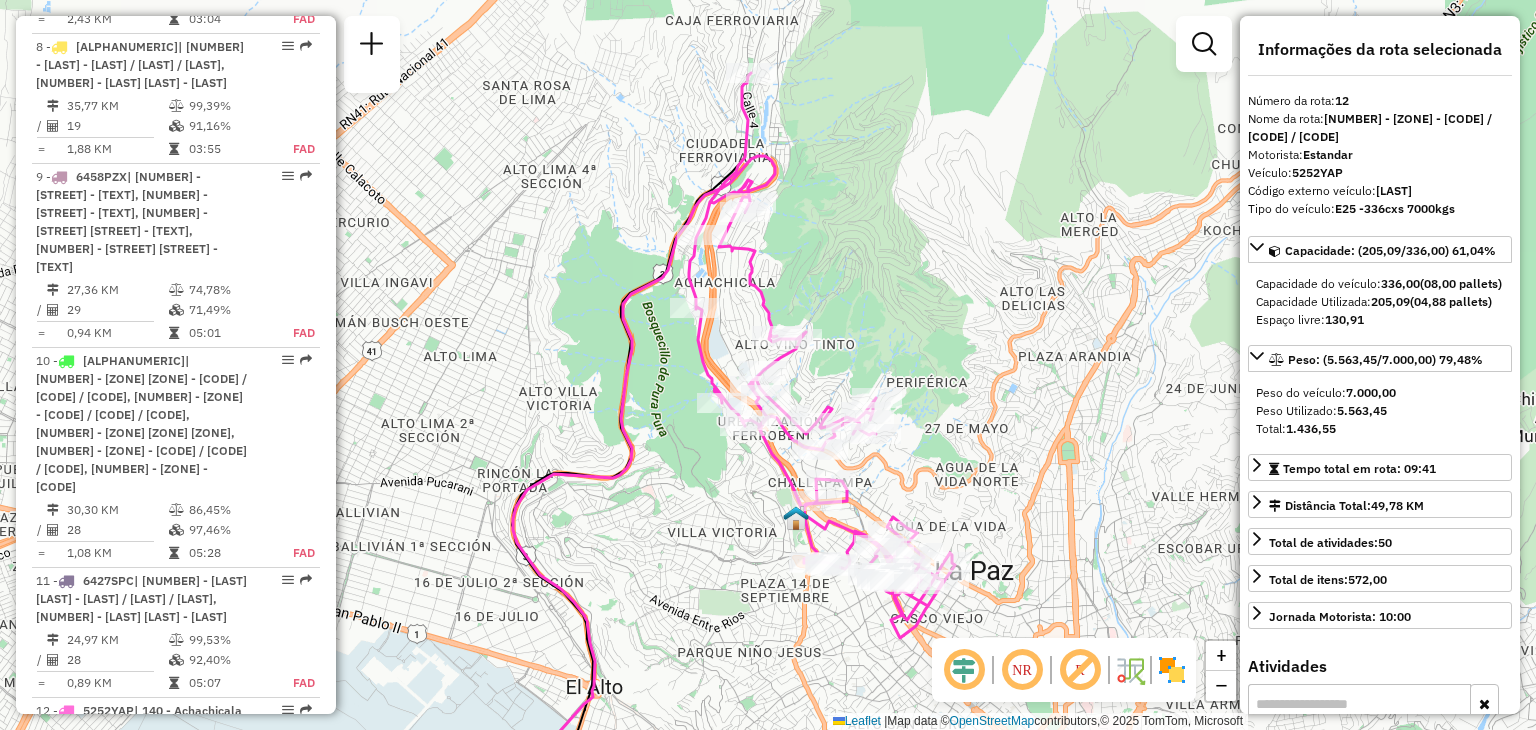 drag, startPoint x: 925, startPoint y: 323, endPoint x: 796, endPoint y: 295, distance: 132.00378 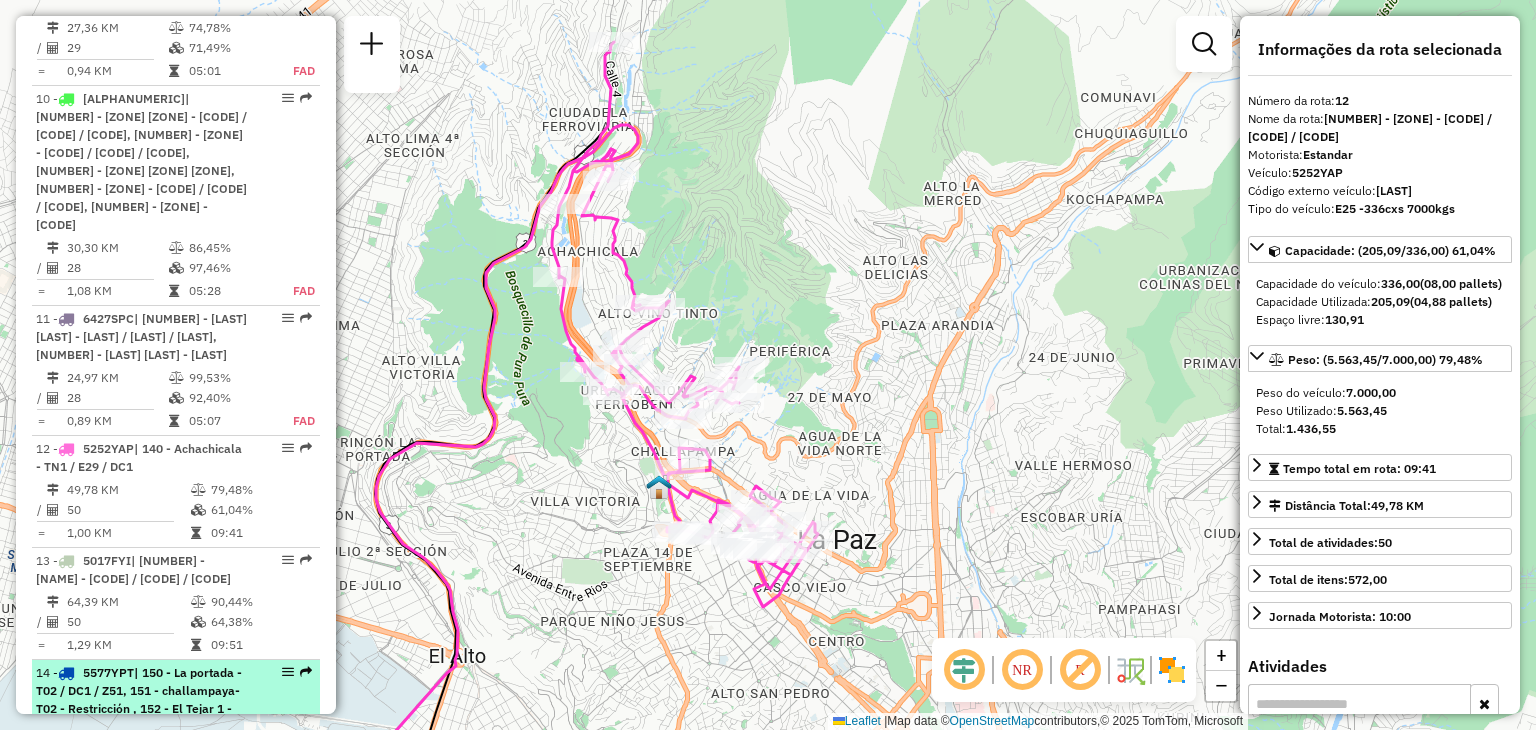 scroll, scrollTop: 2023, scrollLeft: 0, axis: vertical 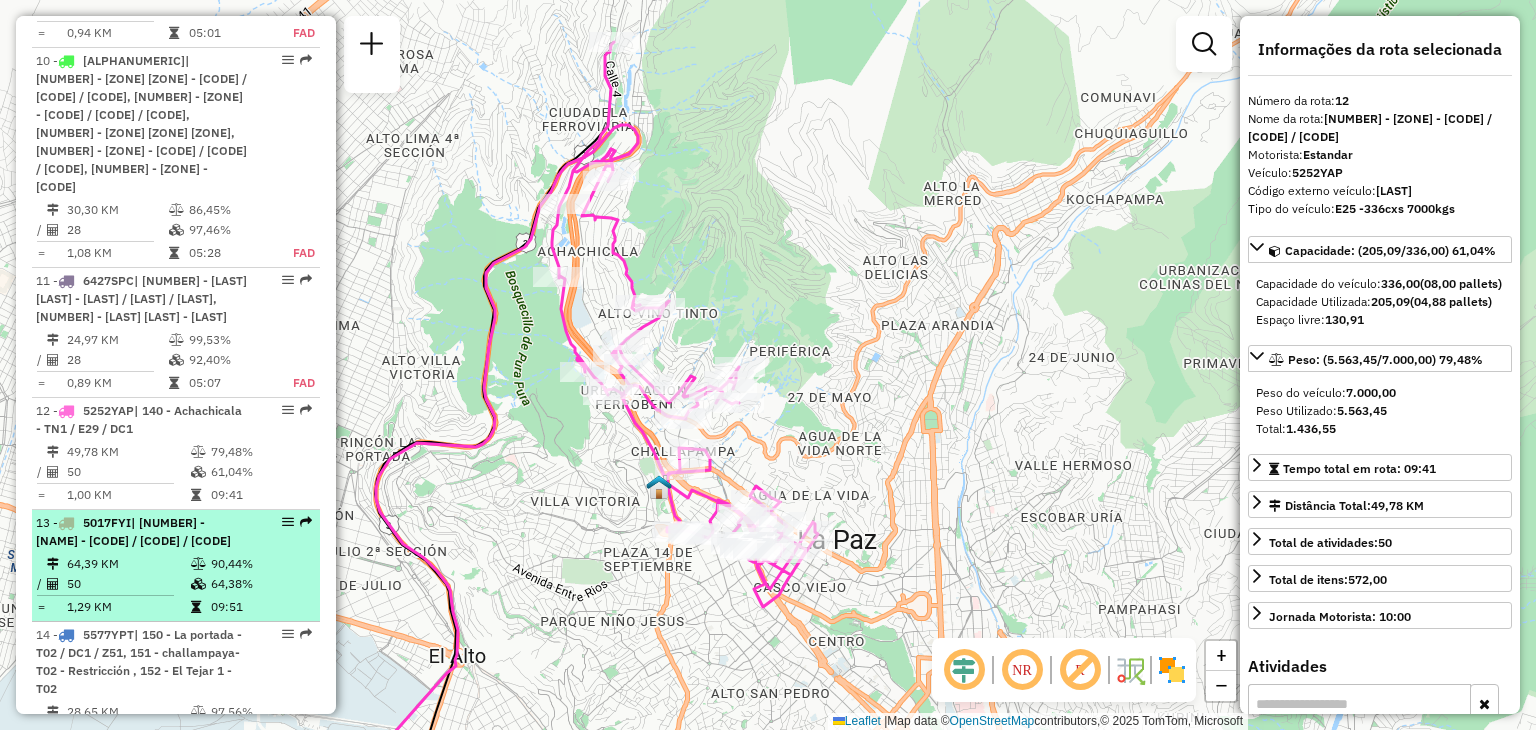 click on "50" at bounding box center [128, 584] 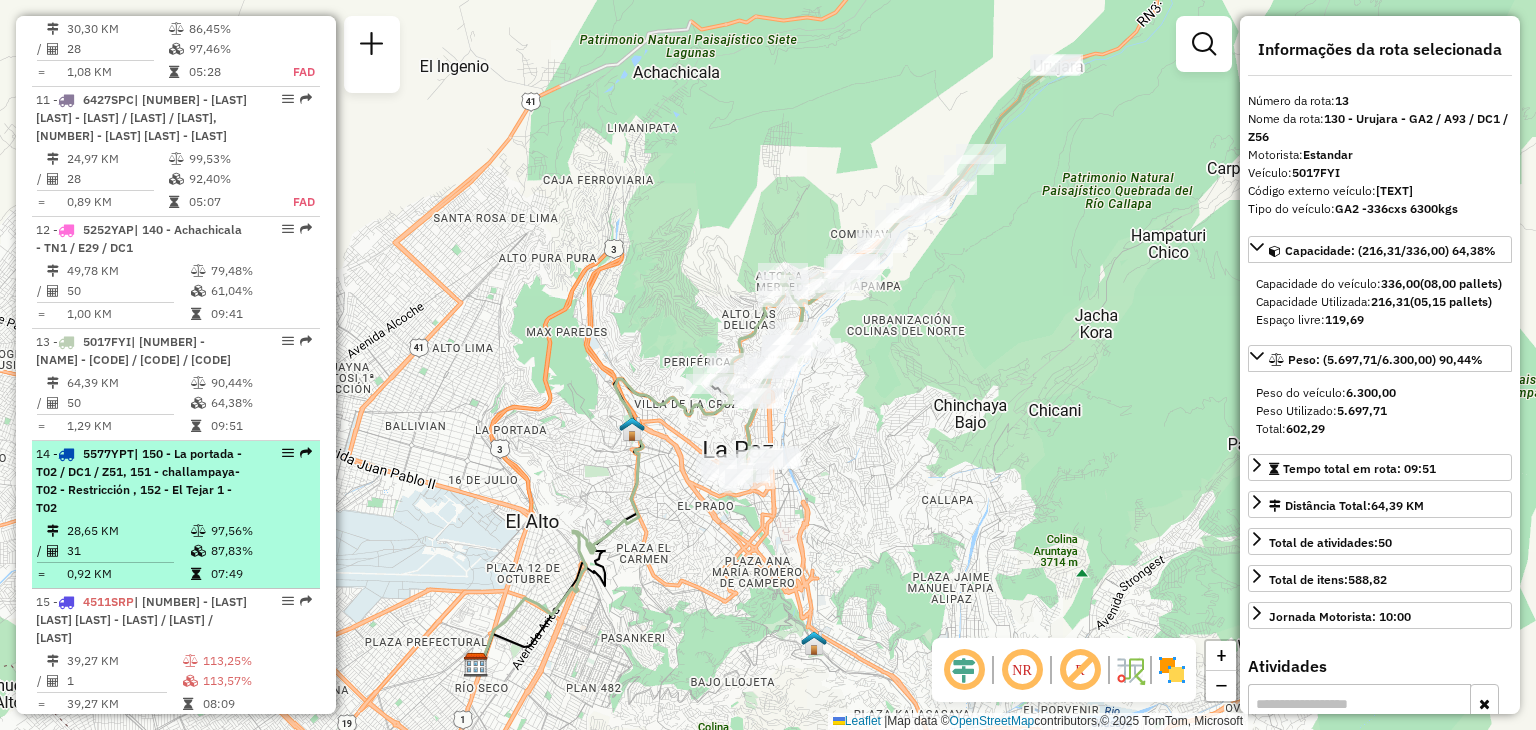 scroll, scrollTop: 2223, scrollLeft: 0, axis: vertical 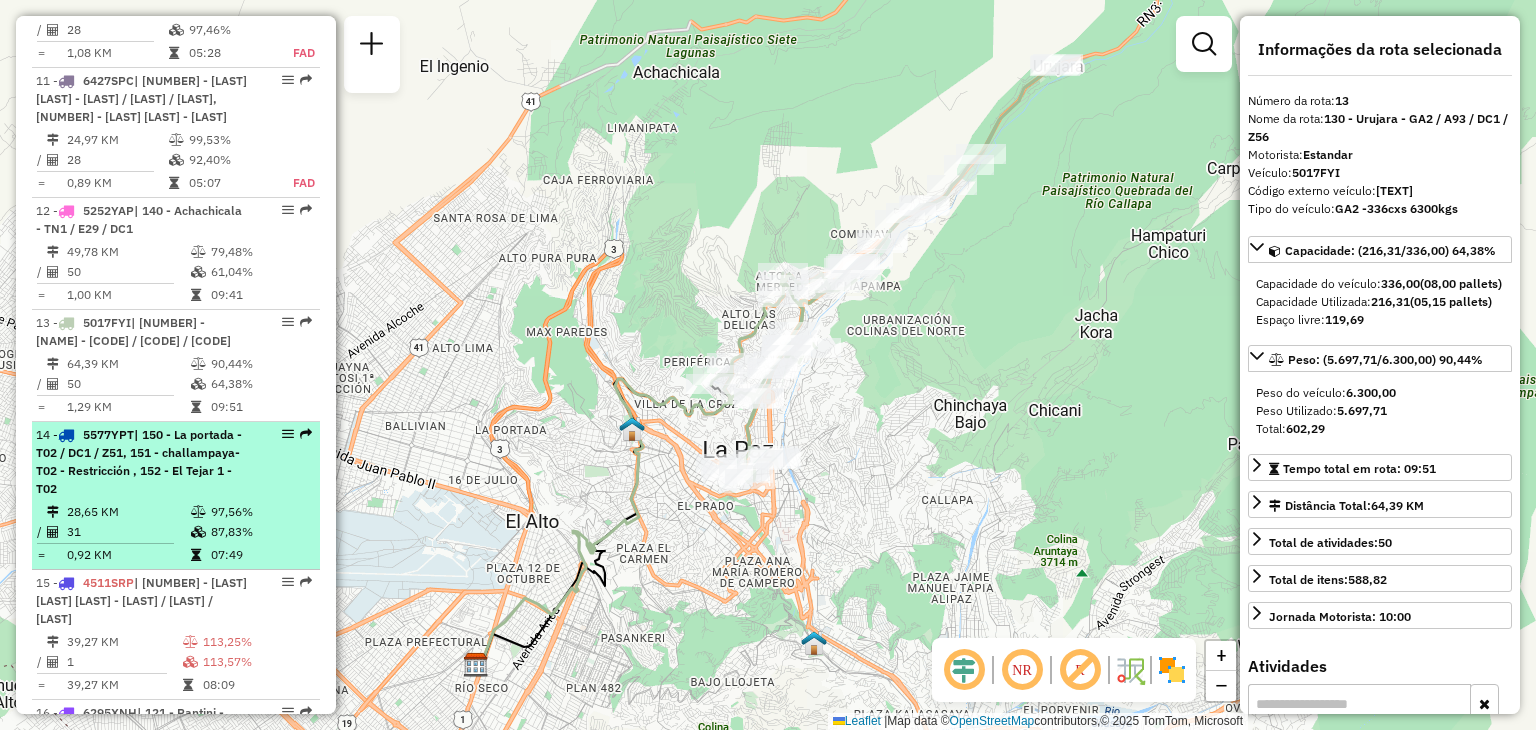 click on "| 150 - La portada - T02 / DC1 / Z51, 151 - challampaya- T02 - Restricción , 152 - El Tejar 1 - T02" at bounding box center [139, 461] 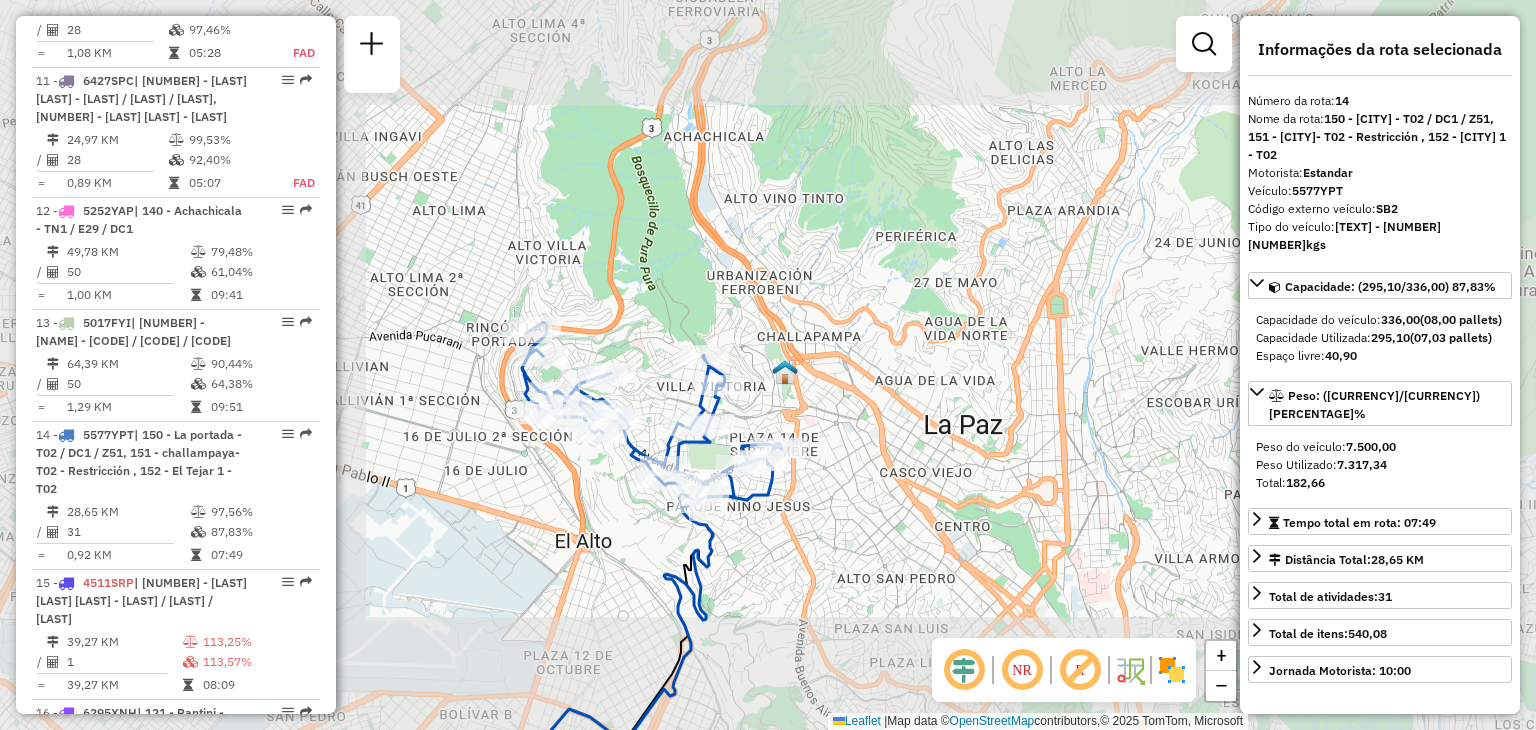 drag, startPoint x: 622, startPoint y: 458, endPoint x: 628, endPoint y: 421, distance: 37.48333 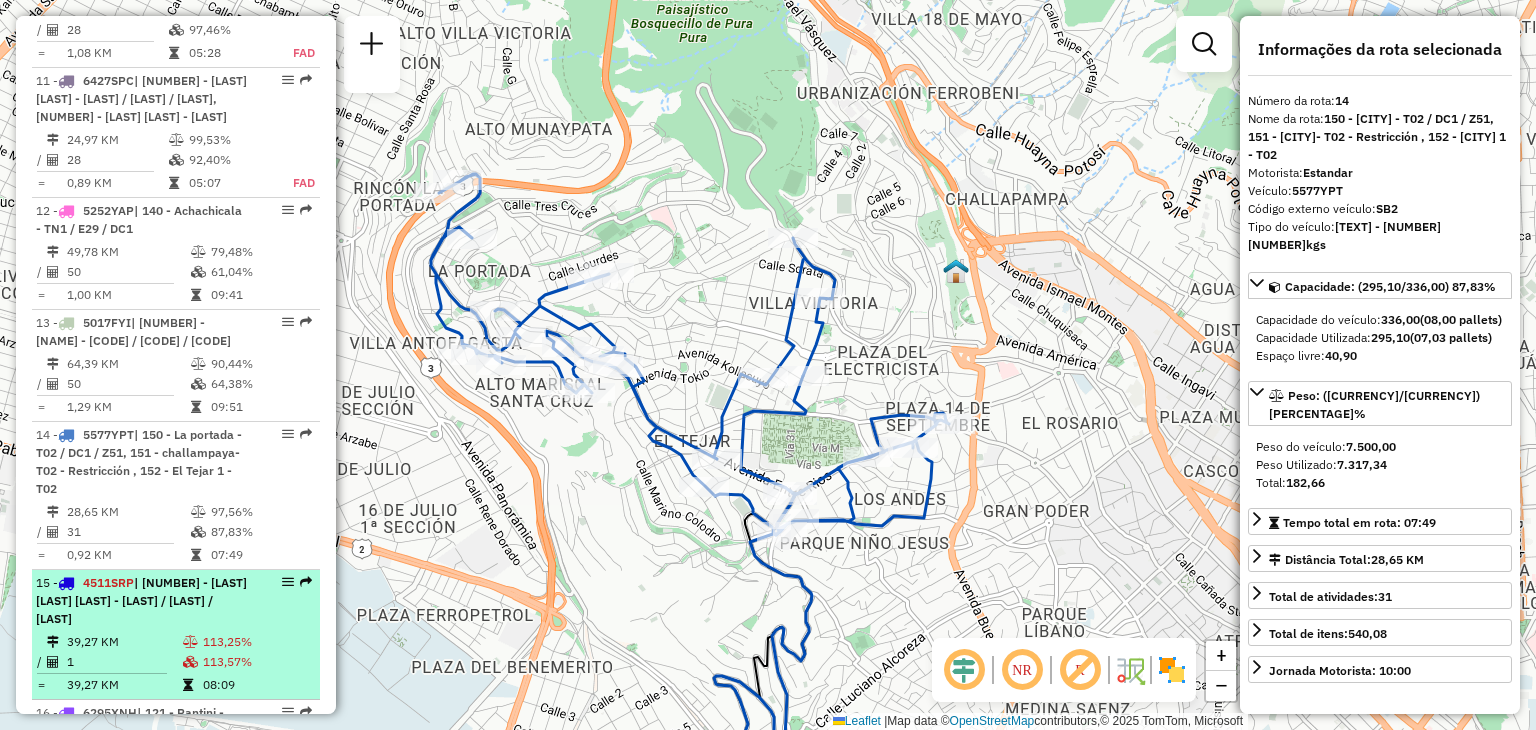 click on "39,27 KM" at bounding box center (124, 642) 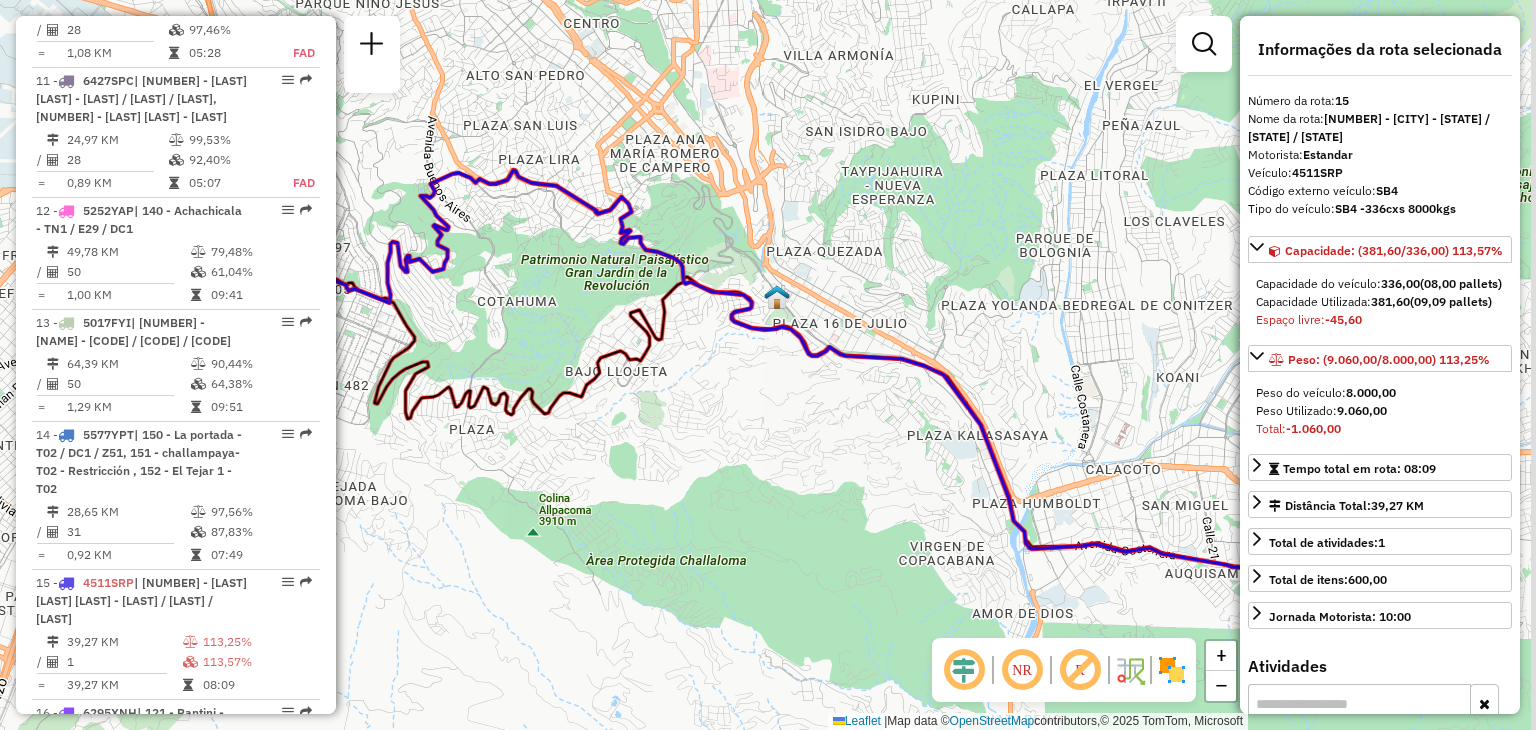 drag, startPoint x: 794, startPoint y: 397, endPoint x: 620, endPoint y: 379, distance: 174.92856 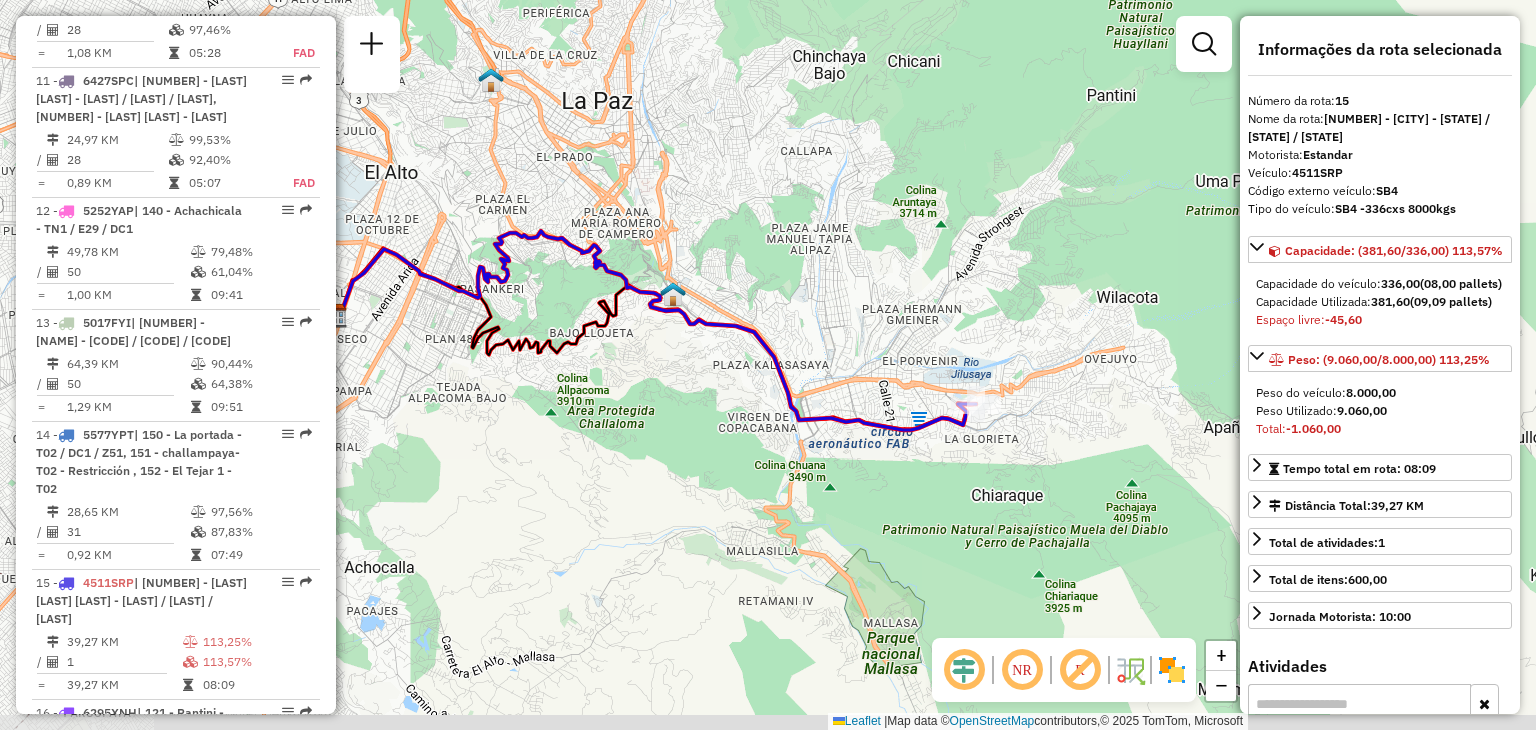 drag, startPoint x: 689, startPoint y: 476, endPoint x: 631, endPoint y: 428, distance: 75.28612 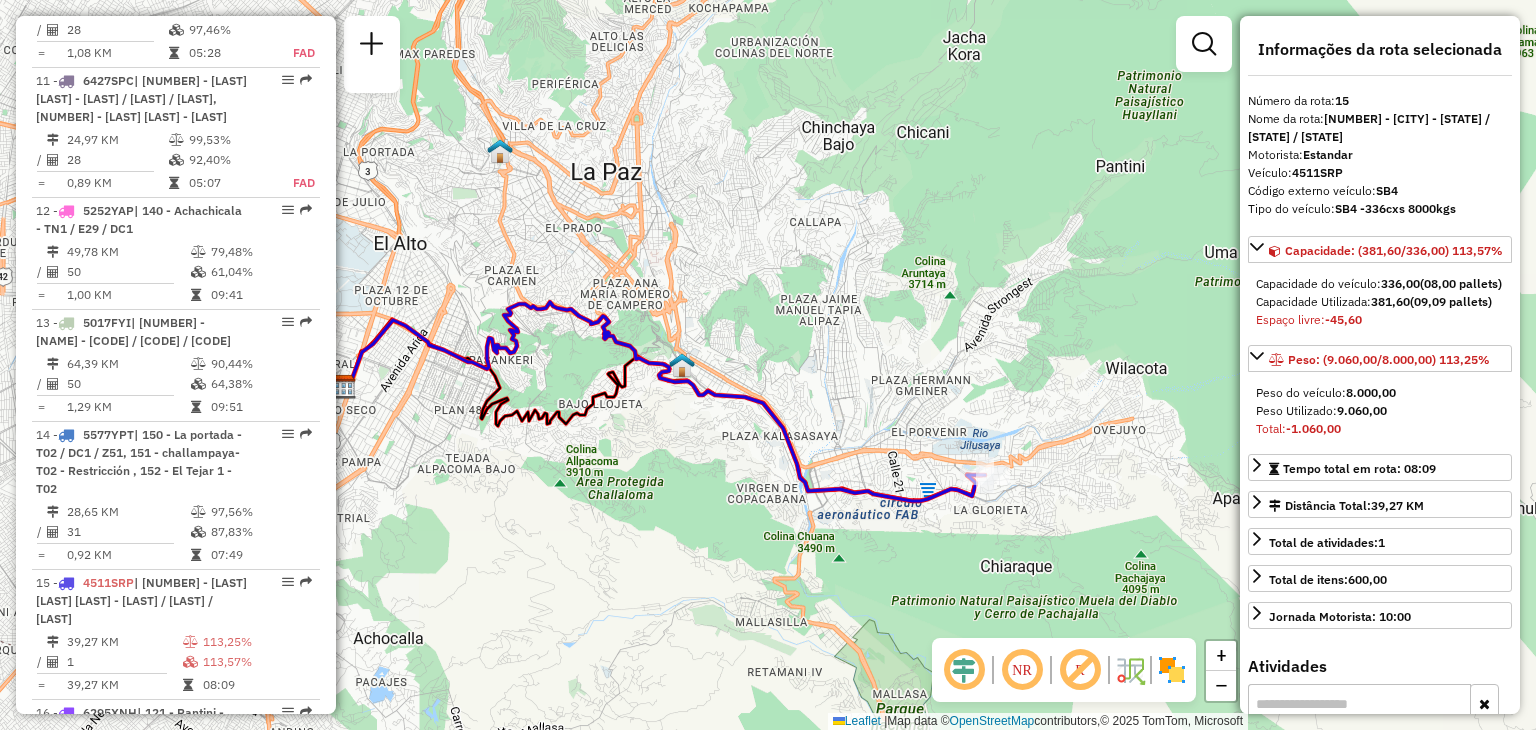 drag, startPoint x: 548, startPoint y: 440, endPoint x: 849, endPoint y: 489, distance: 304.96228 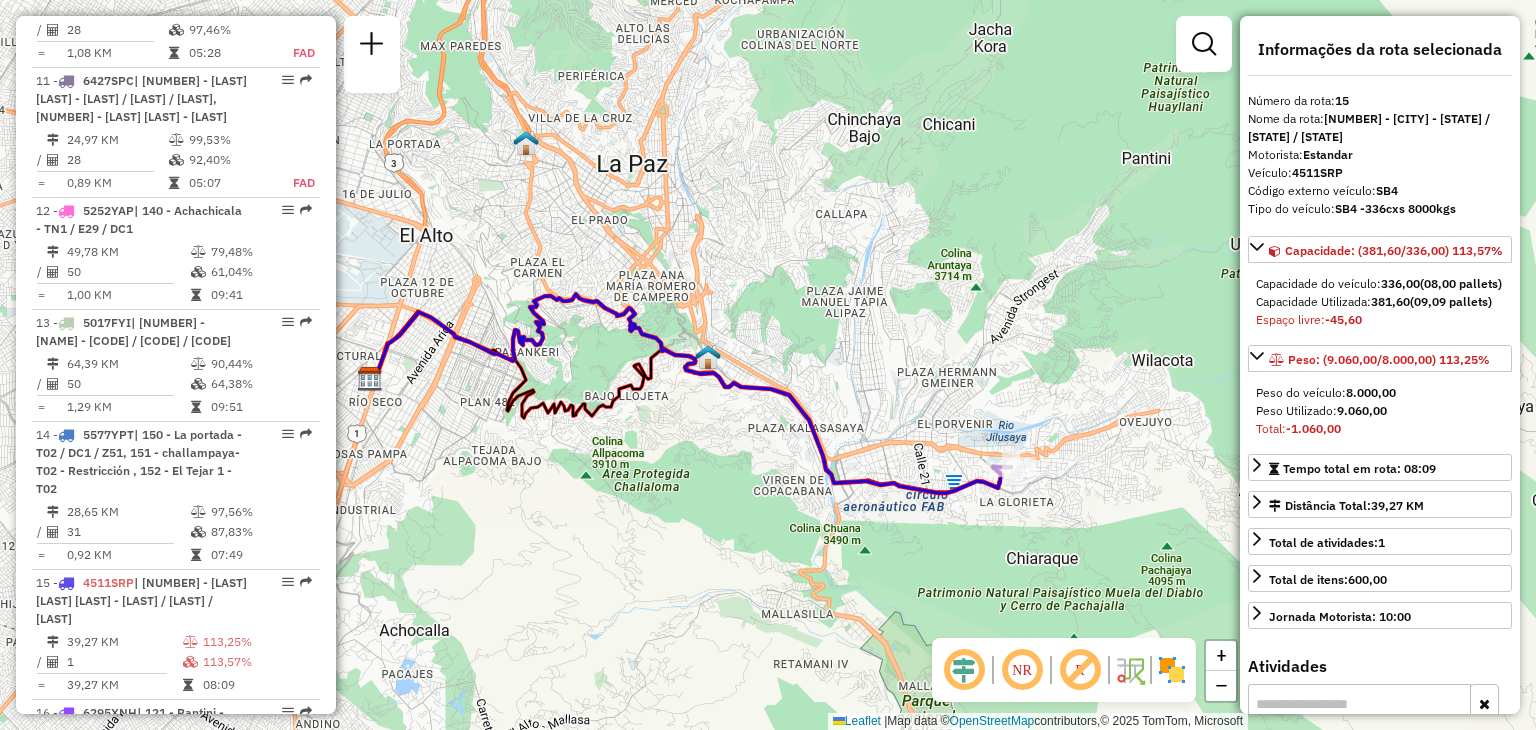 drag, startPoint x: 732, startPoint y: 449, endPoint x: 769, endPoint y: 436, distance: 39.217342 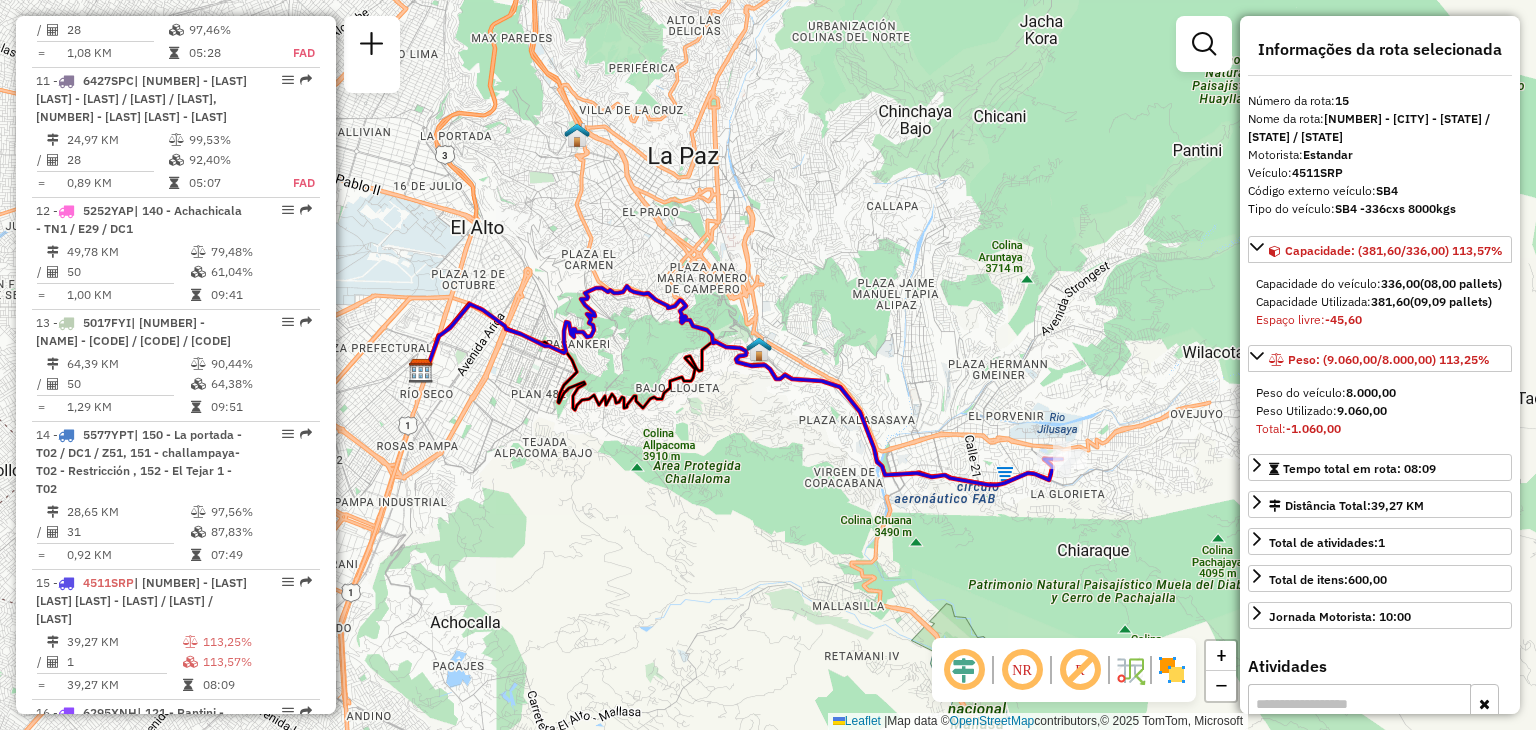 drag, startPoint x: 523, startPoint y: 402, endPoint x: 535, endPoint y: 406, distance: 12.649111 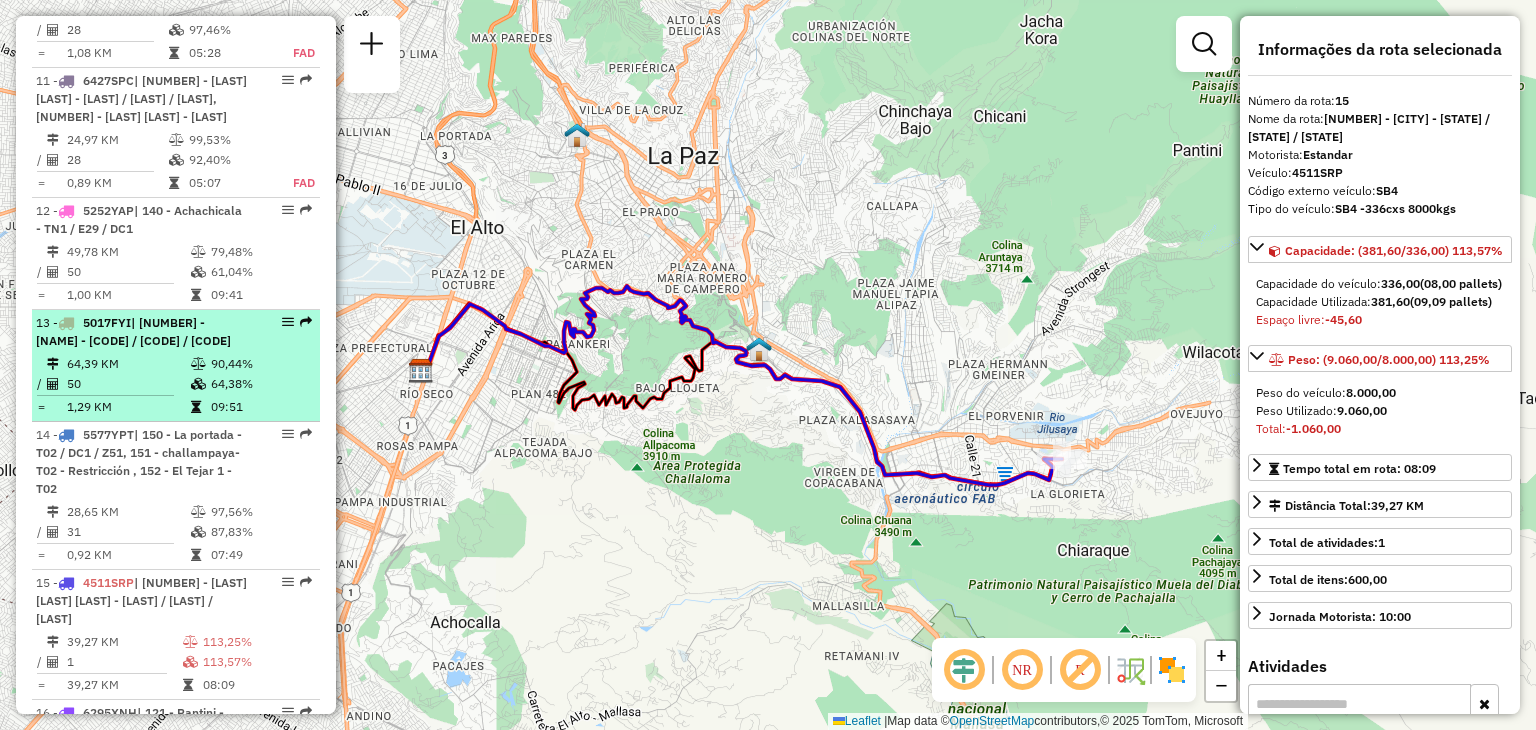 click on "50" at bounding box center [128, 384] 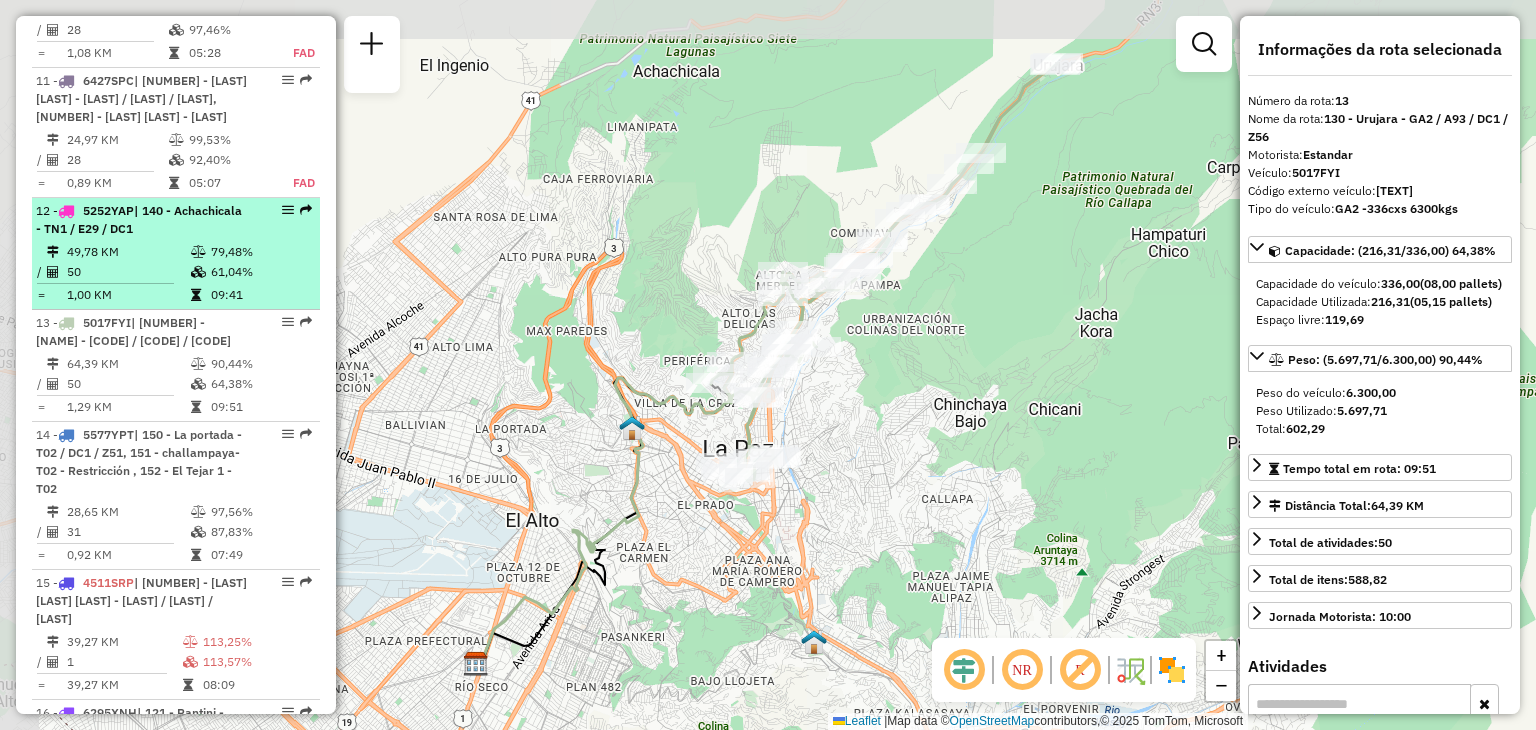click on "49,78 KM" at bounding box center [128, 252] 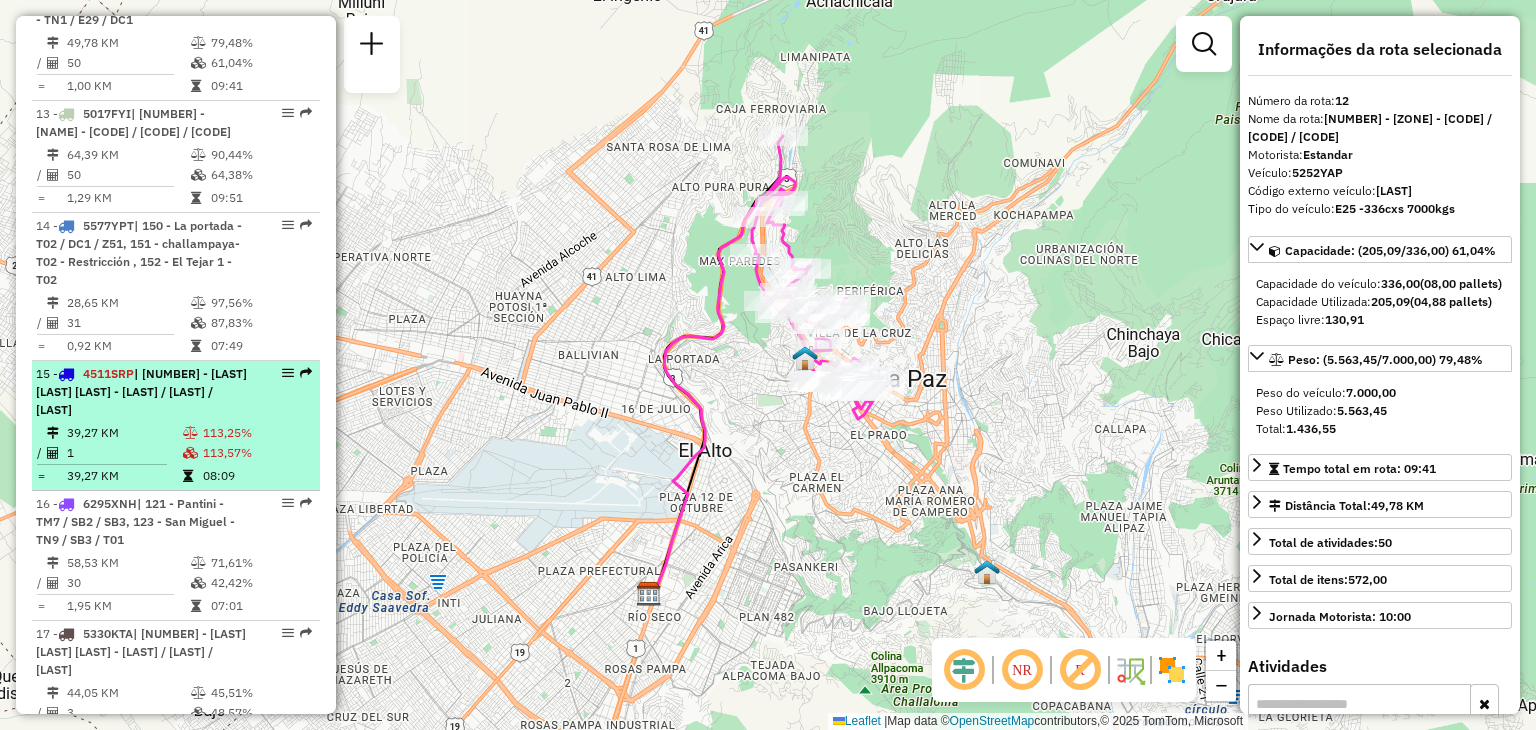 scroll, scrollTop: 2523, scrollLeft: 0, axis: vertical 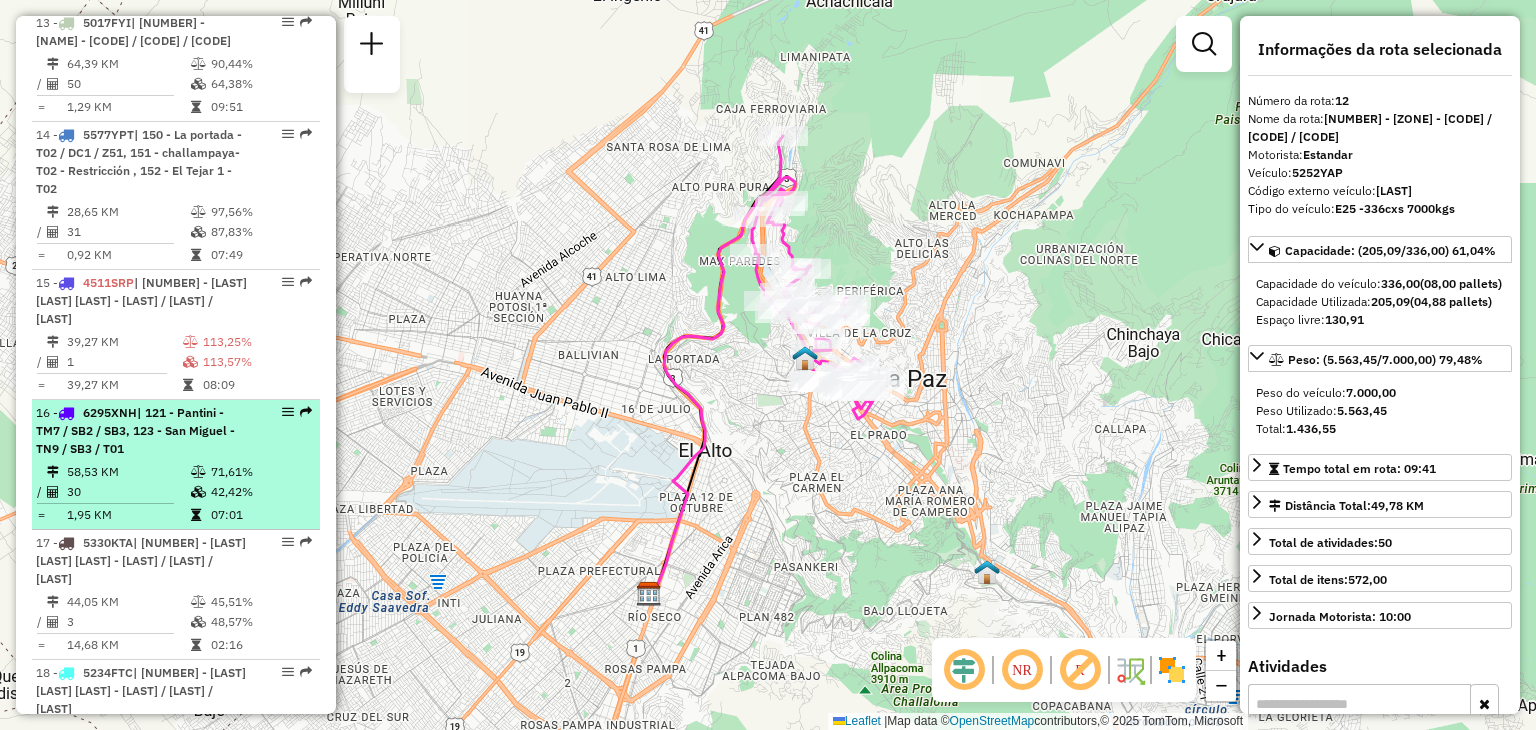 click on "30" at bounding box center [128, 492] 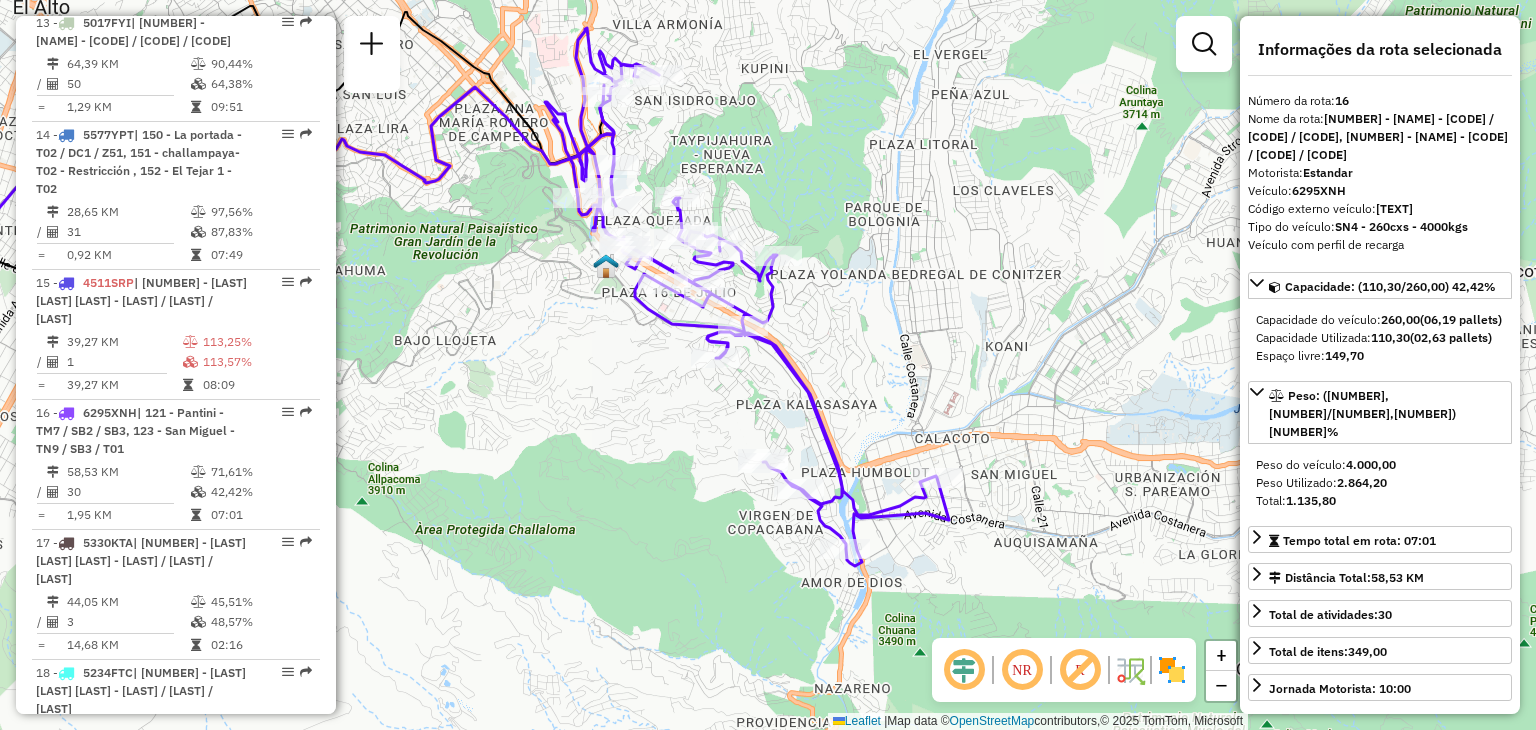 drag, startPoint x: 768, startPoint y: 387, endPoint x: 796, endPoint y: 397, distance: 29.732138 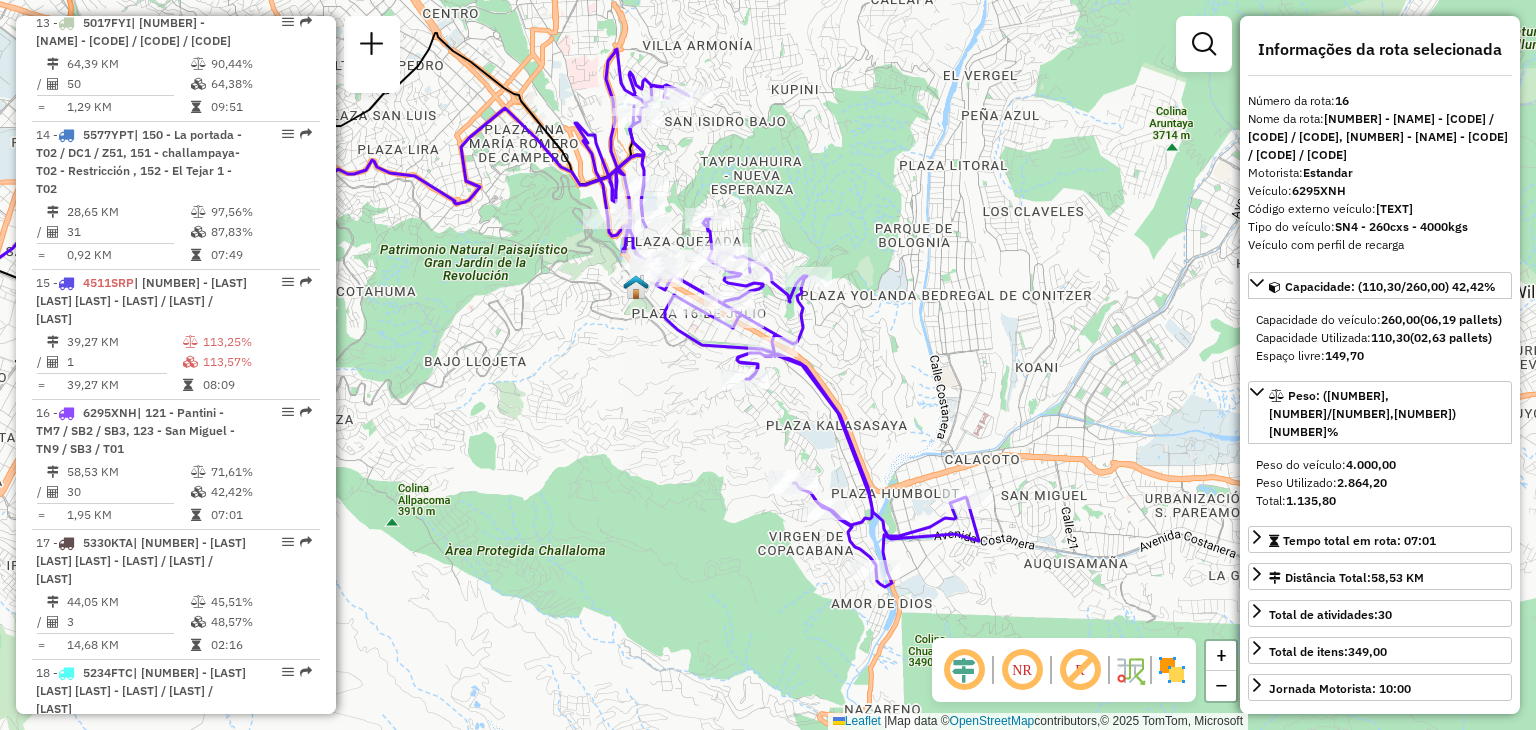 click on "Janela de atendimento Grade de atendimento Capacidade Transportadoras Veículos Cliente Pedidos  Rotas Selecione os dias de semana para filtrar as janelas de atendimento  Seg   Ter   Qua   Qui   Sex   Sáb   Dom  Informe o período da janela de atendimento: De: Até:  Filtrar exatamente a janela do cliente  Considerar janela de atendimento padrão  Selecione os dias de semana para filtrar as grades de atendimento  Seg   Ter   Qua   Qui   Sex   Sáb   Dom   Considerar clientes sem dia de atendimento cadastrado  Clientes fora do dia de atendimento selecionado Filtrar as atividades entre os valores definidos abaixo:  Peso mínimo:   Peso máximo:   Cubagem mínima:   Cubagem máxima:   De:   Até:  Filtrar as atividades entre o tempo de atendimento definido abaixo:  De:   Até:   Considerar capacidade total dos clientes não roteirizados Transportadora: Selecione um ou mais itens Tipo de veículo: Selecione um ou mais itens Veículo: Selecione um ou mais itens Motorista: Selecione um ou mais itens Nome: Rótulo:" 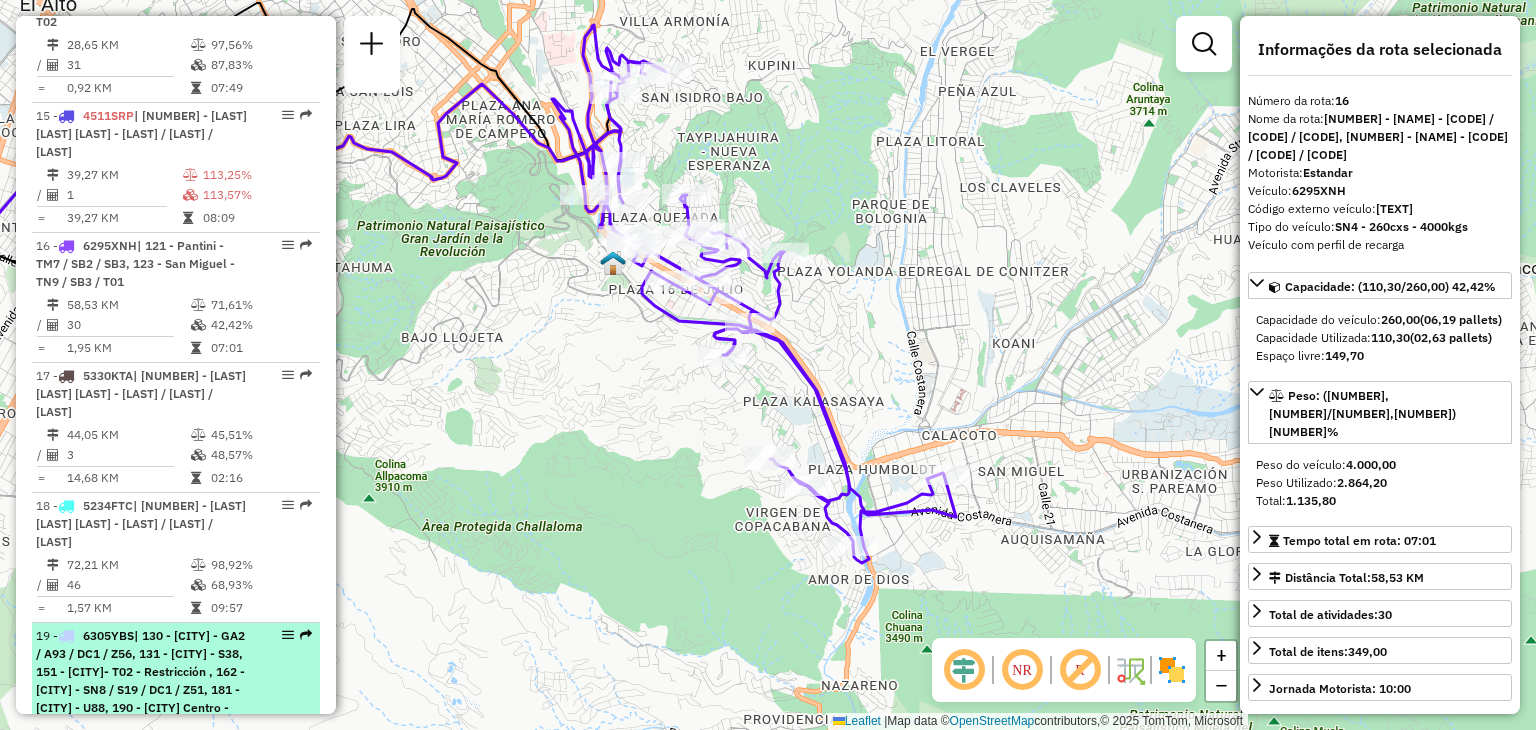 scroll, scrollTop: 2723, scrollLeft: 0, axis: vertical 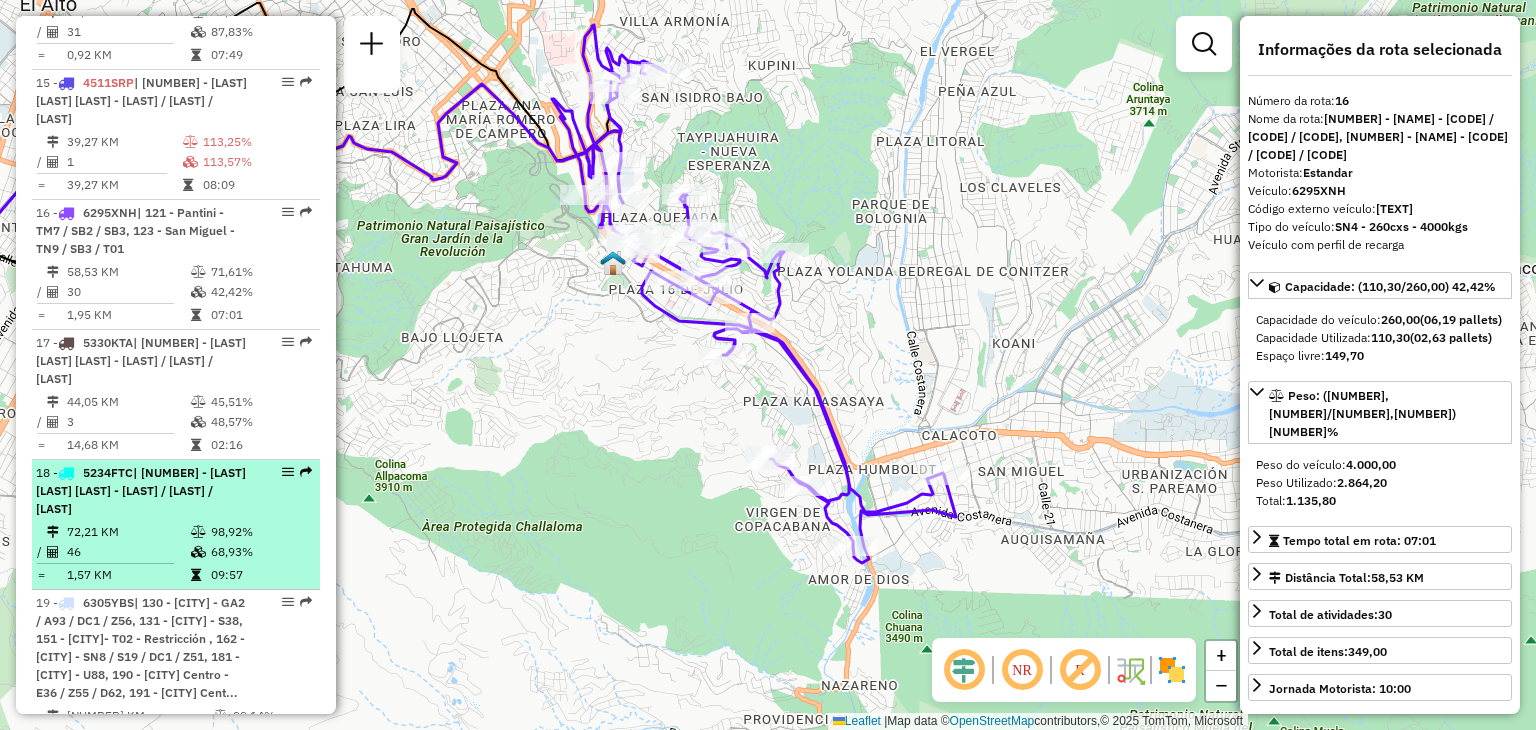 click on "72,21 KM" at bounding box center (128, 532) 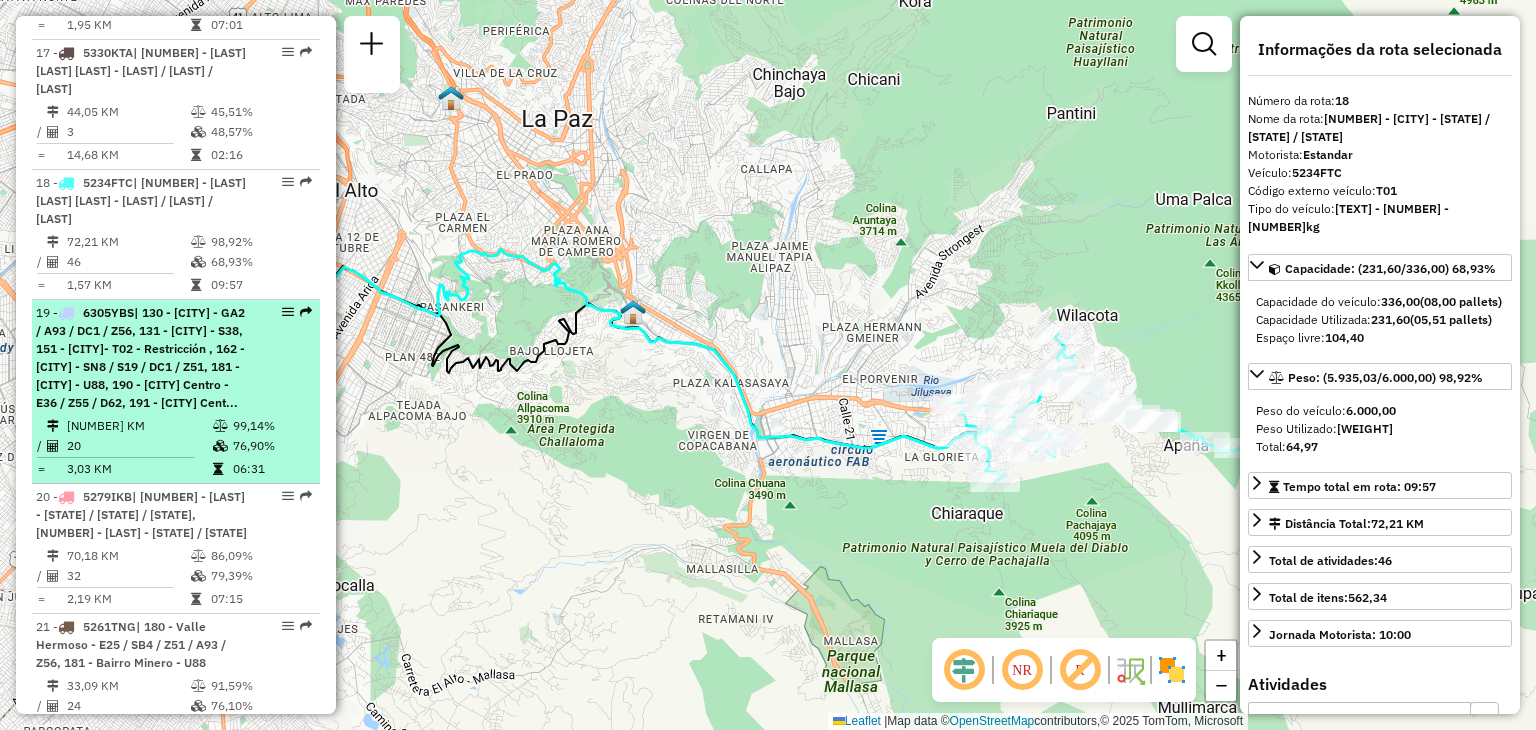 scroll, scrollTop: 2876, scrollLeft: 0, axis: vertical 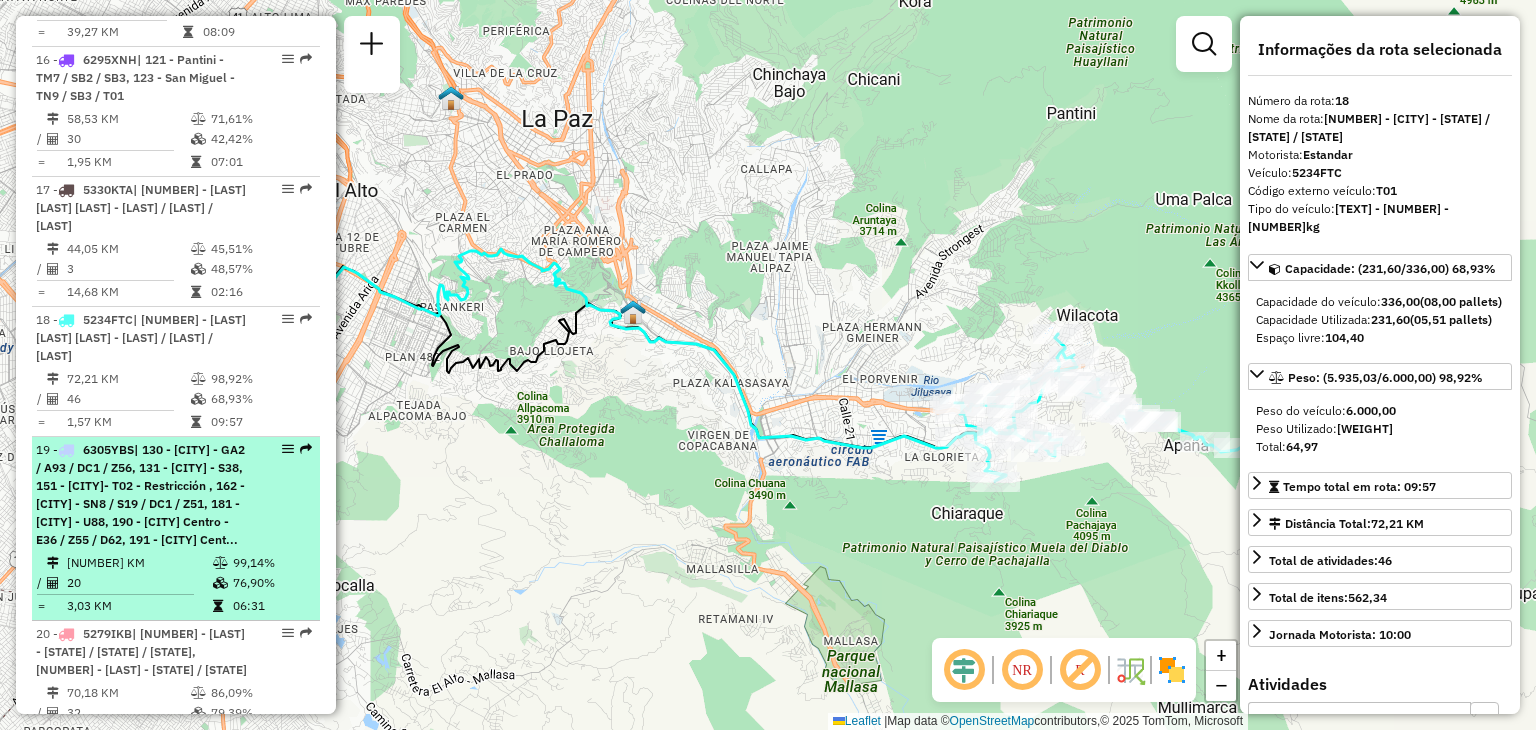 click on "[NUMBER] -   6305YBS | 130 - [CITY] - GA2 / A93 / DC1 / Z56, 131 - [CITY] - S38, 151 - [CITY]- T02 - Restricción , 162 - [CITY] - SN8 / S19 / DC1 / Z51, 181 - [CITY] - U88, 190 - [CITY] Centro - E36 / Z55 / D62, 191 - [CITY] Cent..." at bounding box center [142, 495] 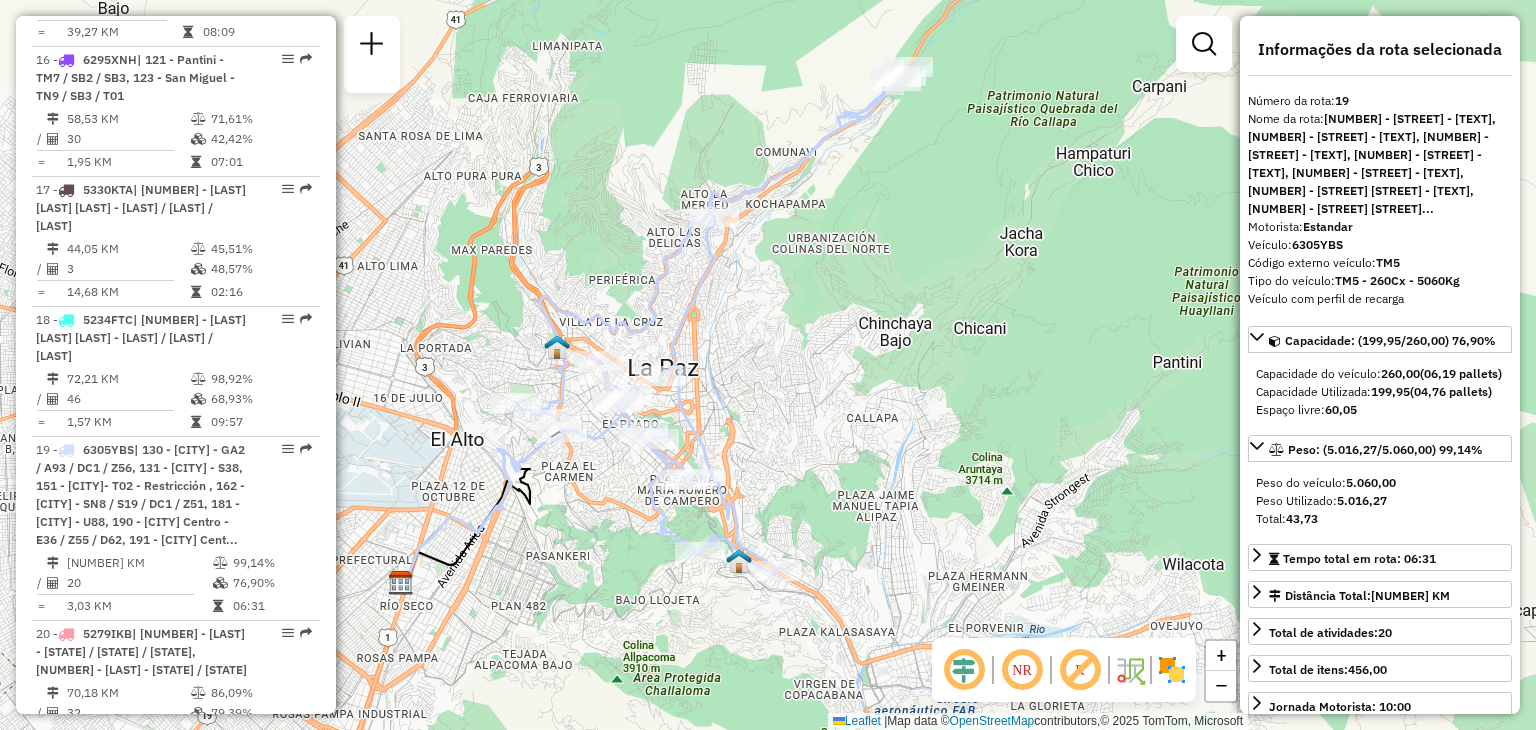 drag, startPoint x: 902, startPoint y: 412, endPoint x: 796, endPoint y: 375, distance: 112.27199 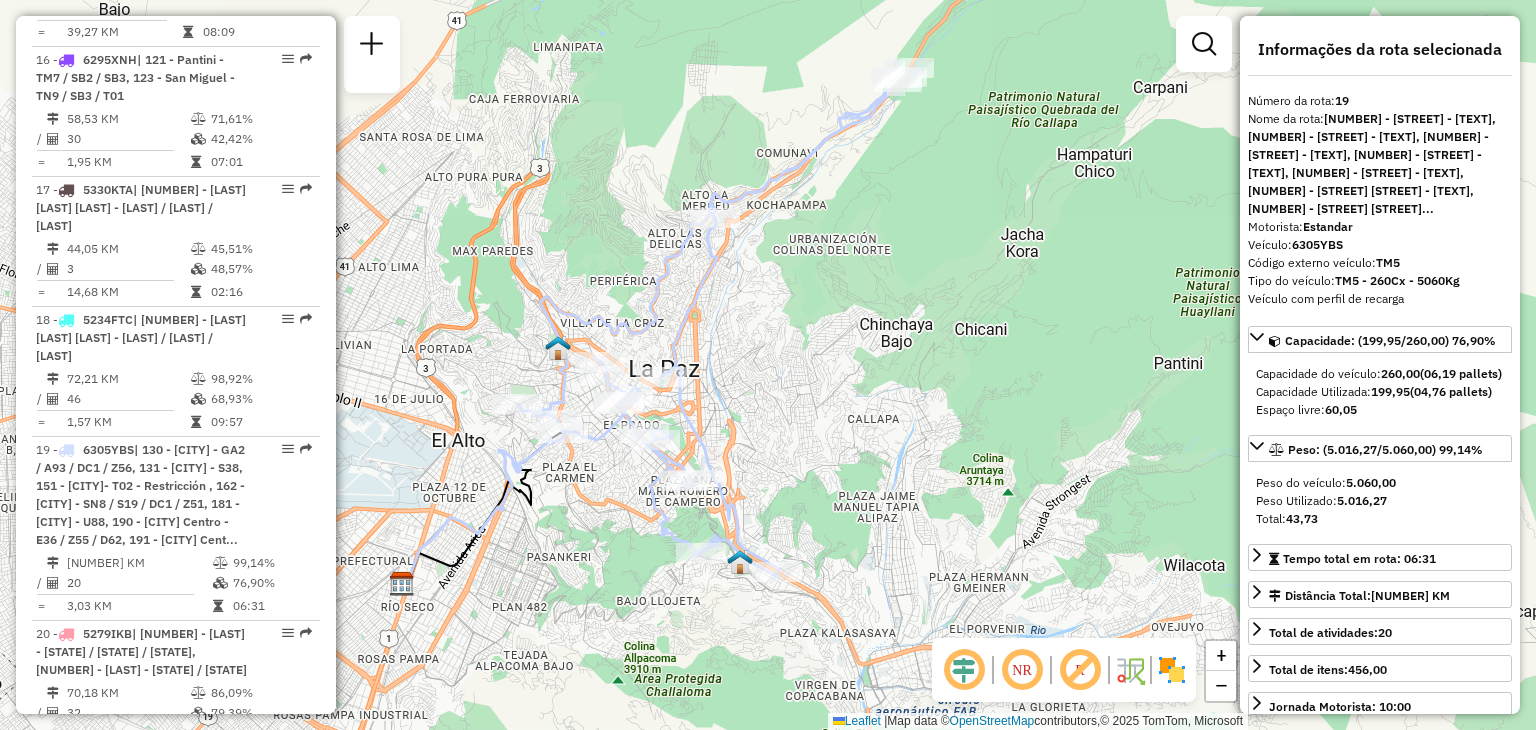drag, startPoint x: 784, startPoint y: 369, endPoint x: 804, endPoint y: 379, distance: 22.36068 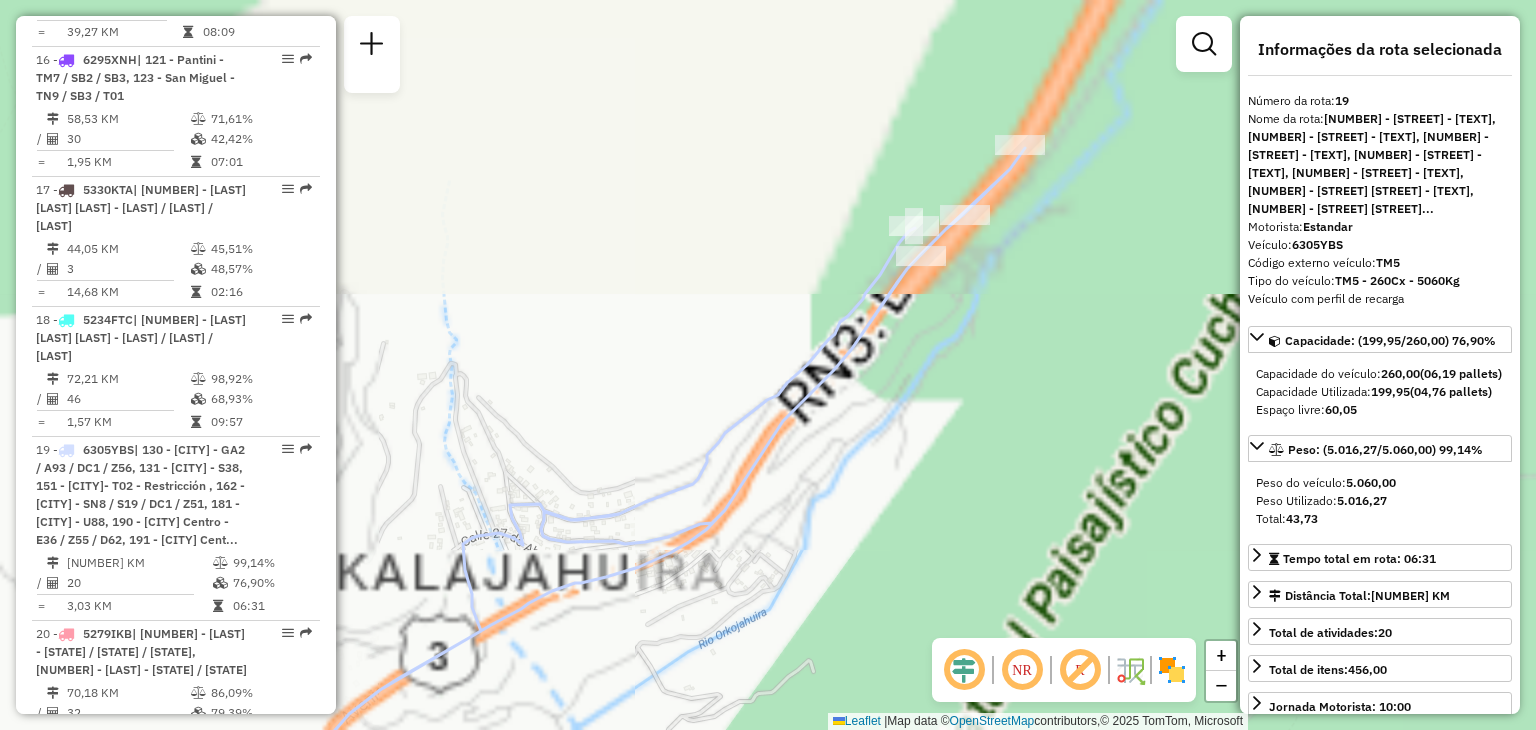 drag, startPoint x: 875, startPoint y: 221, endPoint x: 809, endPoint y: 325, distance: 123.174675 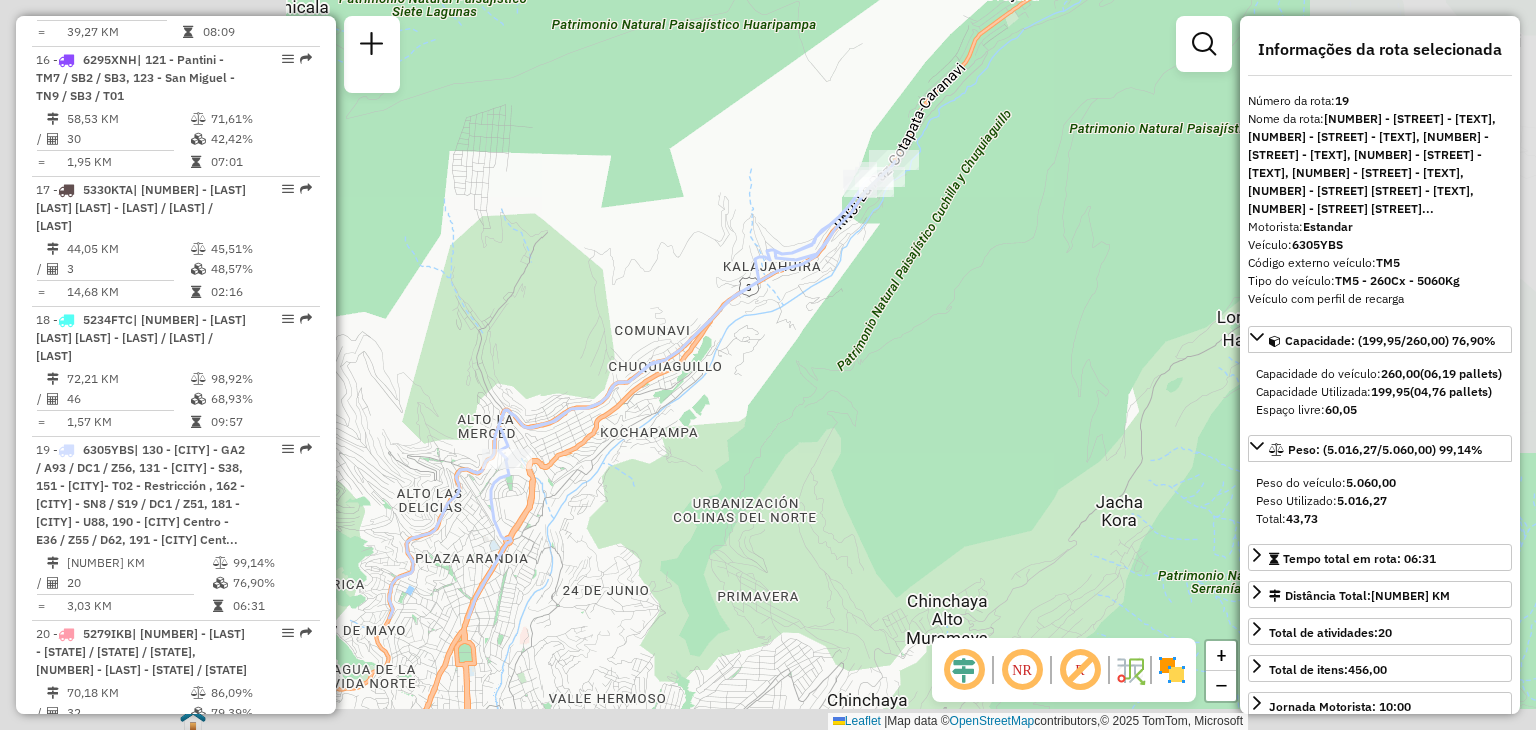drag, startPoint x: 699, startPoint y: 530, endPoint x: 832, endPoint y: 229, distance: 329.07446 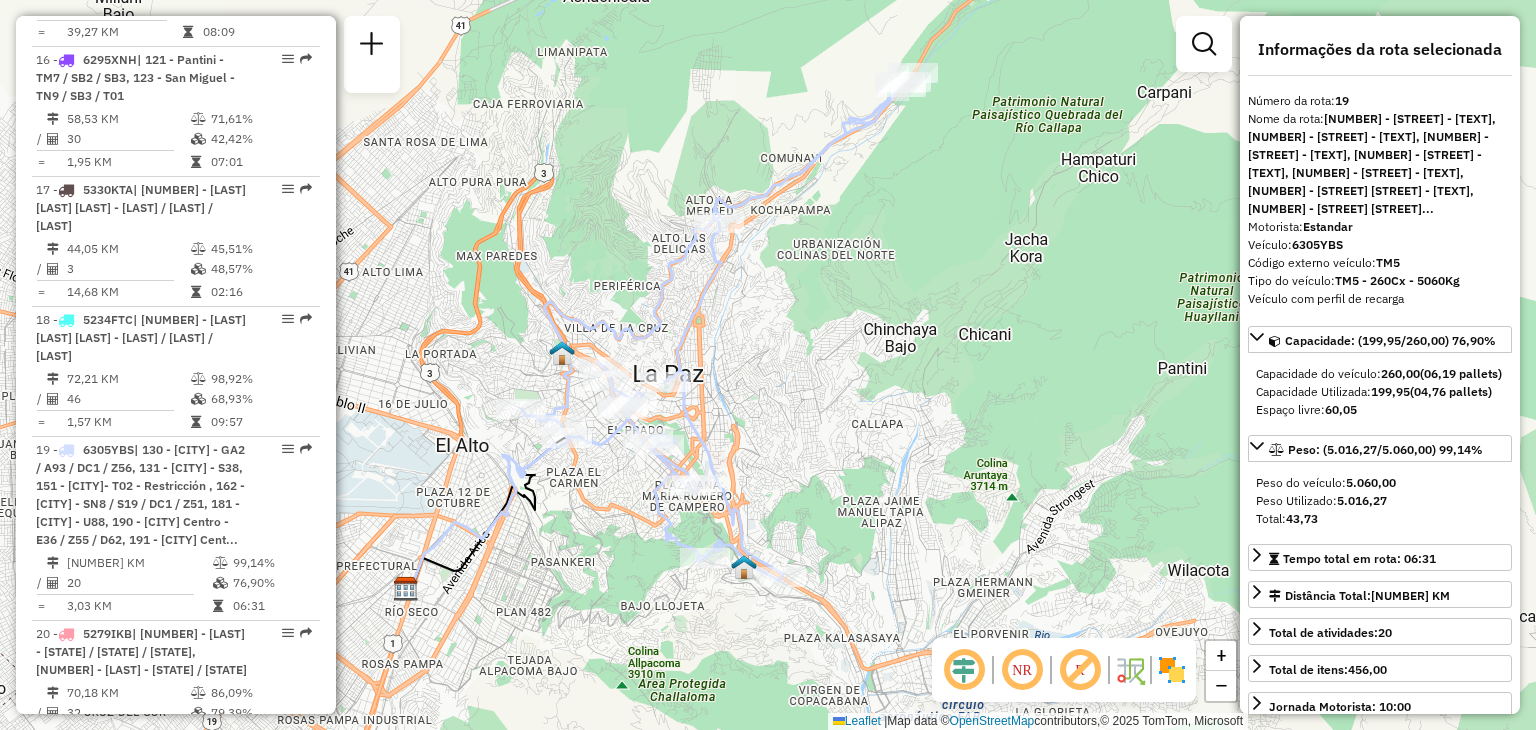 drag, startPoint x: 718, startPoint y: 468, endPoint x: 740, endPoint y: 412, distance: 60.166435 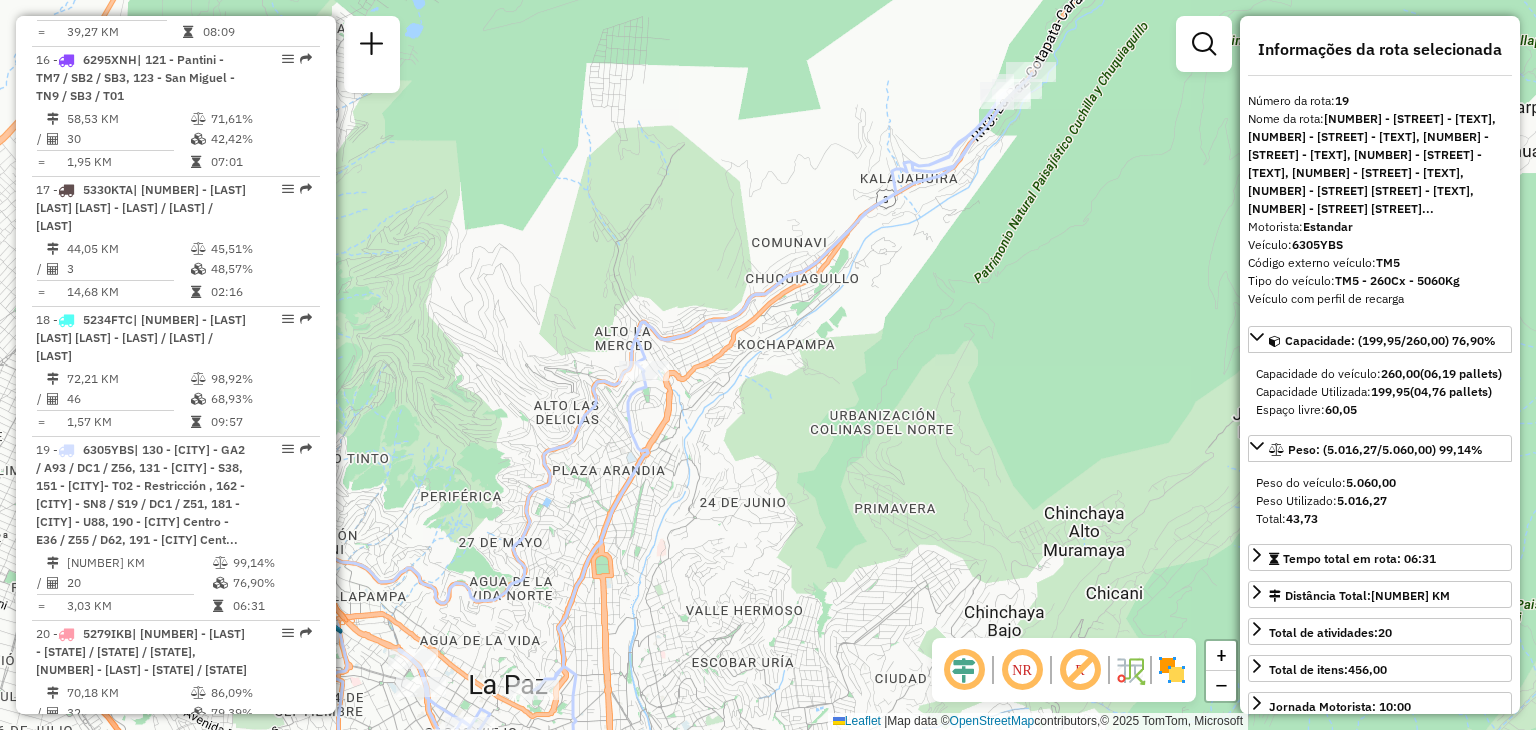 drag, startPoint x: 904, startPoint y: 158, endPoint x: 796, endPoint y: 339, distance: 210.77238 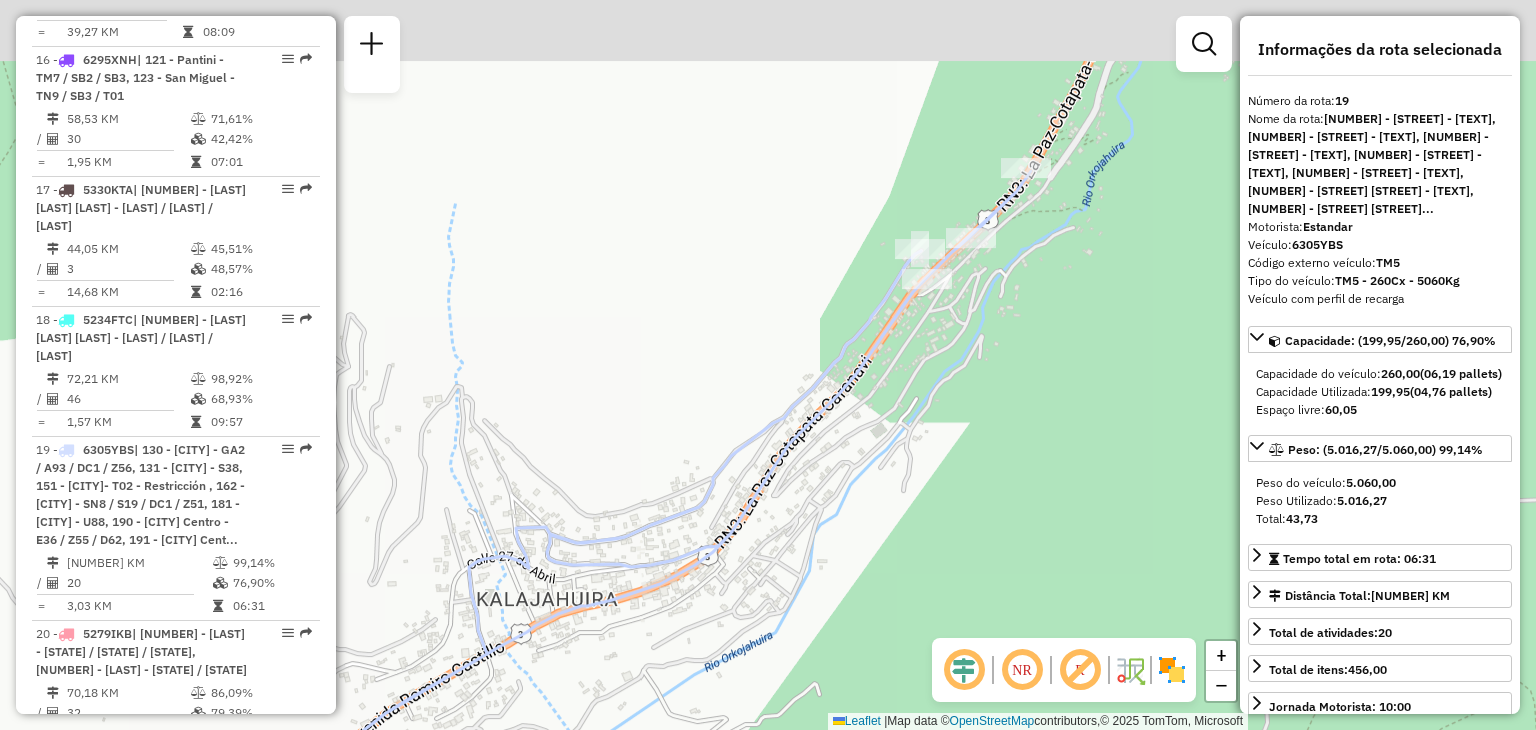 drag, startPoint x: 912, startPoint y: 272, endPoint x: 833, endPoint y: 318, distance: 91.416626 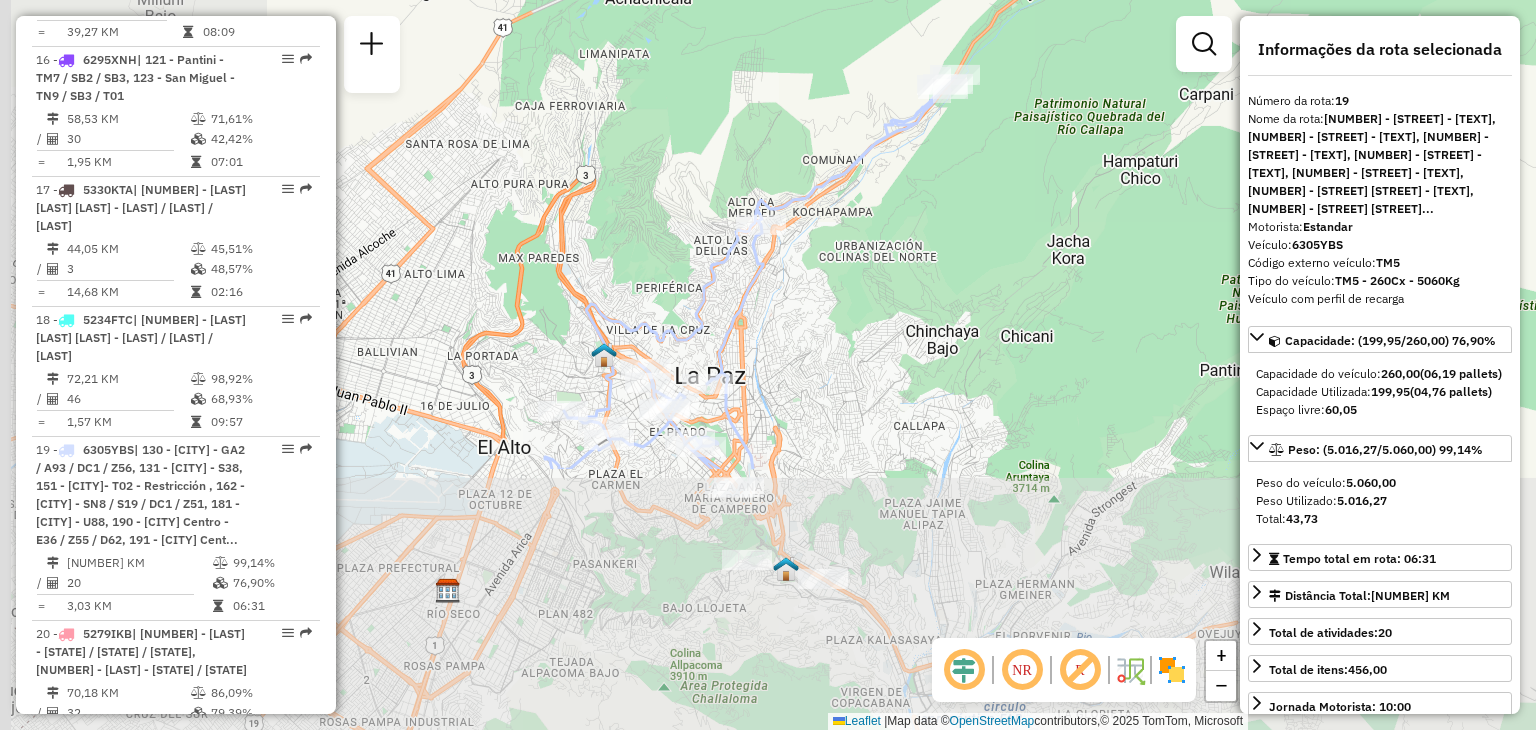 drag, startPoint x: 523, startPoint y: 582, endPoint x: 867, endPoint y: 238, distance: 486.48947 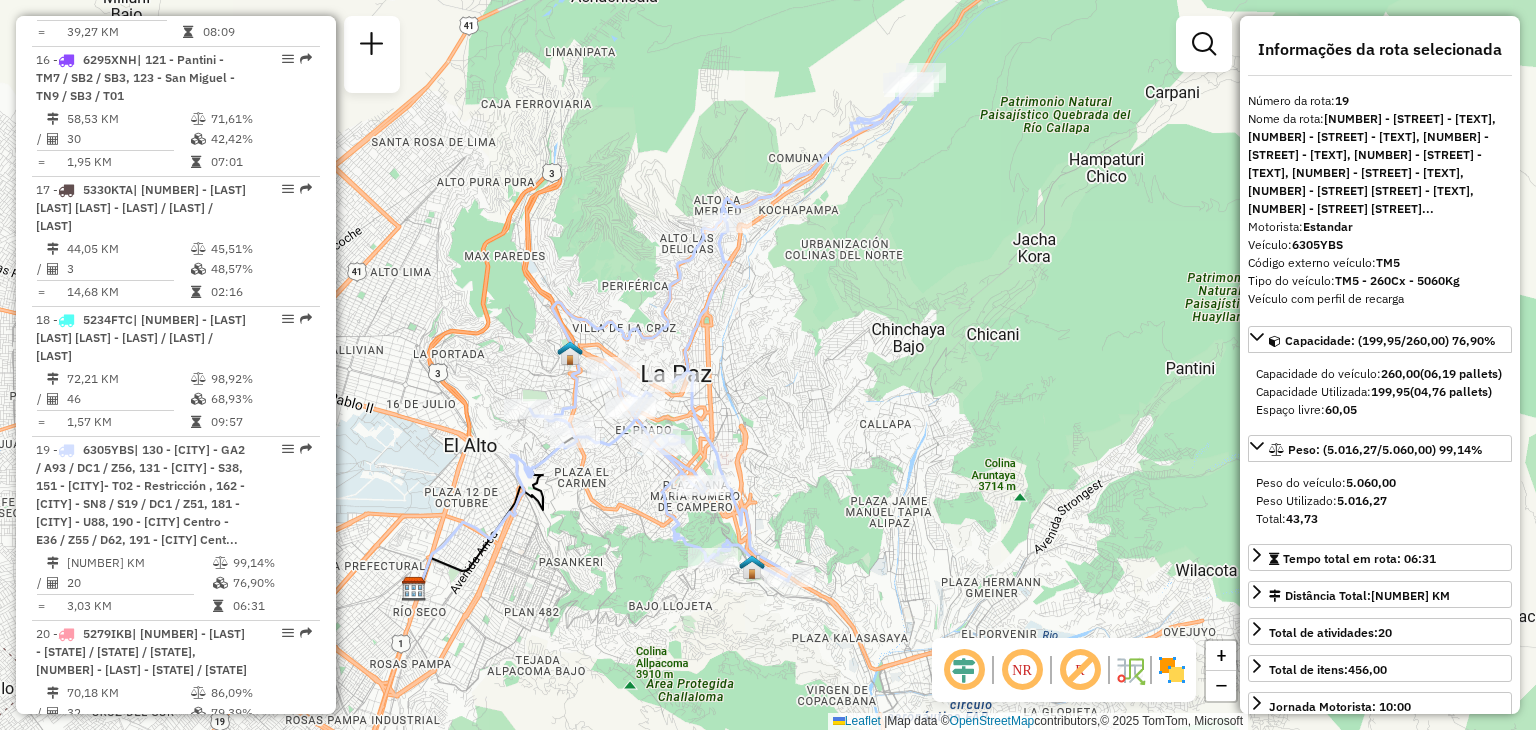 click on "Janela de atendimento Grade de atendimento Capacidade Transportadoras Veículos Cliente Pedidos  Rotas Selecione os dias de semana para filtrar as janelas de atendimento  Seg   Ter   Qua   Qui   Sex   Sáb   Dom  Informe o período da janela de atendimento: De: Até:  Filtrar exatamente a janela do cliente  Considerar janela de atendimento padrão  Selecione os dias de semana para filtrar as grades de atendimento  Seg   Ter   Qua   Qui   Sex   Sáb   Dom   Considerar clientes sem dia de atendimento cadastrado  Clientes fora do dia de atendimento selecionado Filtrar as atividades entre os valores definidos abaixo:  Peso mínimo:   Peso máximo:   Cubagem mínima:   Cubagem máxima:   De:   Até:  Filtrar as atividades entre o tempo de atendimento definido abaixo:  De:   Até:   Considerar capacidade total dos clientes não roteirizados Transportadora: Selecione um ou mais itens Tipo de veículo: Selecione um ou mais itens Veículo: Selecione um ou mais itens Motorista: Selecione um ou mais itens Nome: Rótulo:" 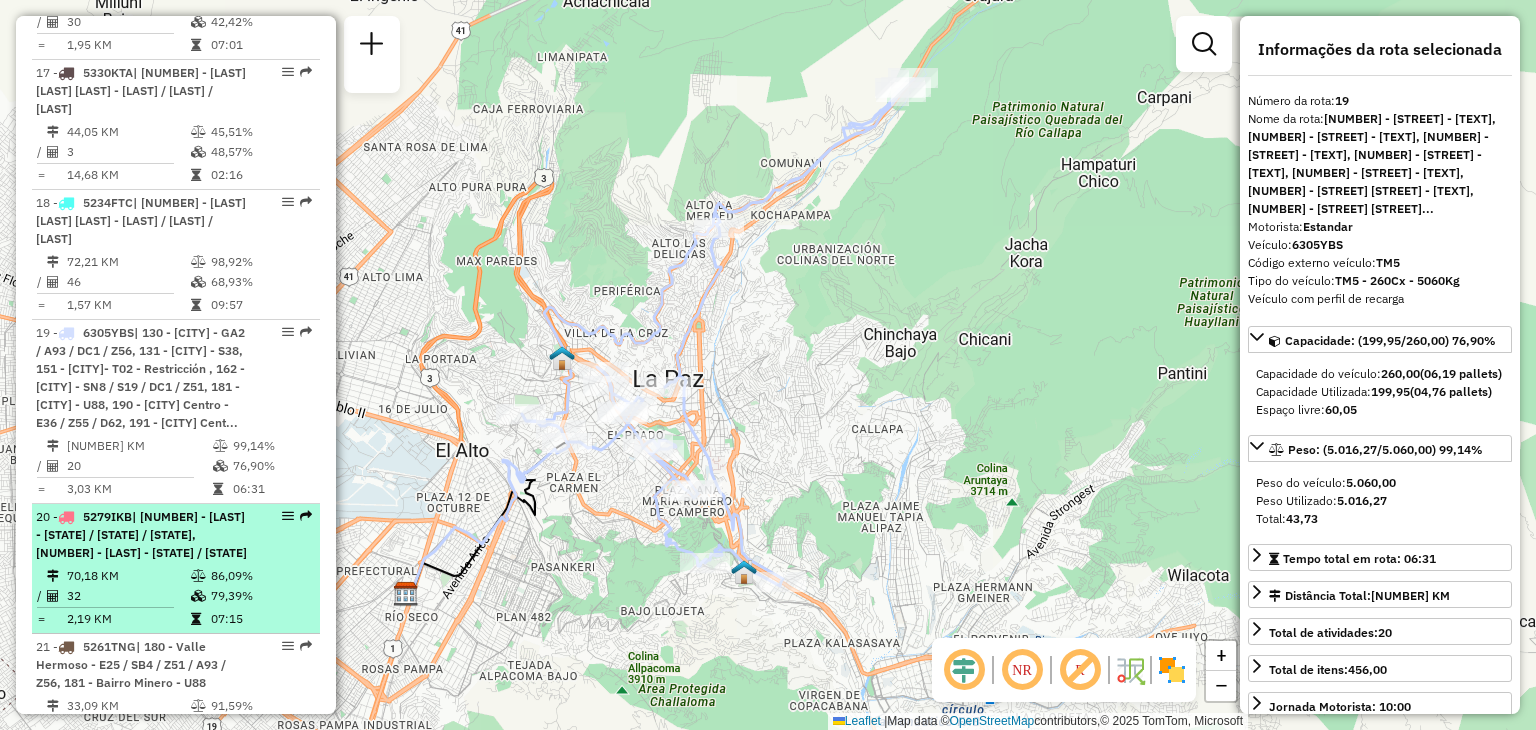 scroll, scrollTop: 3076, scrollLeft: 0, axis: vertical 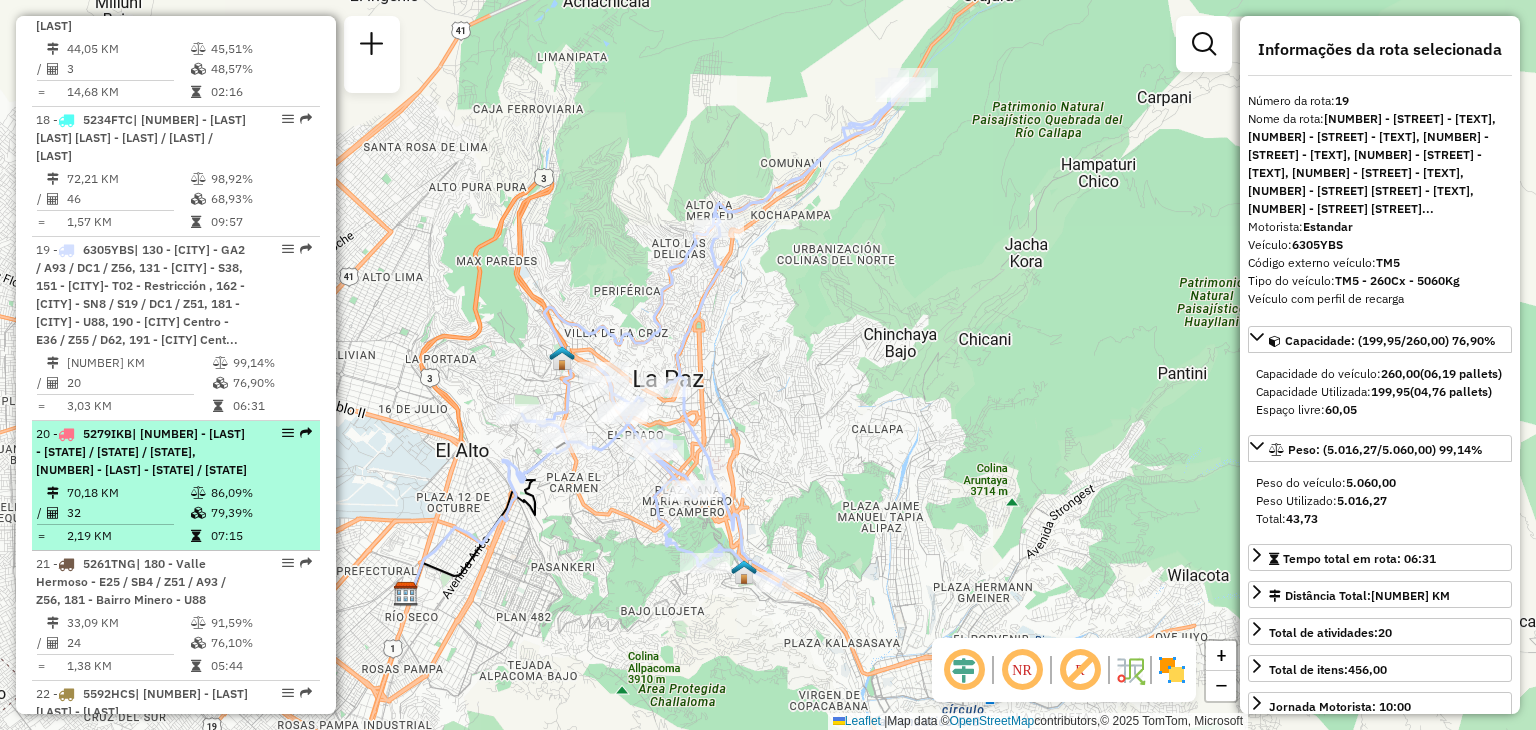 click on "[NUMBER] -       [PLATE]   | [NUMBER] - [NAME] - [CODE] / [CODE] / [CODE], [NUMBER] - [NAME] - [CODE] / [CODE]" at bounding box center (142, 452) 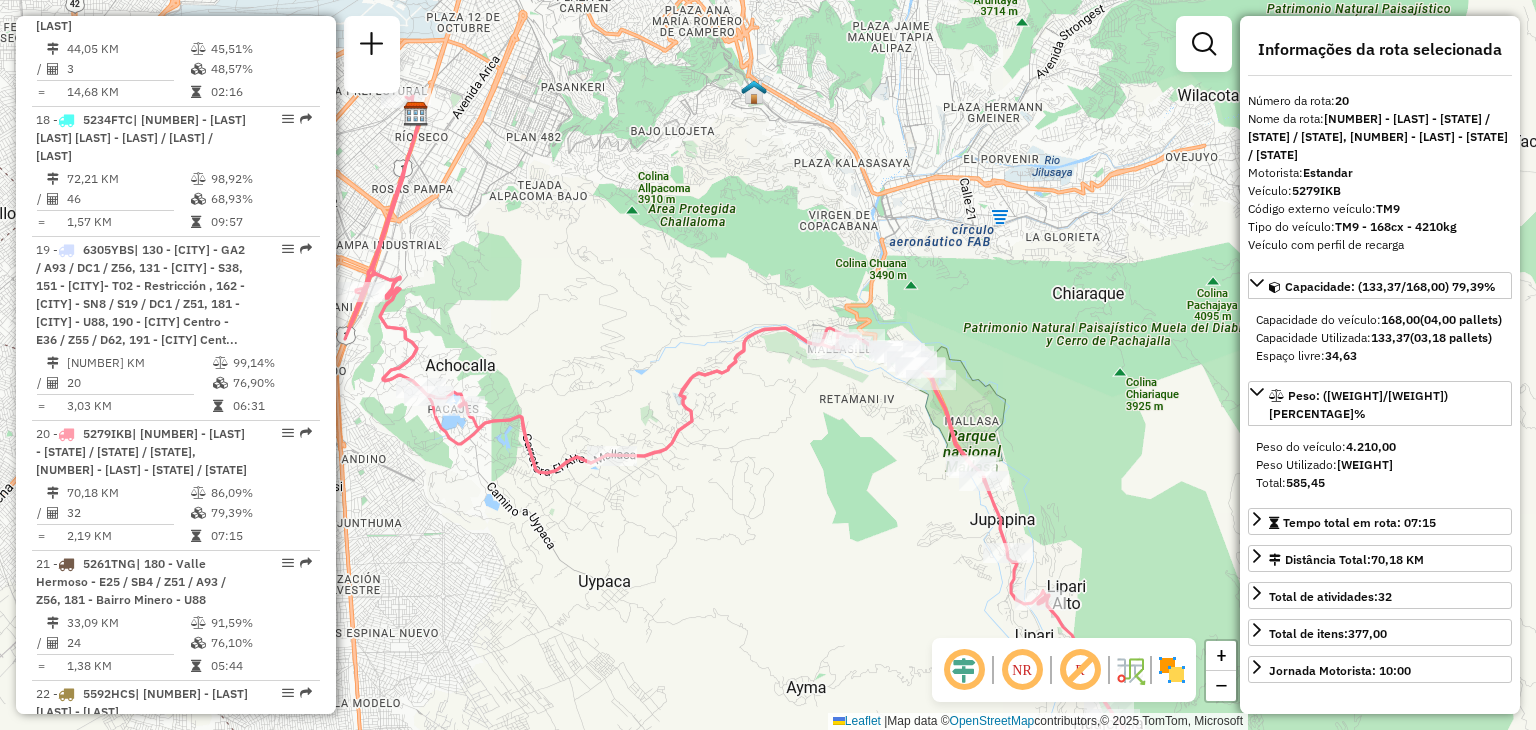 drag, startPoint x: 723, startPoint y: 294, endPoint x: 781, endPoint y: 326, distance: 66.24198 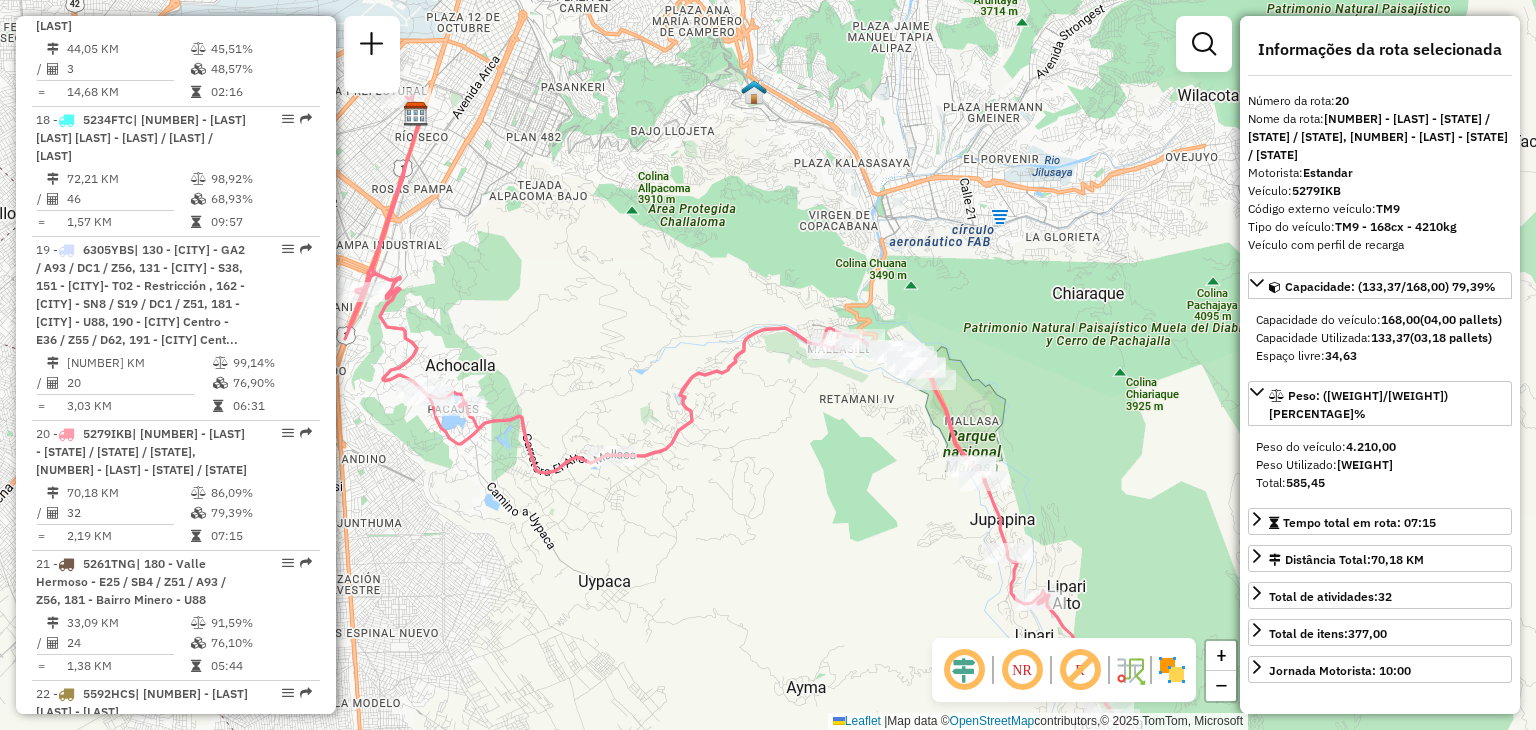 click 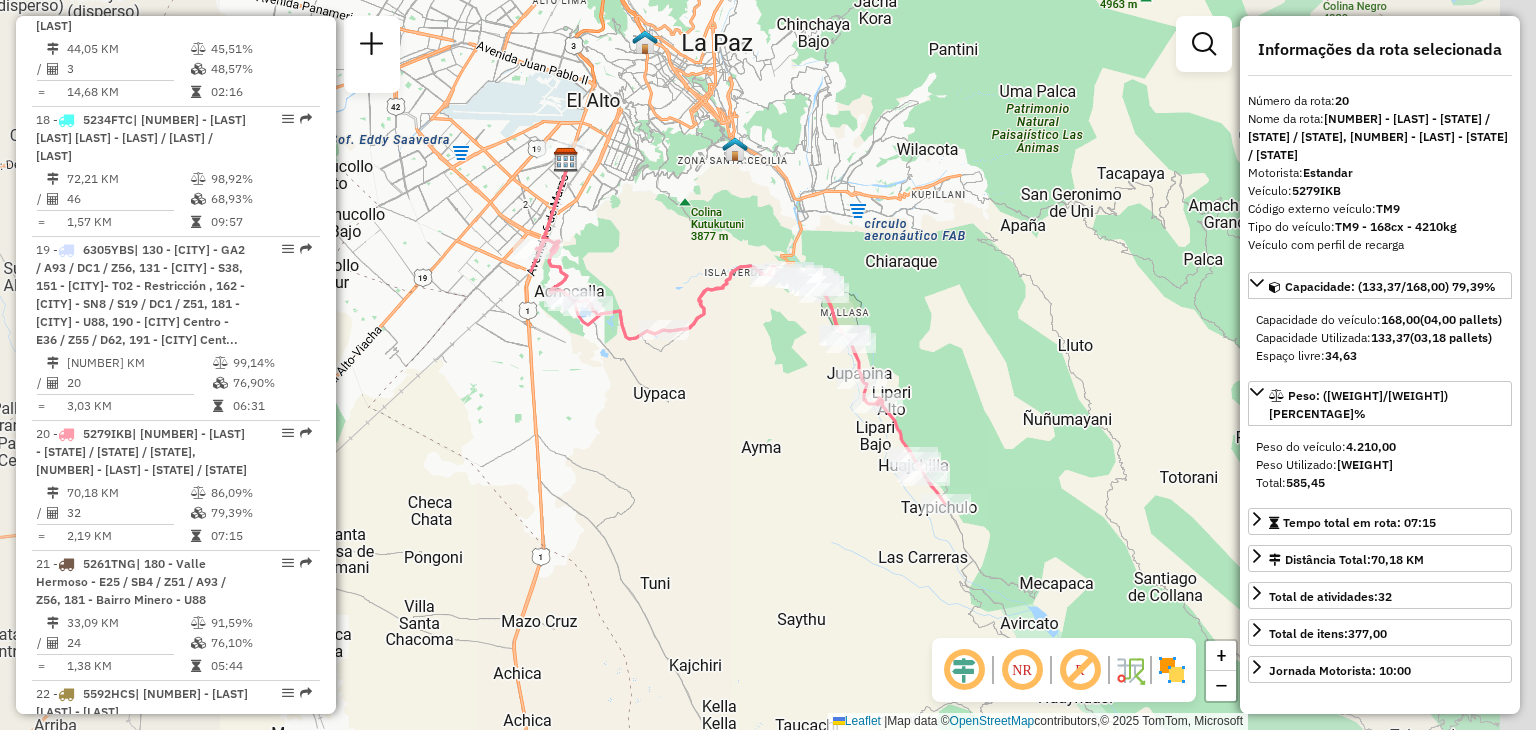 drag, startPoint x: 829, startPoint y: 425, endPoint x: 760, endPoint y: 368, distance: 89.498604 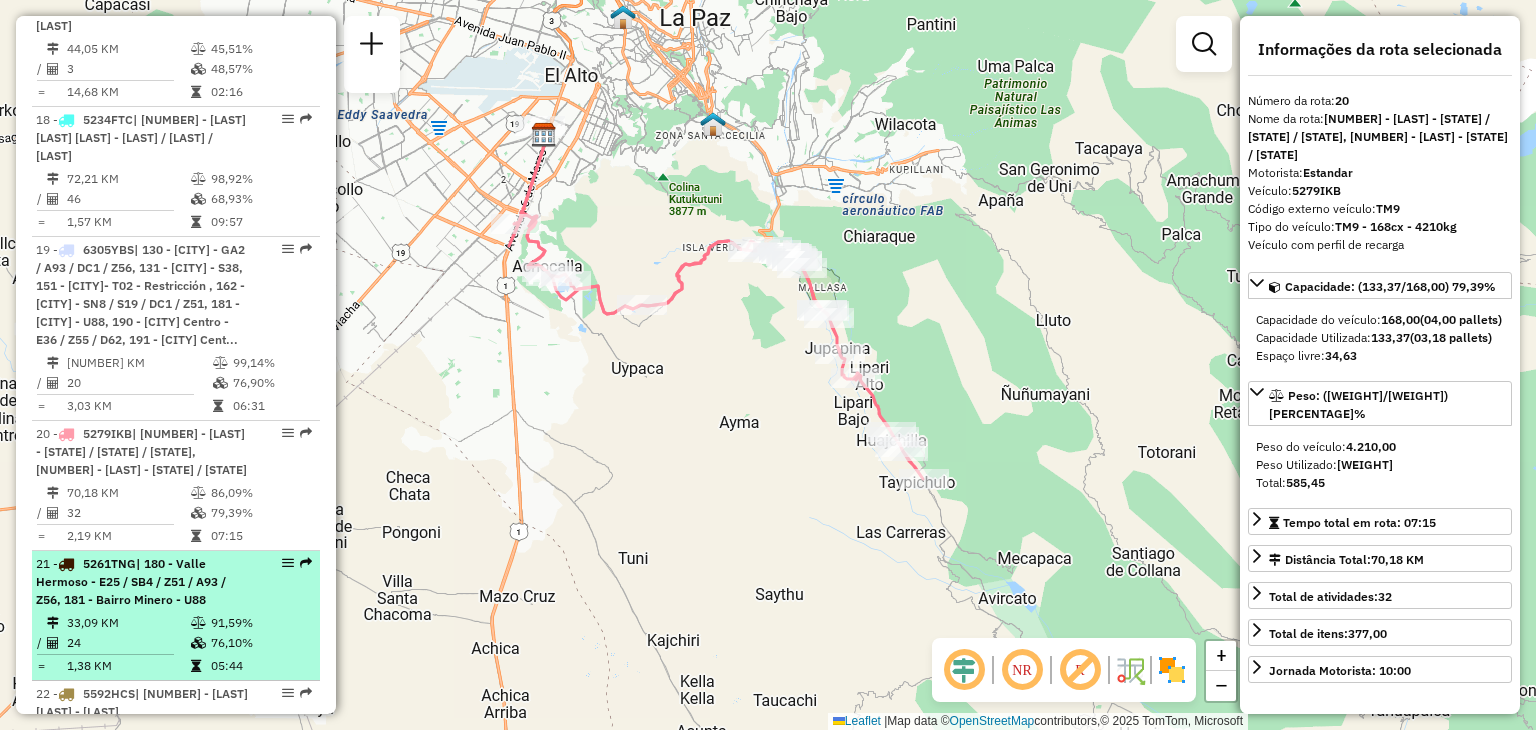 click on "| 180 - Valle Hermoso - E25 / SB4 / Z51 / A93 / Z56, 181 - Bairro Minero - U88" at bounding box center (131, 581) 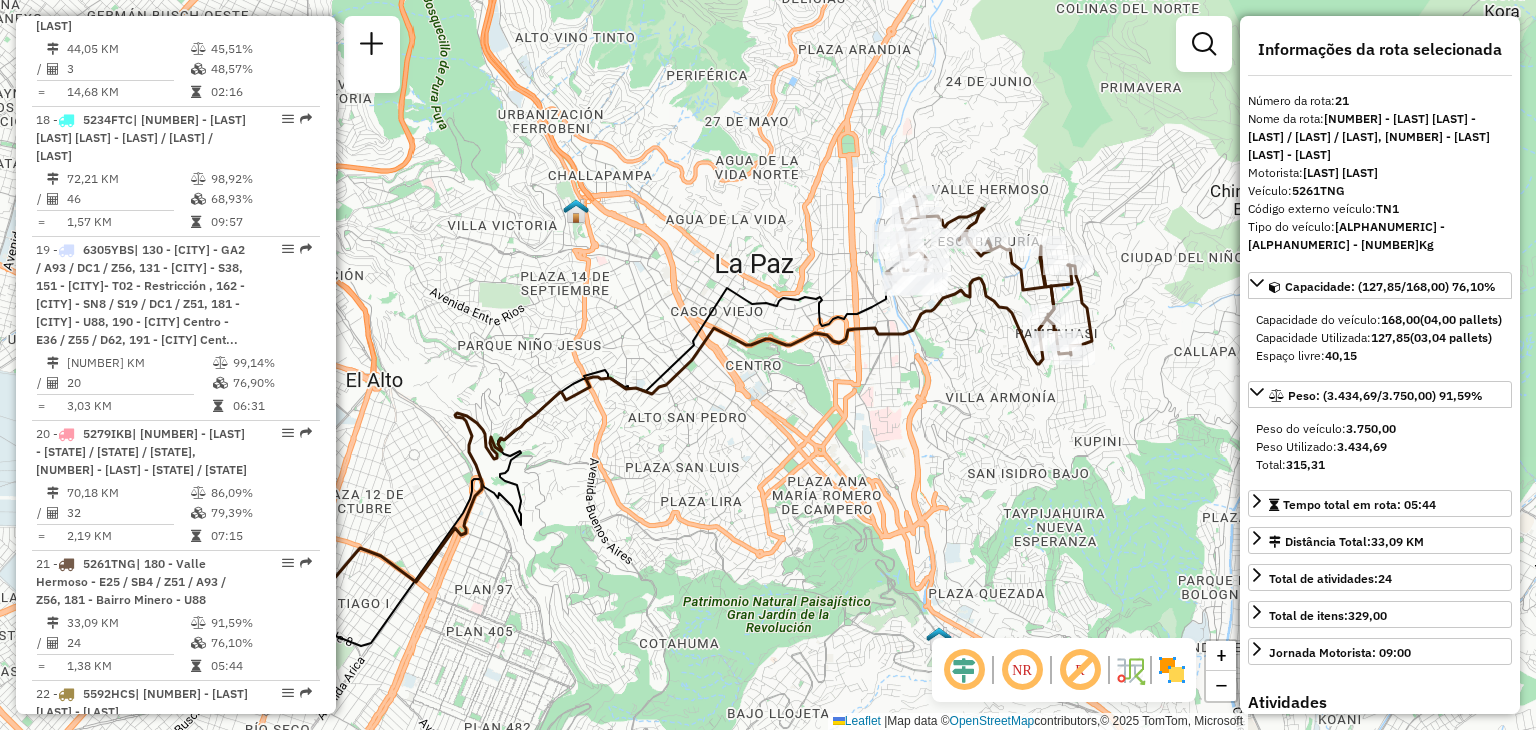 drag, startPoint x: 658, startPoint y: 275, endPoint x: 498, endPoint y: 353, distance: 178 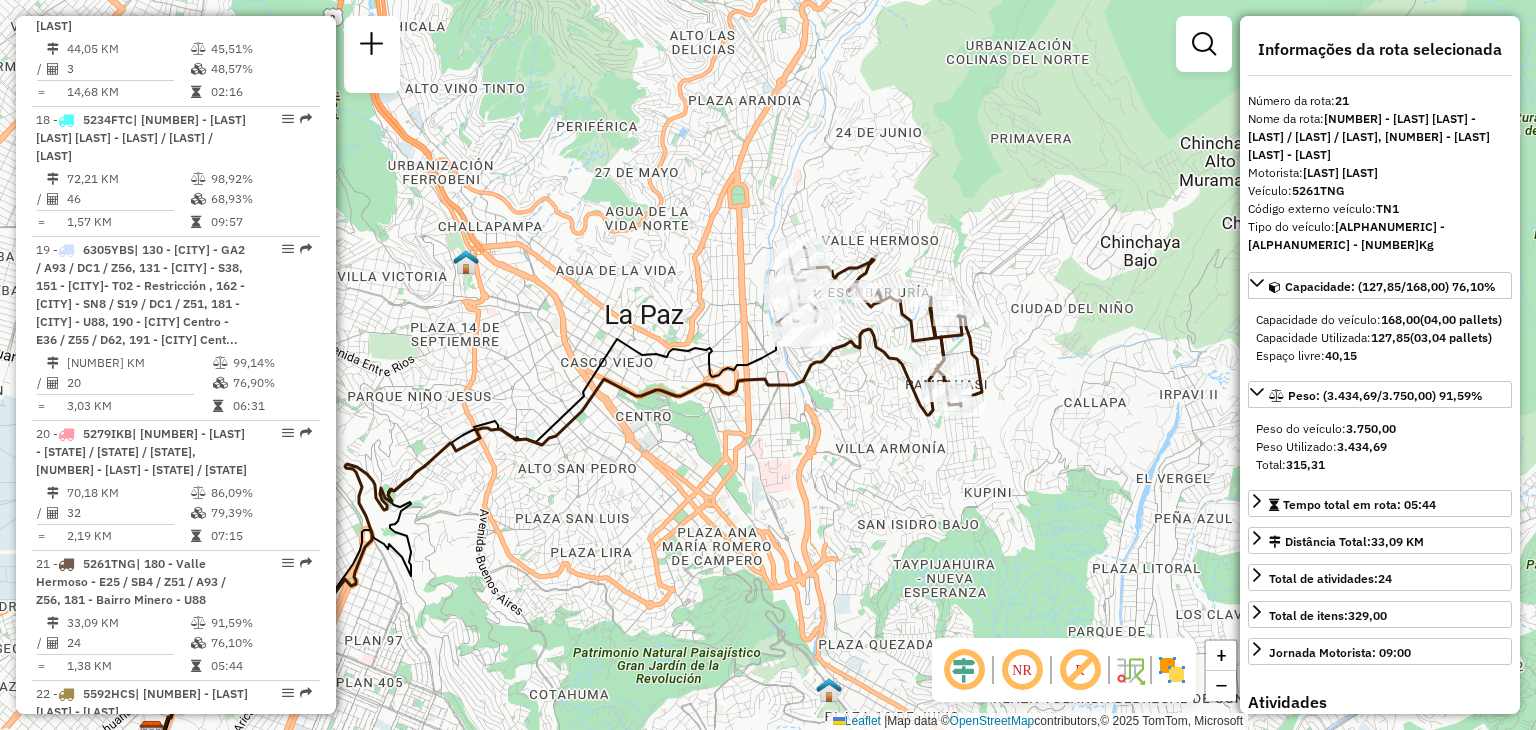 drag, startPoint x: 860, startPoint y: 355, endPoint x: 767, endPoint y: 397, distance: 102.044106 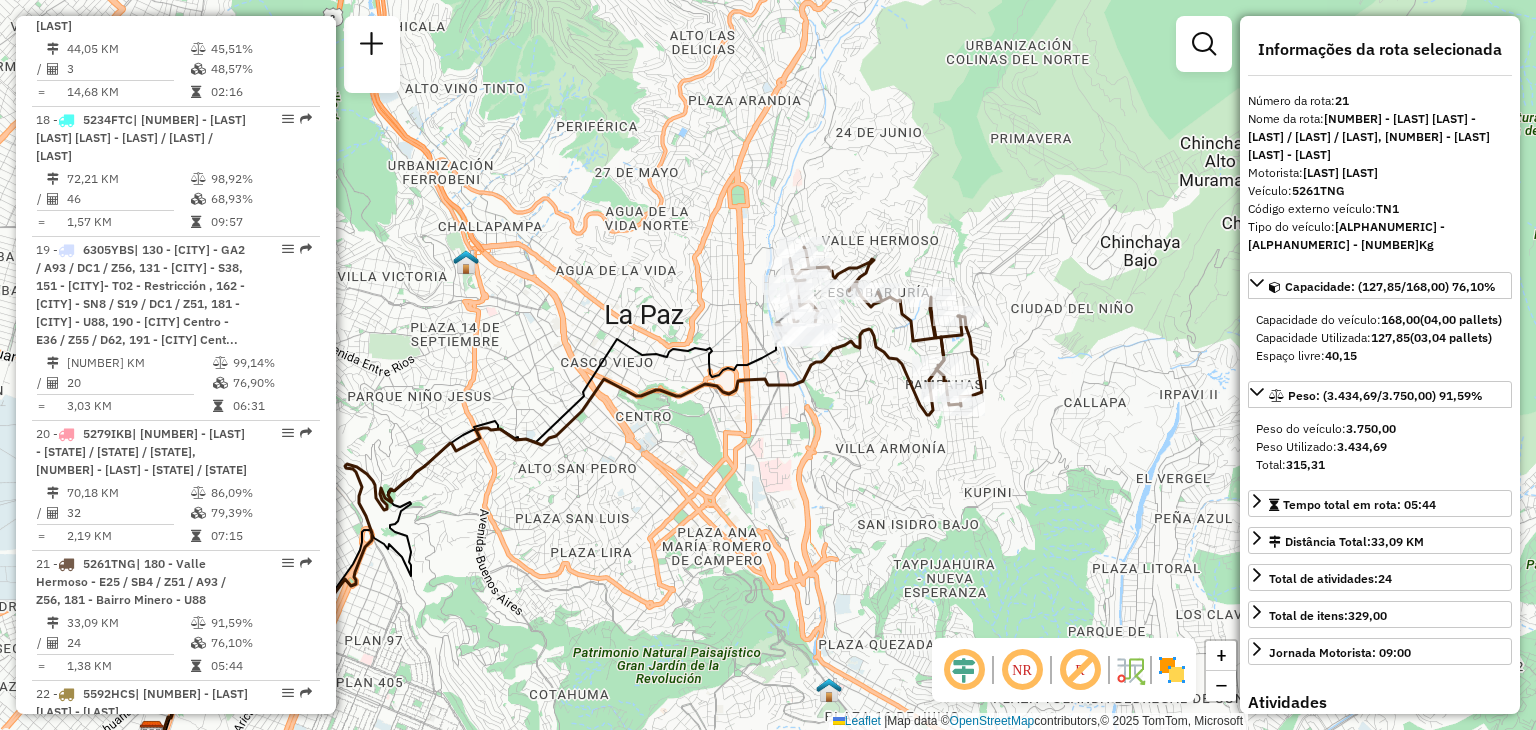 click 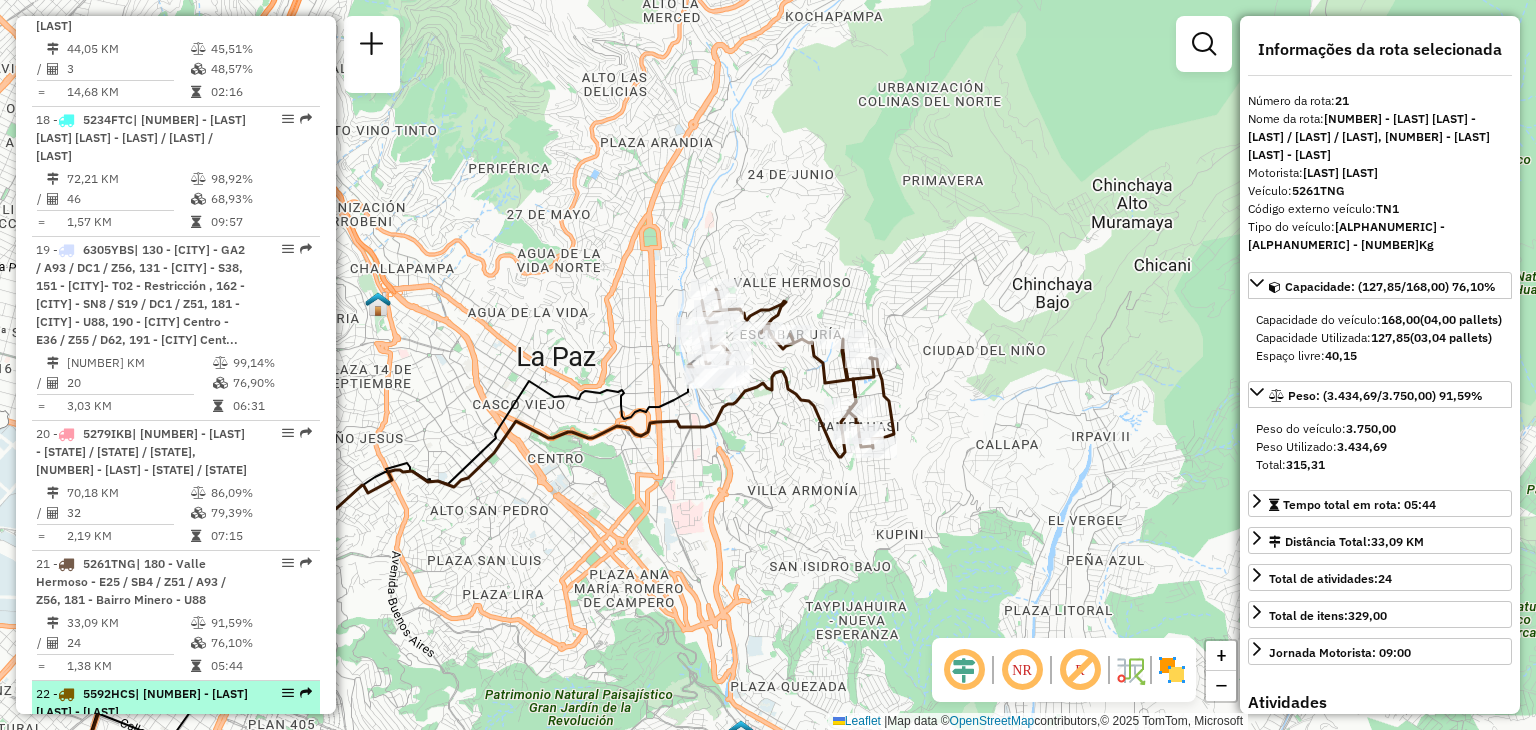 click on "43,62 KM" at bounding box center (128, 735) 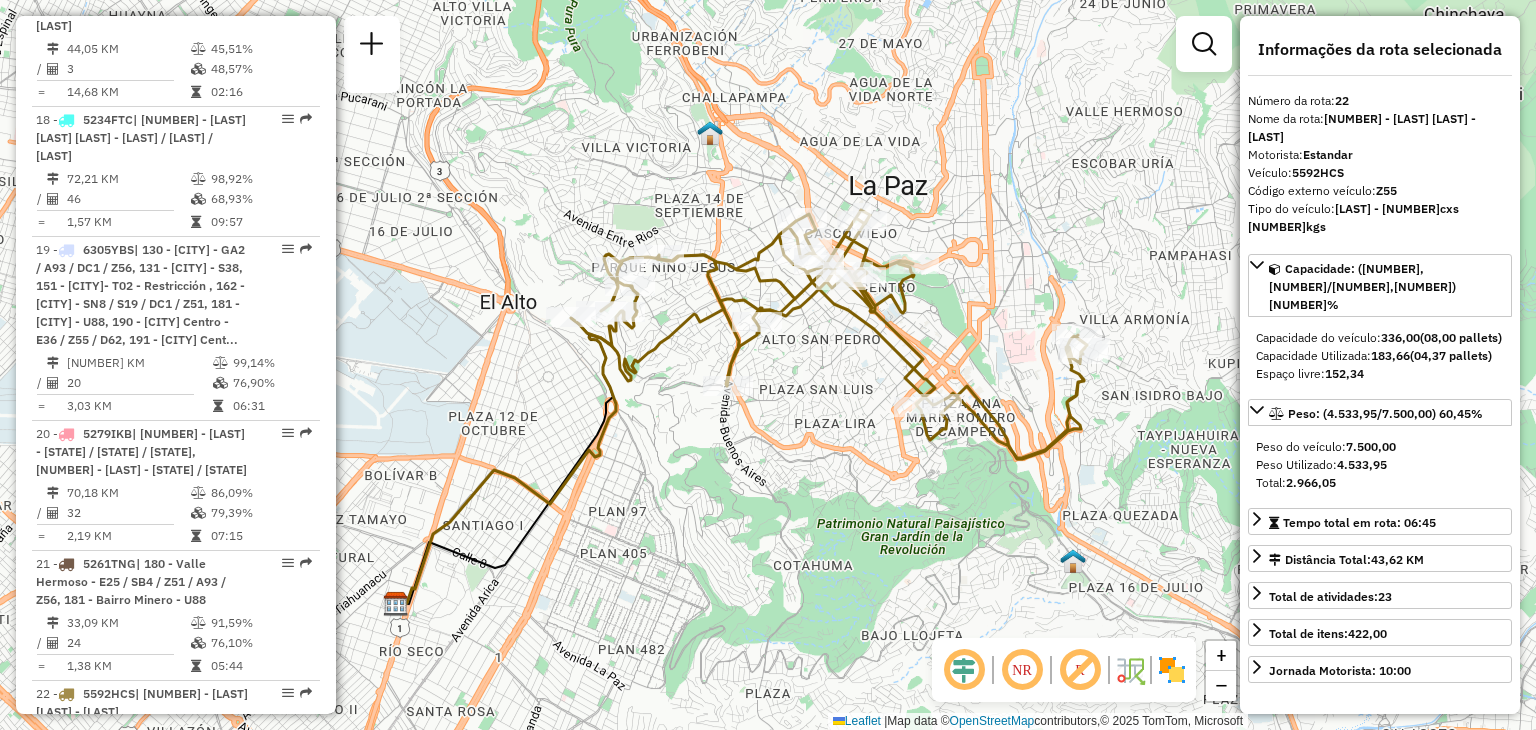 drag, startPoint x: 732, startPoint y: 283, endPoint x: 580, endPoint y: 380, distance: 180.31361 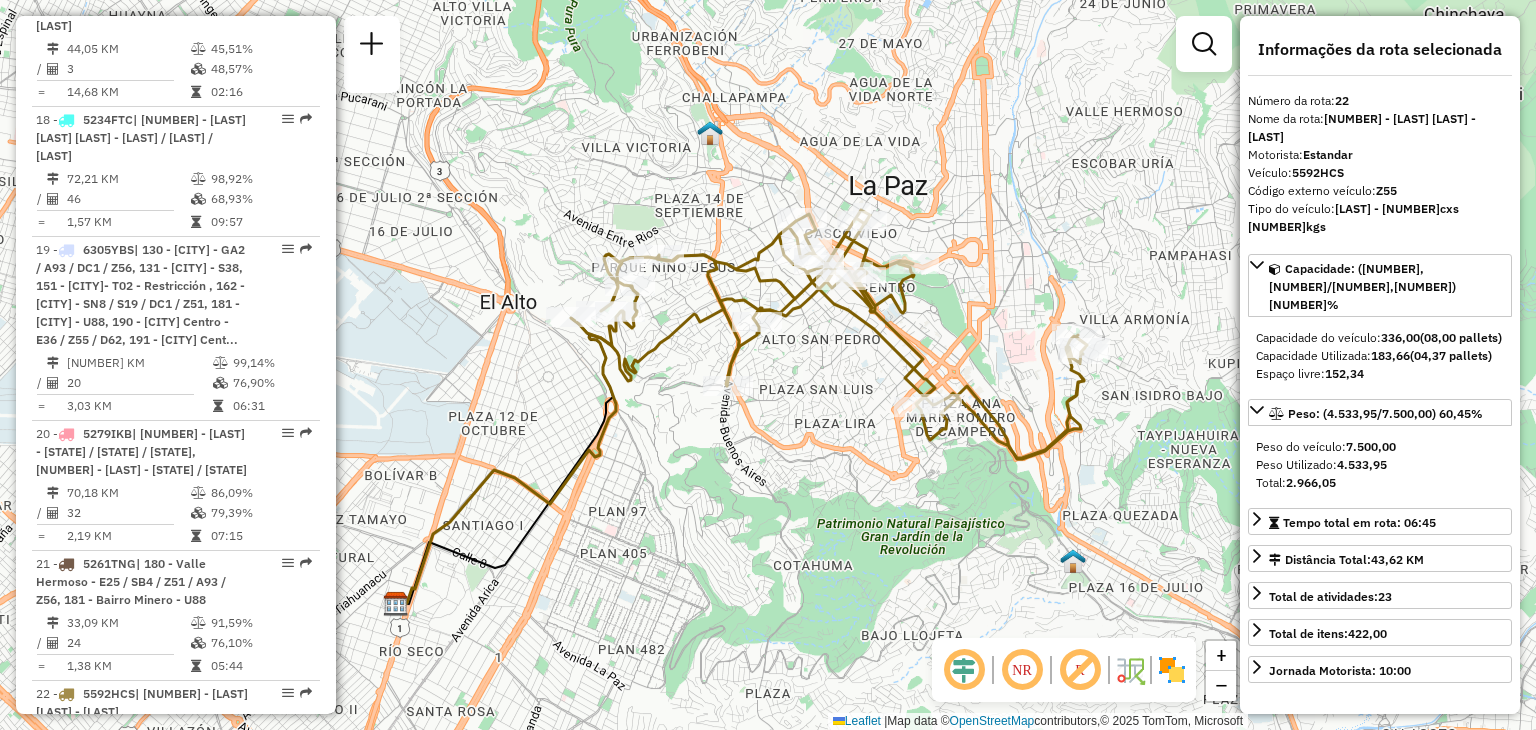click 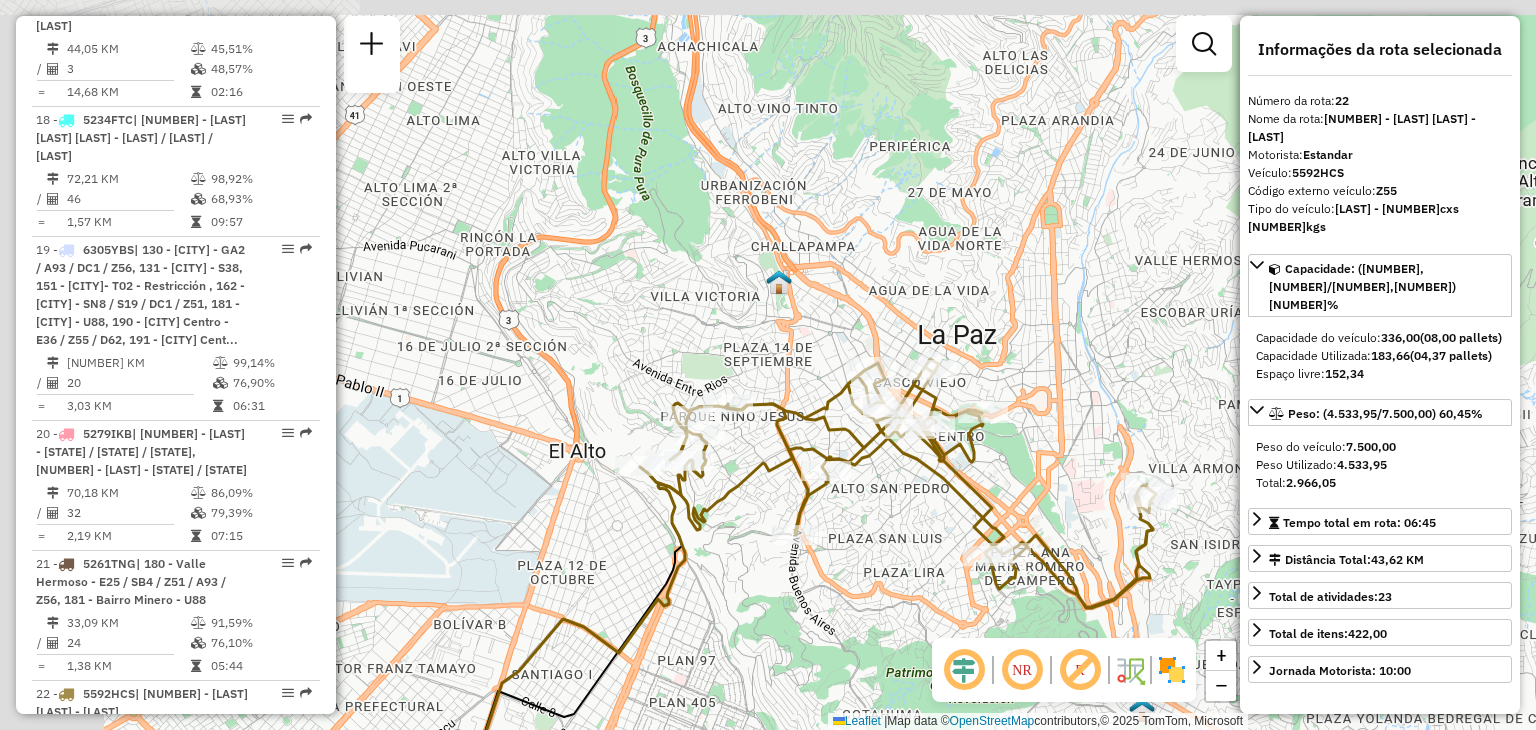drag, startPoint x: 457, startPoint y: 228, endPoint x: 718, endPoint y: 366, distance: 295.23718 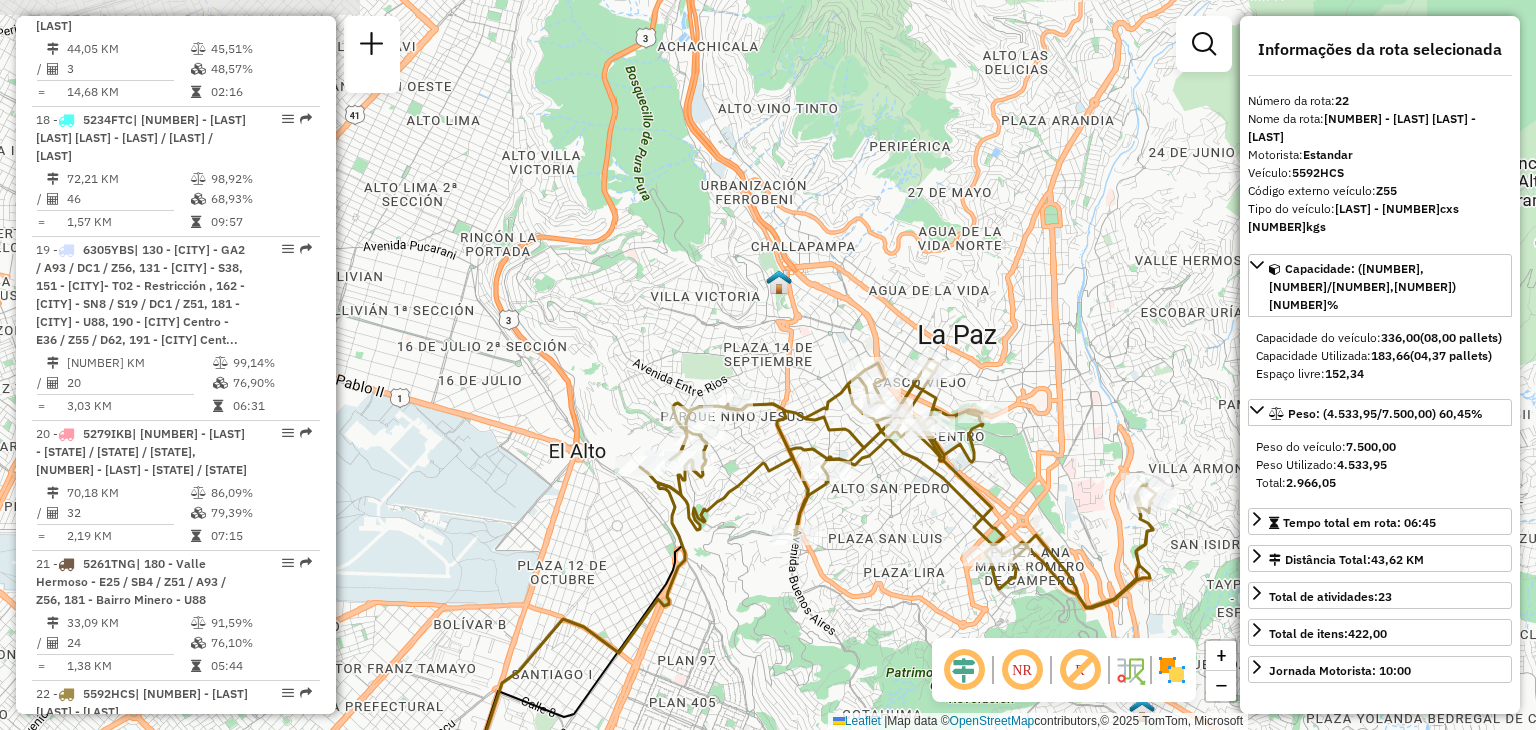 click on "Janela de atendimento Grade de atendimento Capacidade Transportadoras Veículos Cliente Pedidos  Rotas Selecione os dias de semana para filtrar as janelas de atendimento  Seg   Ter   Qua   Qui   Sex   Sáb   Dom  Informe o período da janela de atendimento: De: Até:  Filtrar exatamente a janela do cliente  Considerar janela de atendimento padrão  Selecione os dias de semana para filtrar as grades de atendimento  Seg   Ter   Qua   Qui   Sex   Sáb   Dom   Considerar clientes sem dia de atendimento cadastrado  Clientes fora do dia de atendimento selecionado Filtrar as atividades entre os valores definidos abaixo:  Peso mínimo:   Peso máximo:   Cubagem mínima:   Cubagem máxima:   De:   Até:  Filtrar as atividades entre o tempo de atendimento definido abaixo:  De:   Até:   Considerar capacidade total dos clientes não roteirizados Transportadora: Selecione um ou mais itens Tipo de veículo: Selecione um ou mais itens Veículo: Selecione um ou mais itens Motorista: Selecione um ou mais itens Nome: Rótulo:" 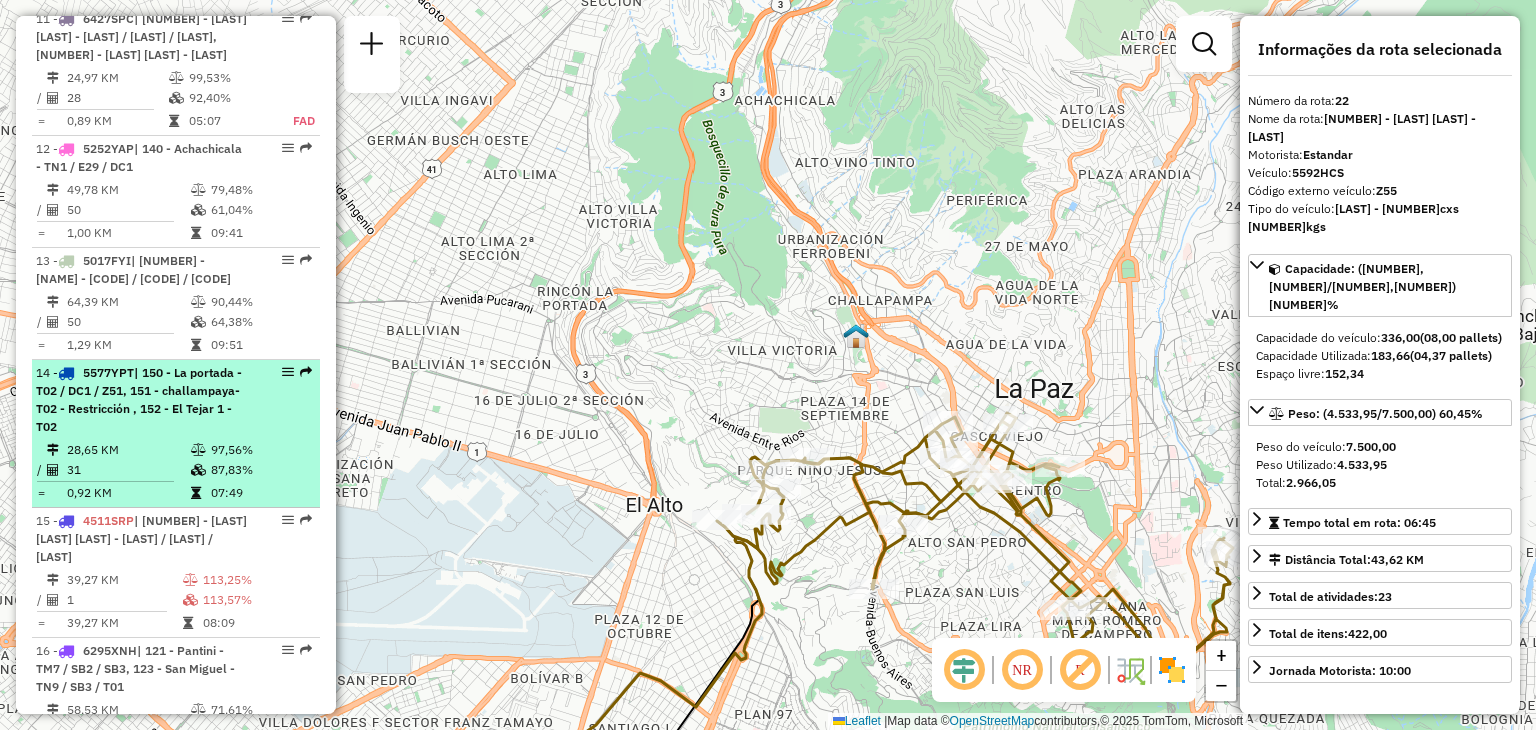 scroll, scrollTop: 2276, scrollLeft: 0, axis: vertical 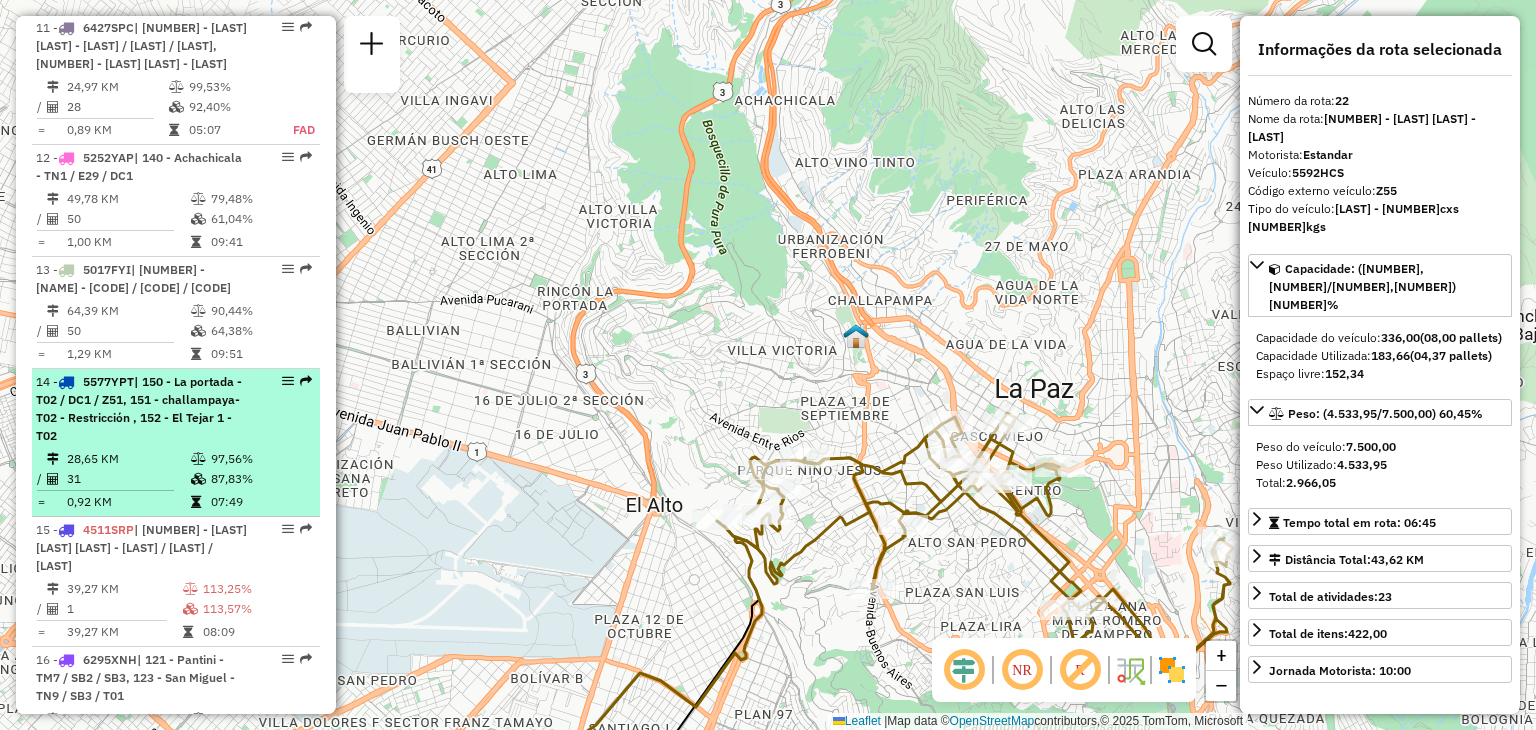 click on "[NUMBER] -   5577YPT | 150 - [CITY] - T02 / DC1 / Z51, 151 - [CITY]- T02 - Restricción , 152 - [CITY] 1 - T02" at bounding box center (142, 409) 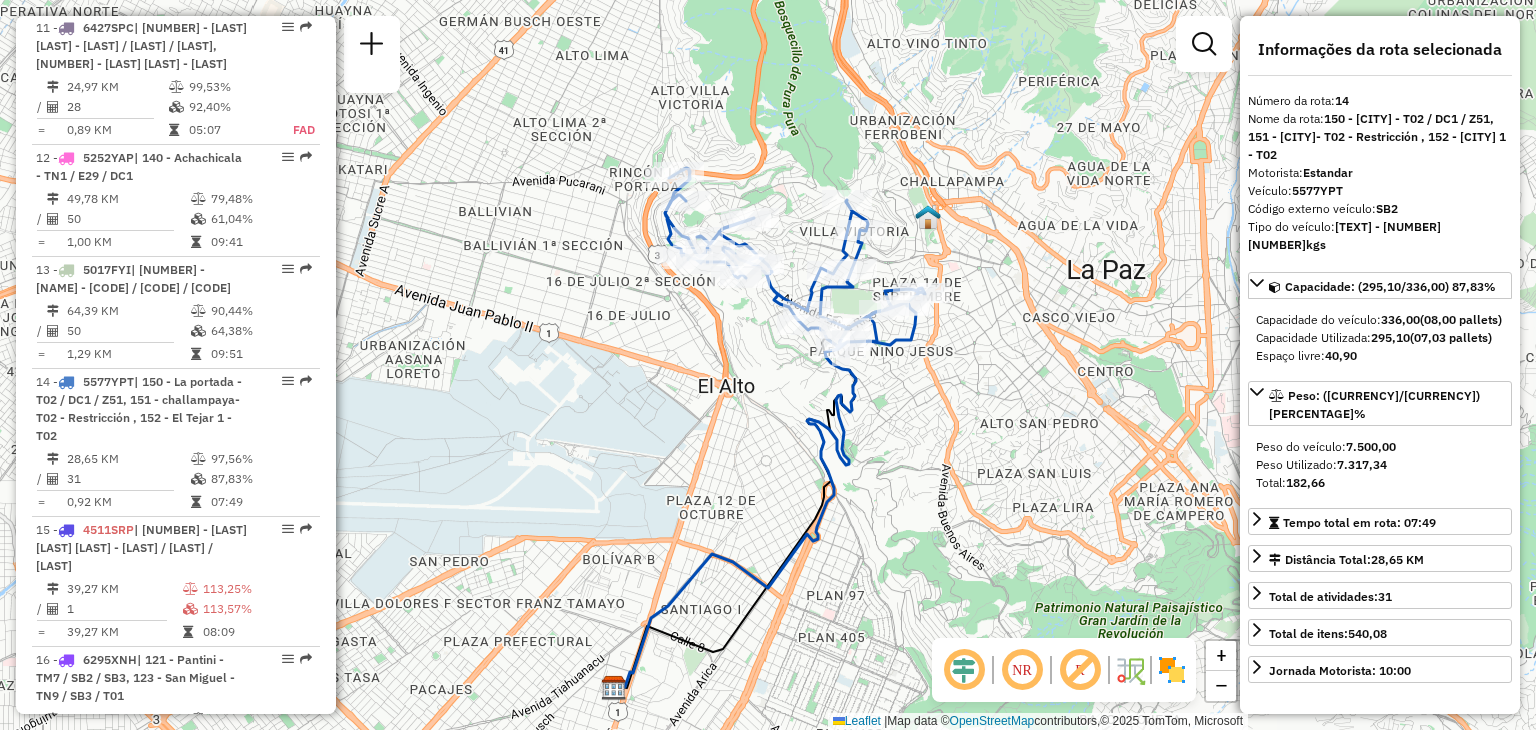 drag, startPoint x: 664, startPoint y: 313, endPoint x: 602, endPoint y: 400, distance: 106.83164 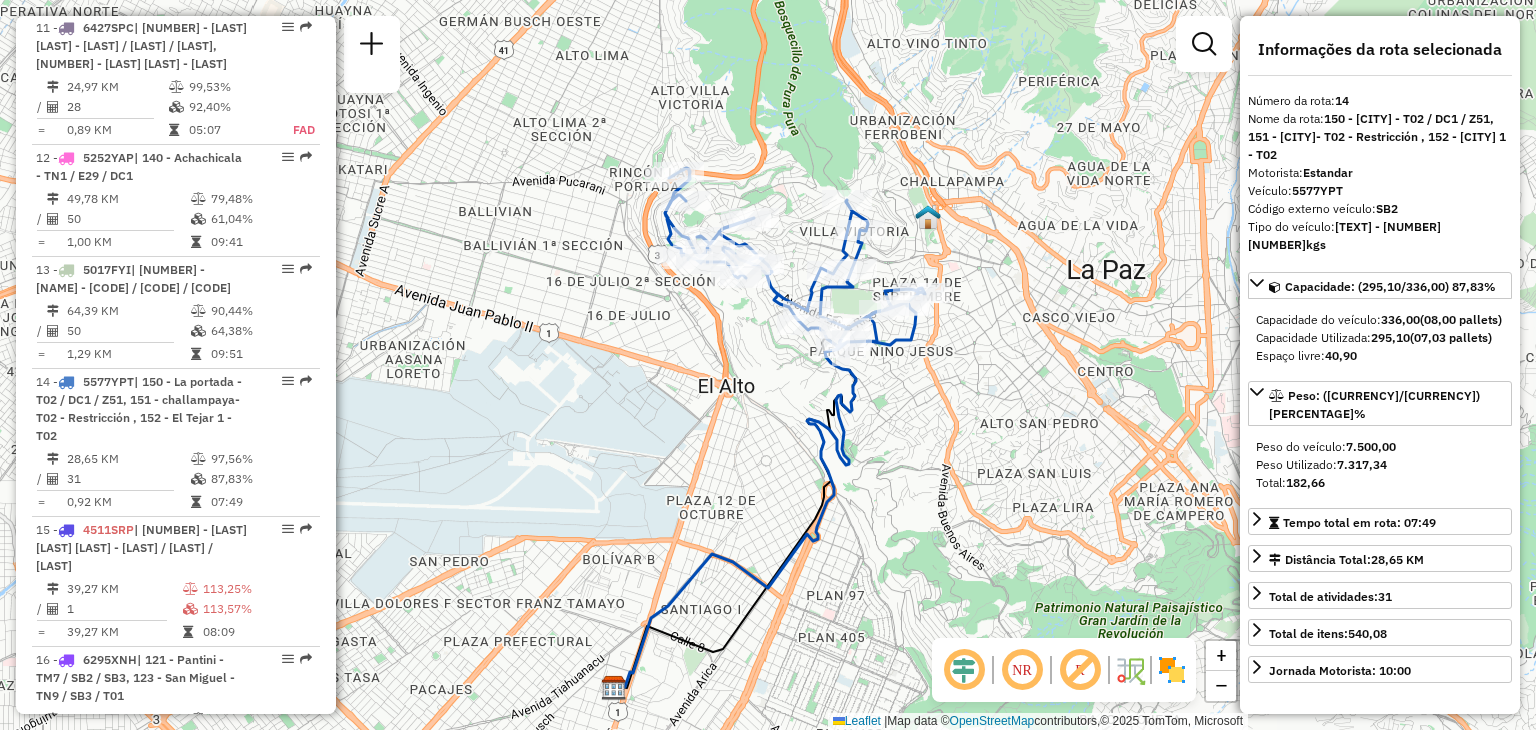 click on "Janela de atendimento Grade de atendimento Capacidade Transportadoras Veículos Cliente Pedidos  Rotas Selecione os dias de semana para filtrar as janelas de atendimento  Seg   Ter   Qua   Qui   Sex   Sáb   Dom  Informe o período da janela de atendimento: De: Até:  Filtrar exatamente a janela do cliente  Considerar janela de atendimento padrão  Selecione os dias de semana para filtrar as grades de atendimento  Seg   Ter   Qua   Qui   Sex   Sáb   Dom   Considerar clientes sem dia de atendimento cadastrado  Clientes fora do dia de atendimento selecionado Filtrar as atividades entre os valores definidos abaixo:  Peso mínimo:   Peso máximo:   Cubagem mínima:   Cubagem máxima:   De:   Até:  Filtrar as atividades entre o tempo de atendimento definido abaixo:  De:   Até:   Considerar capacidade total dos clientes não roteirizados Transportadora: Selecione um ou mais itens Tipo de veículo: Selecione um ou mais itens Veículo: Selecione um ou mais itens Motorista: Selecione um ou mais itens Nome: Rótulo:" 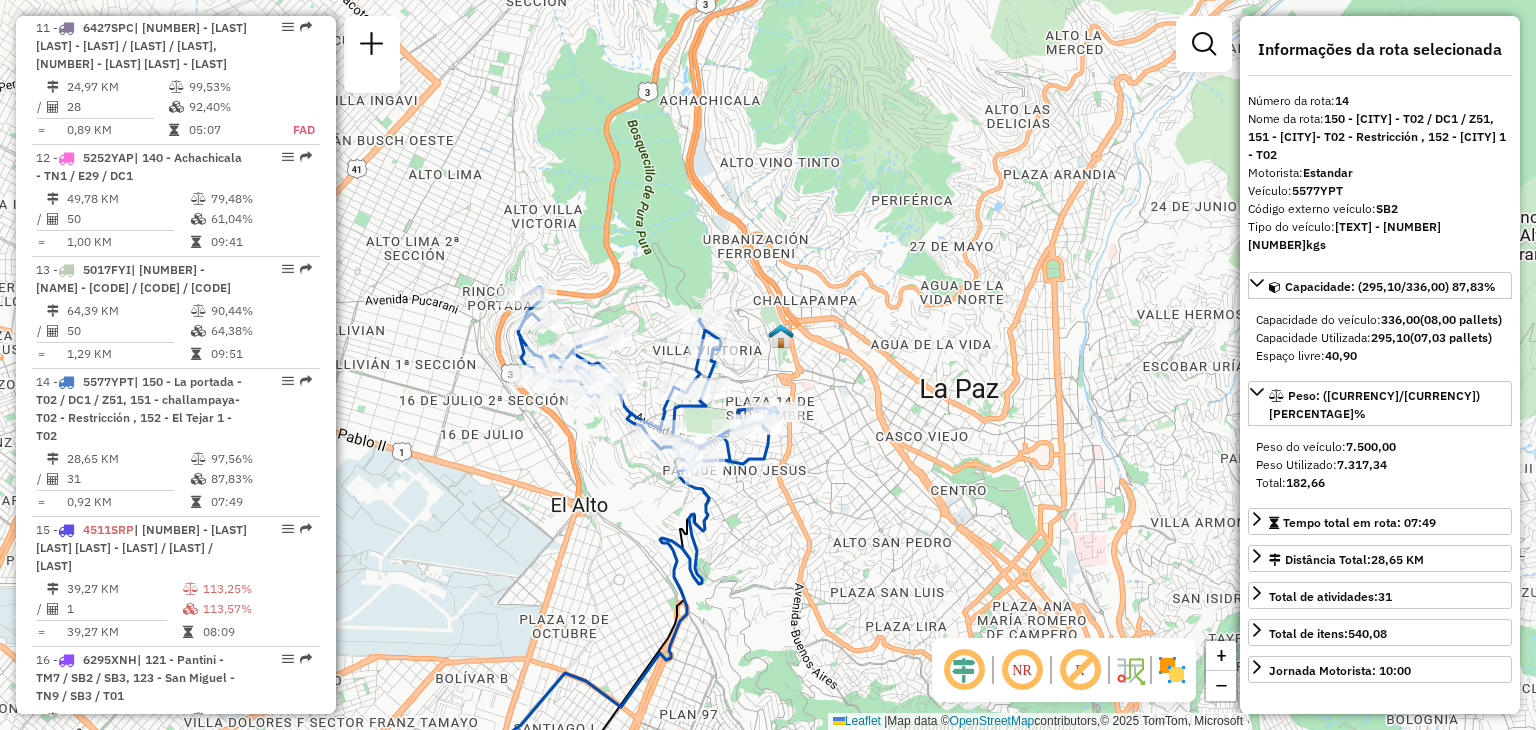 drag, startPoint x: 880, startPoint y: 252, endPoint x: 691, endPoint y: 333, distance: 205.62587 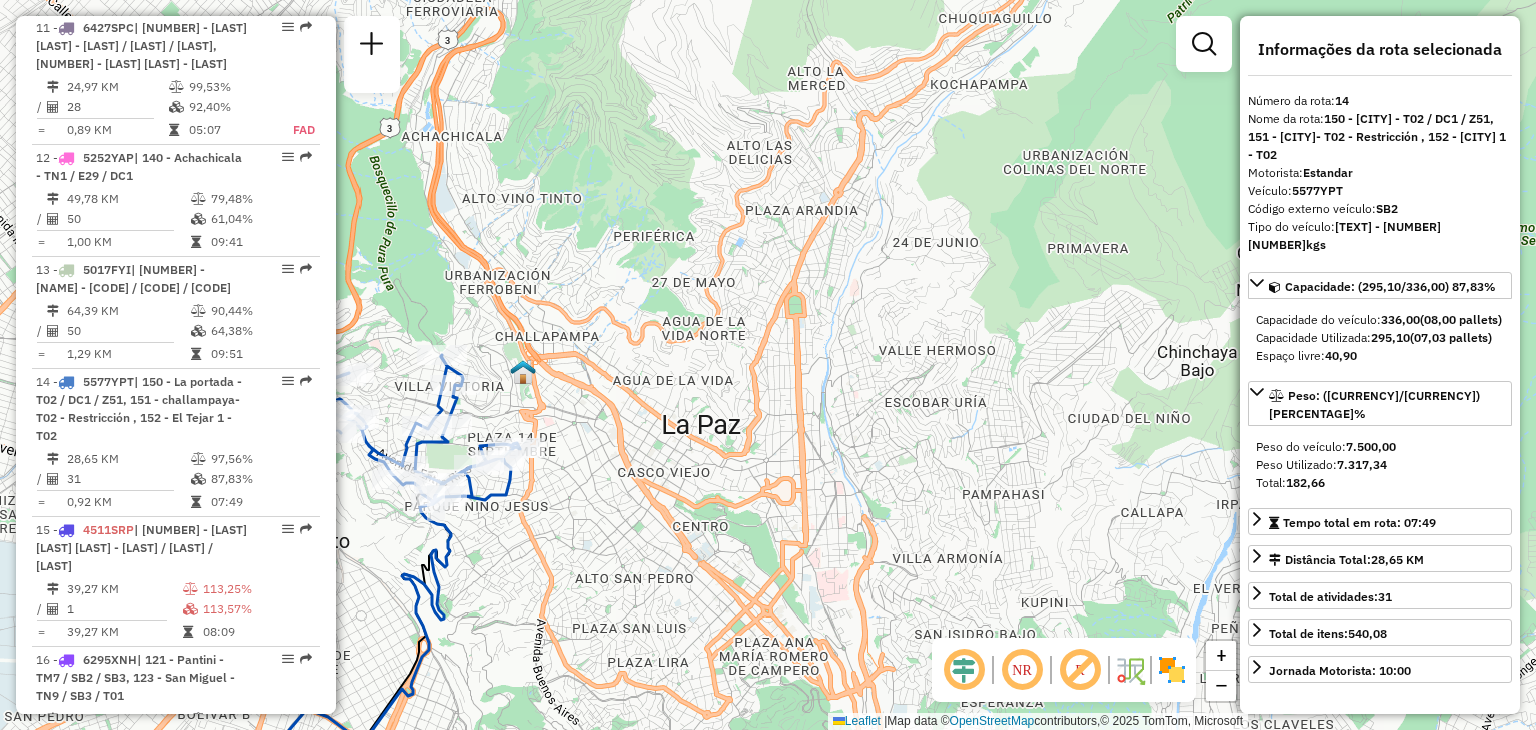 drag, startPoint x: 951, startPoint y: 385, endPoint x: 896, endPoint y: 391, distance: 55.326305 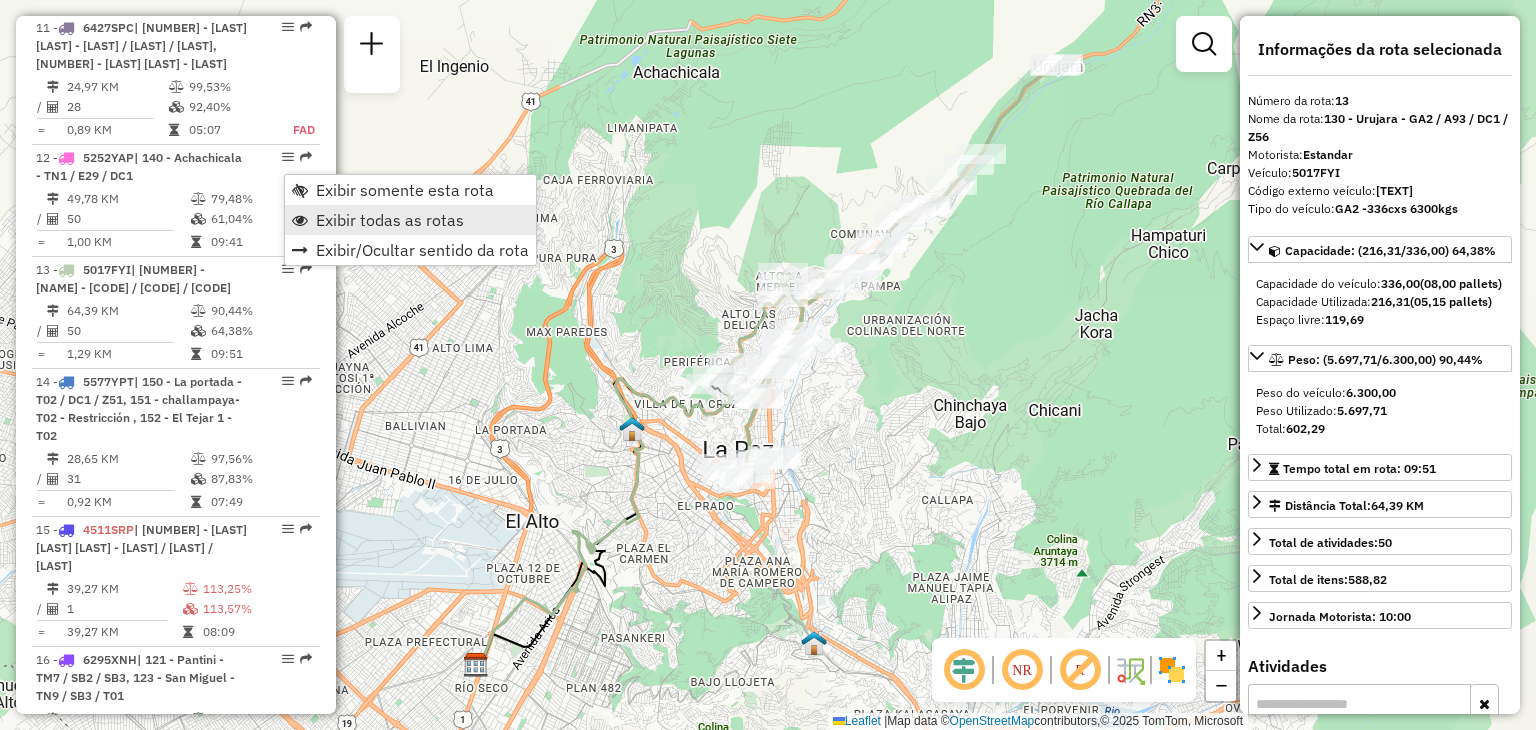 click on "Exibir todas as rotas" at bounding box center (390, 220) 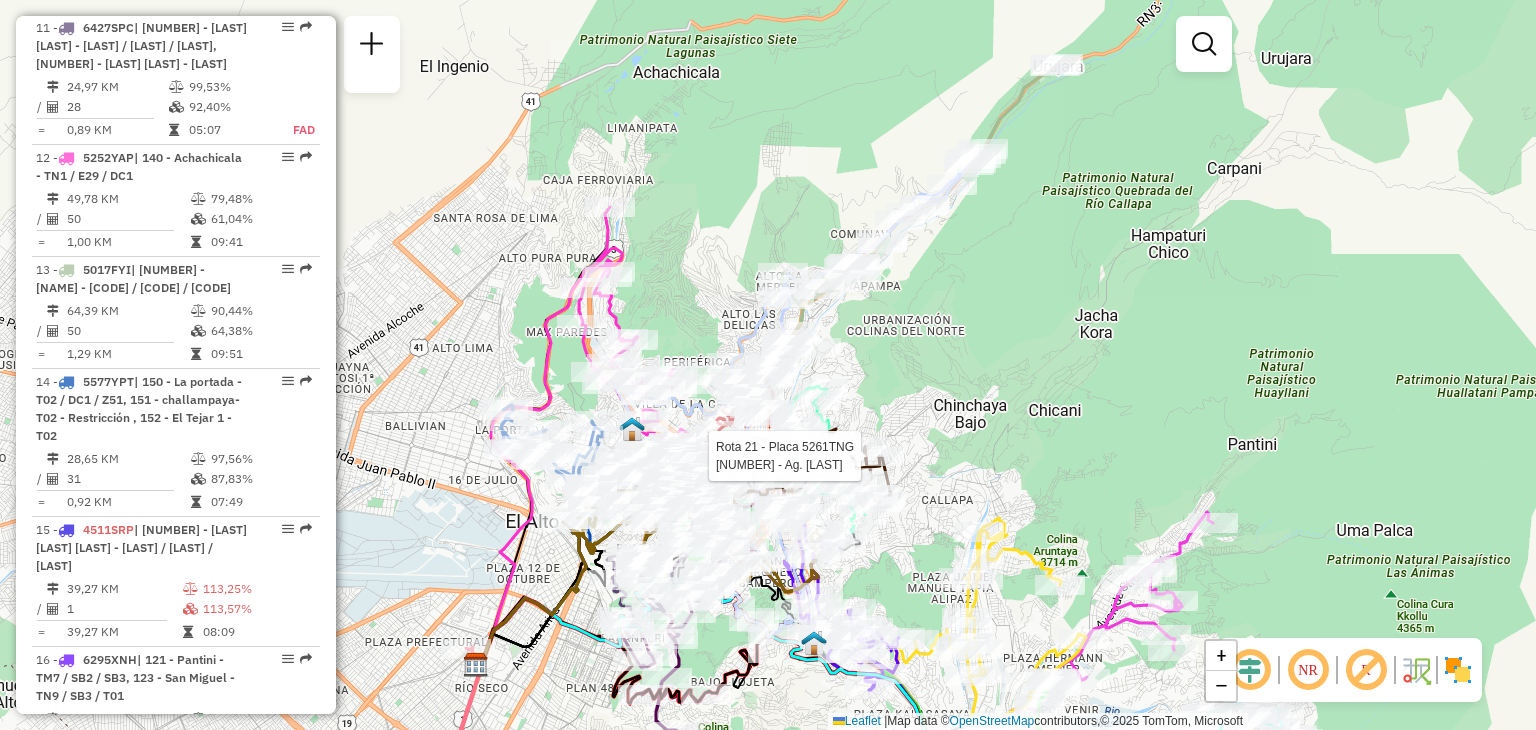 drag, startPoint x: 892, startPoint y: 469, endPoint x: 800, endPoint y: 354, distance: 147.27185 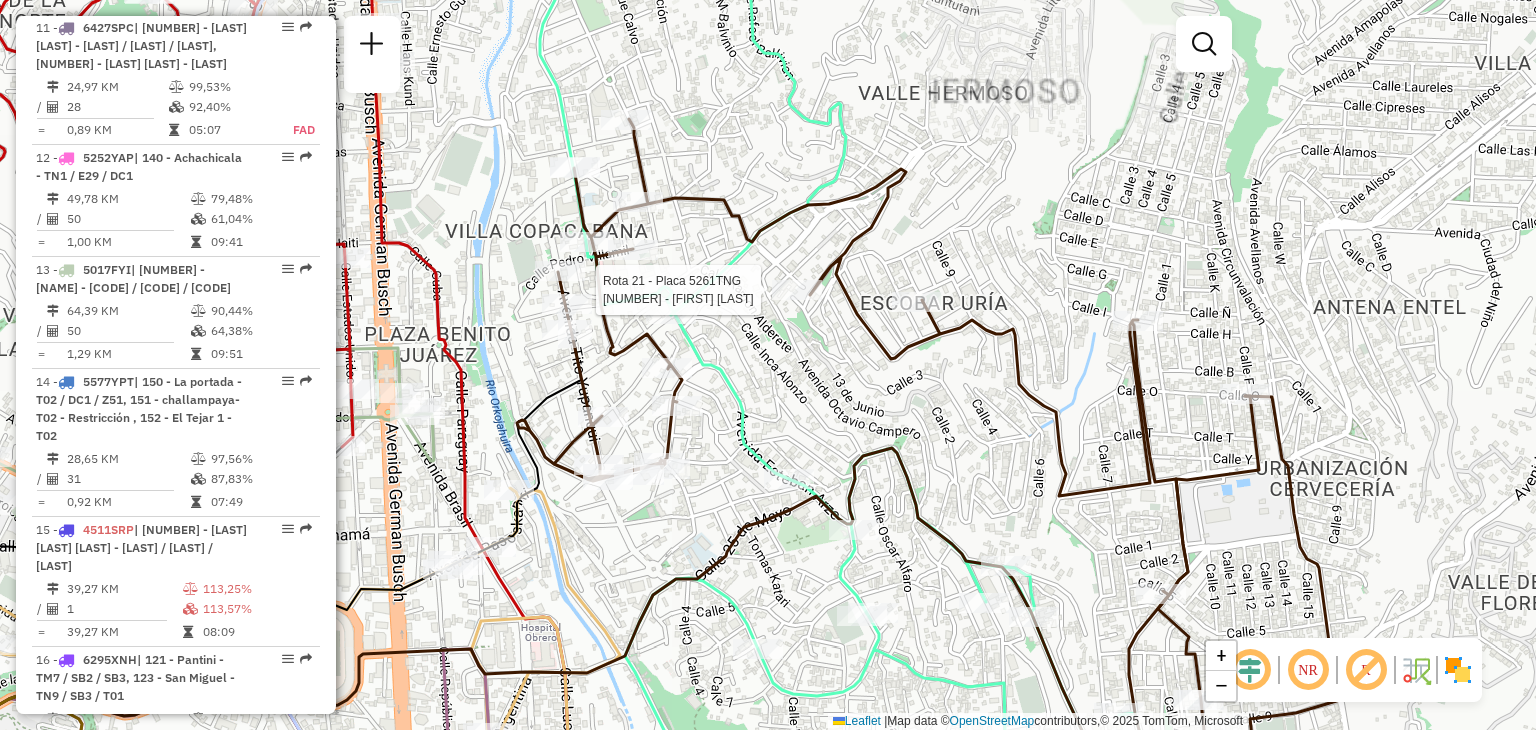 click 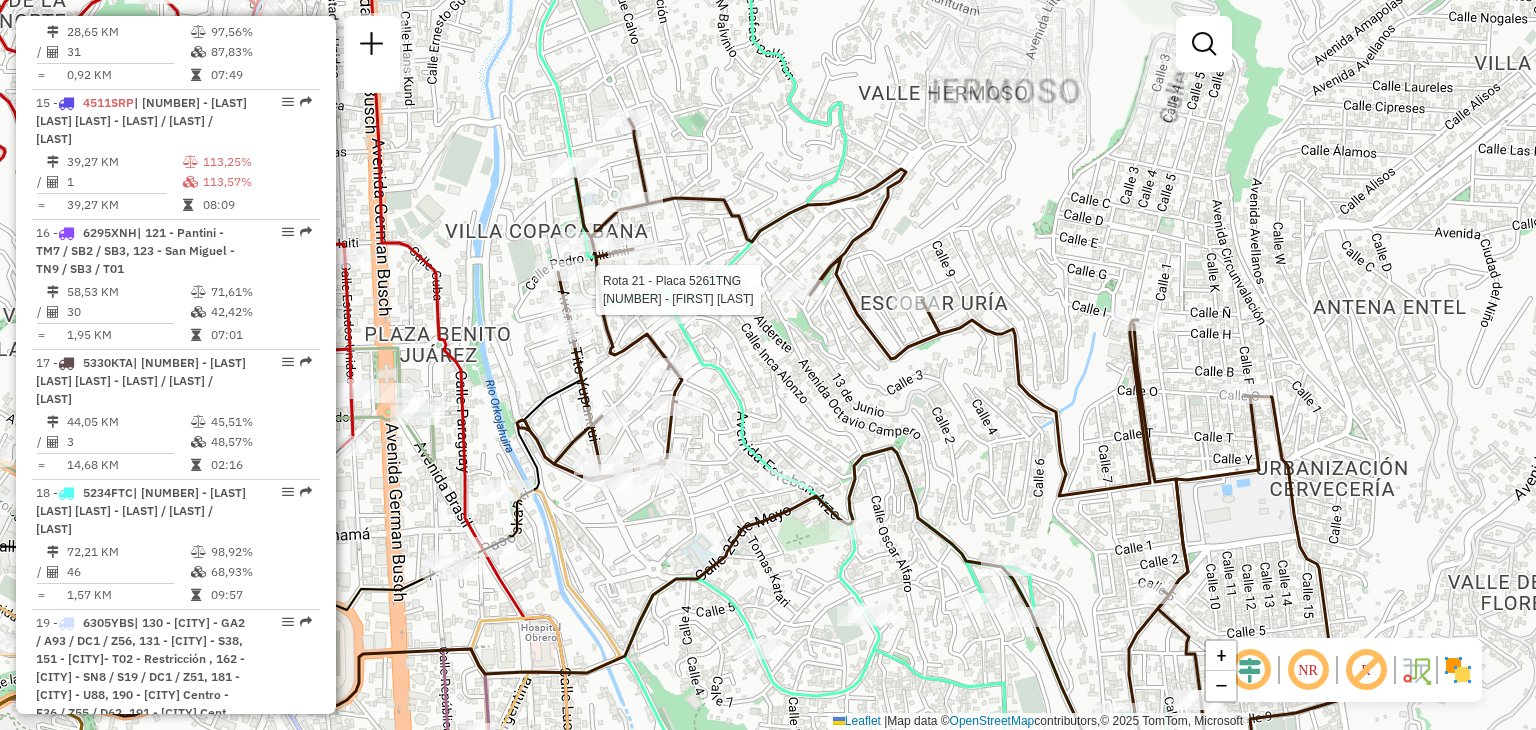 select on "**********" 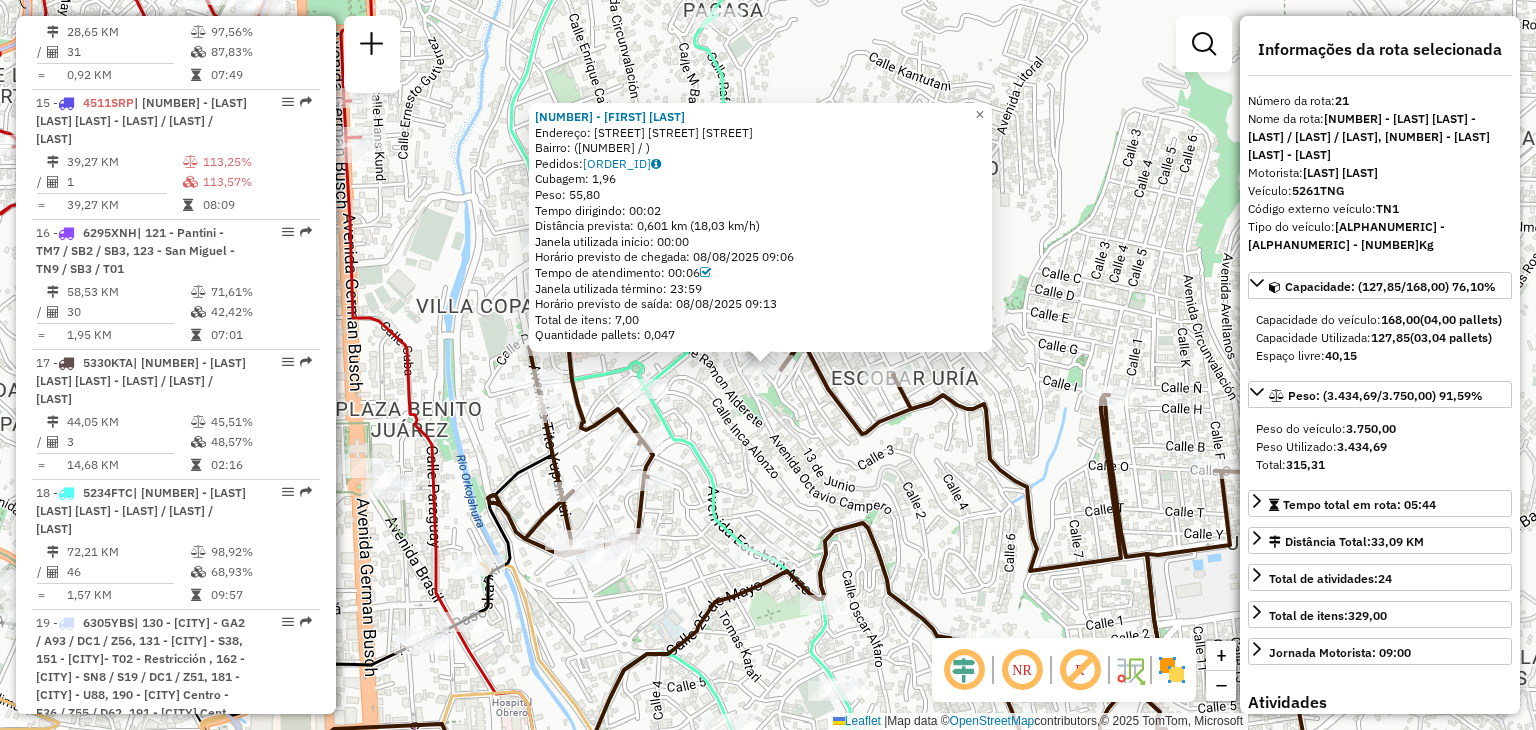 scroll, scrollTop: 3076, scrollLeft: 0, axis: vertical 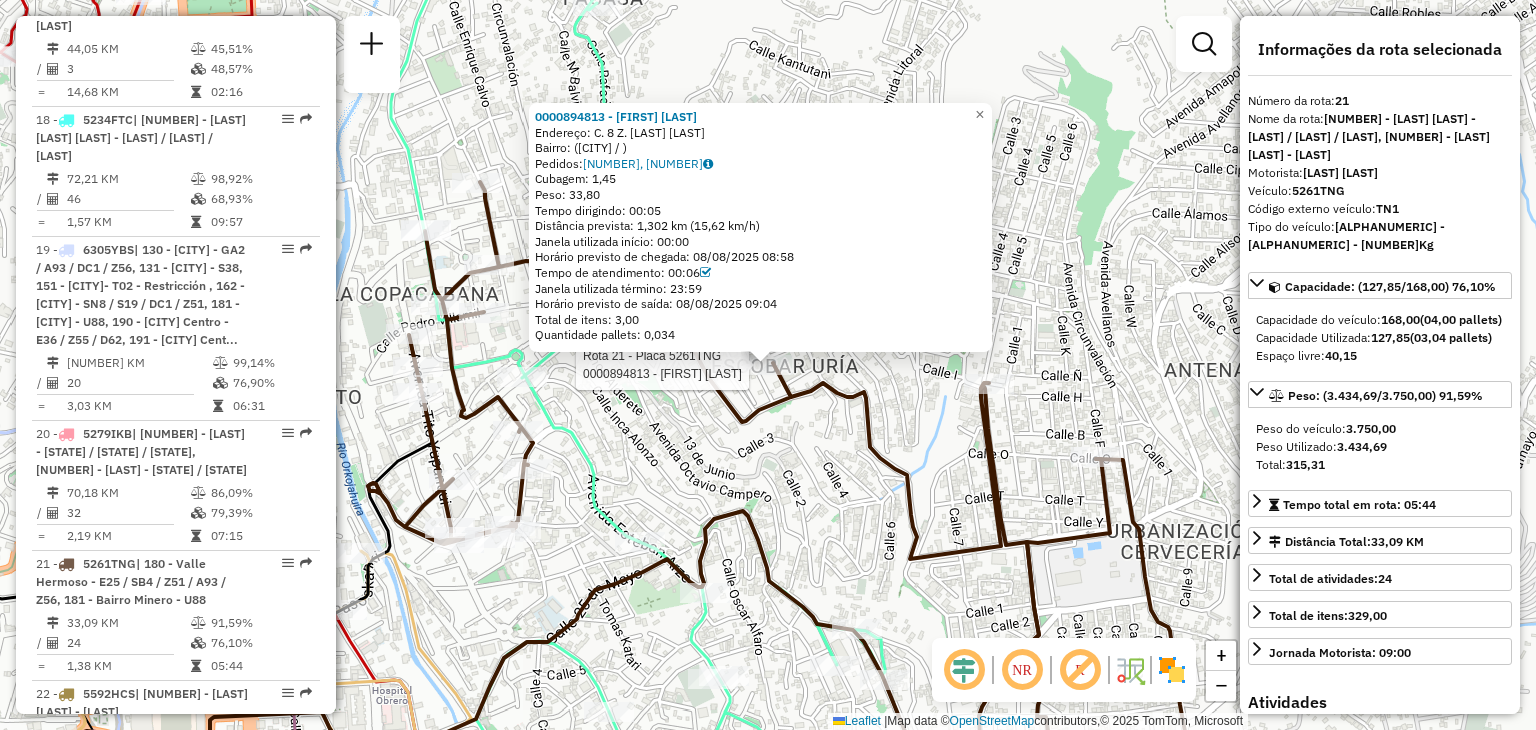 click on "Rota [NUMBER] - Placa [PLATE] [NUMBER] - [INITIAL] [LAST_NAME] [NUMBER] - [INITIAL] [LAST_NAME] Endereço: [STREET_ABBR] [NUMBER] [ZONE] Bairro: ([ZONE] / ) Pedidos: [NUMBER], [NUMBER] Cubagem: [WEIGHT] Peso: [WEIGHT] Tempo dirigindo: [TIME] Distância prevista: [DISTANCE] km ([SPEED] km/h) Janela utilizada início: [TIME] Horário previsto de chegada: [DATE] [TIME] Tempo de atendimento: [TIME] Janela utilizada término: [TIME] Horário previsto de saída: [DATE] [TIME] Total de itens: [NUMBER] Quantidade pallets: [QUANTITY] × Janela de atendimento Grade de atendimento Capacidade Transportadoras Veículos Cliente Pedidos Rotas Selecione os dias de semana para filtrar as janelas de atendimento Seg Ter Qua Qui Sex Sáb Dom Informe o período da janela de atendimento: De: Até: Filtrar exatamente a janela do cliente Considerar janela de atendimento padrão Selecione os dias de semana para filtrar as grades de atendimento Seg Ter Qua Qui Sex Sáb Dom Peso mínimo: Peso máximo: De: De:" 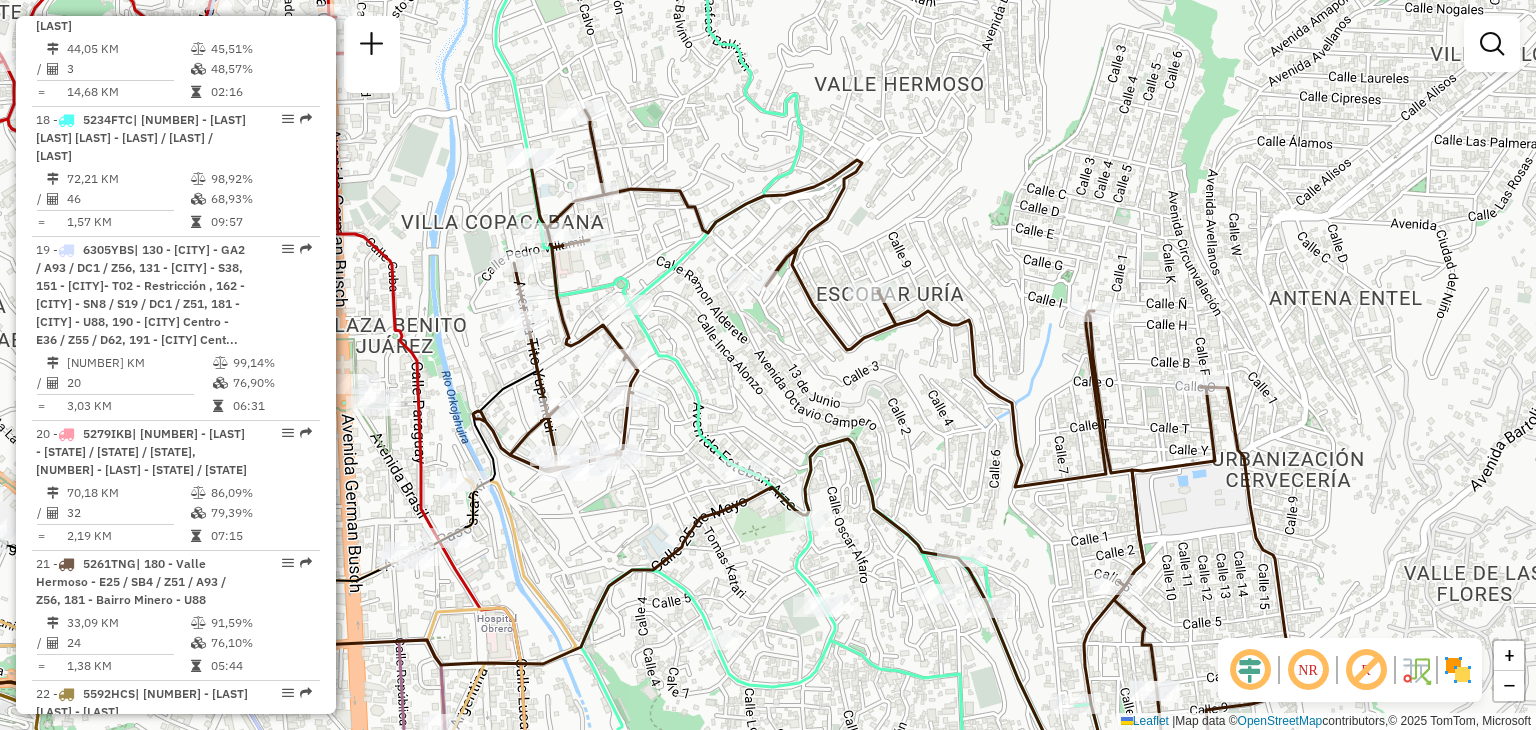 drag, startPoint x: 609, startPoint y: 452, endPoint x: 783, endPoint y: 381, distance: 187.92818 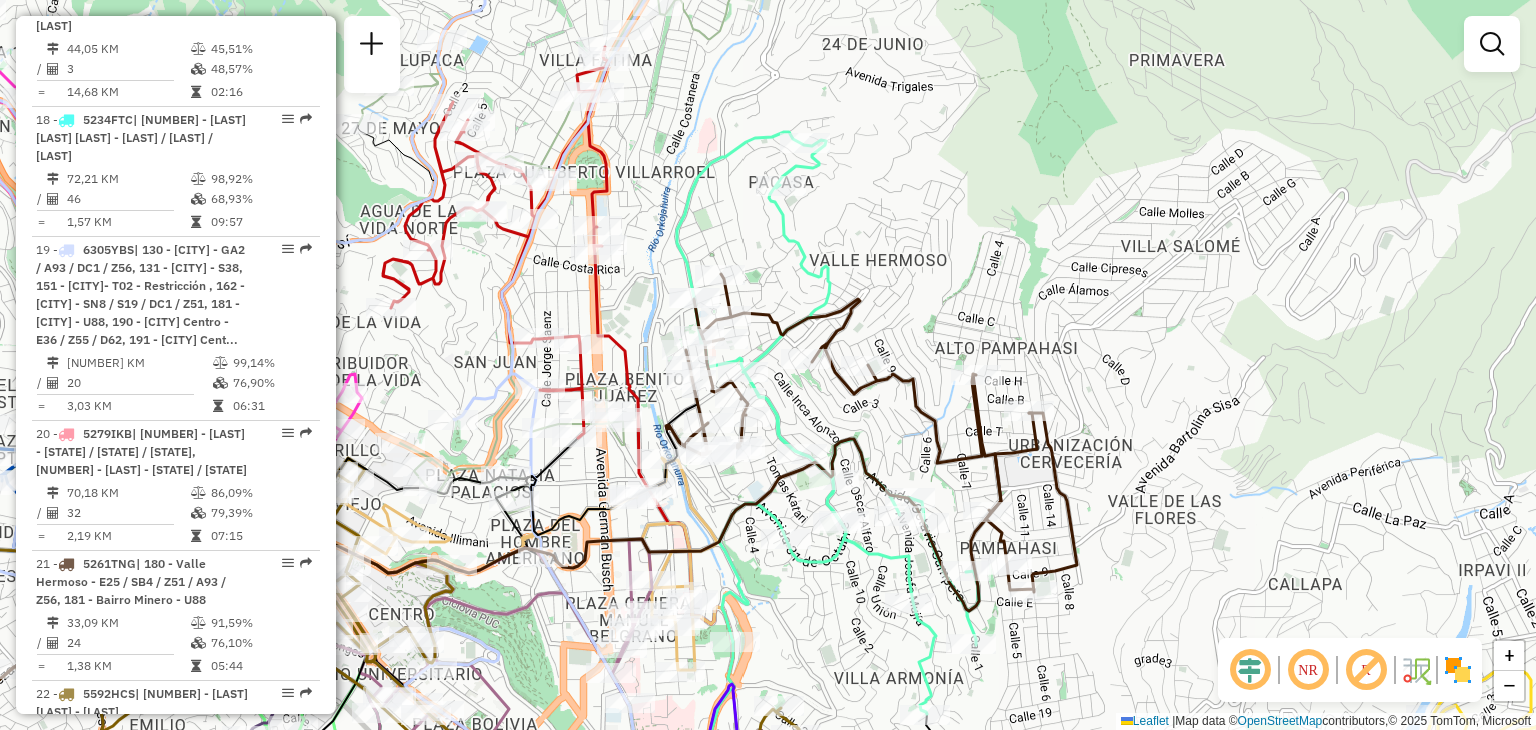 drag, startPoint x: 808, startPoint y: 313, endPoint x: 793, endPoint y: 313, distance: 15 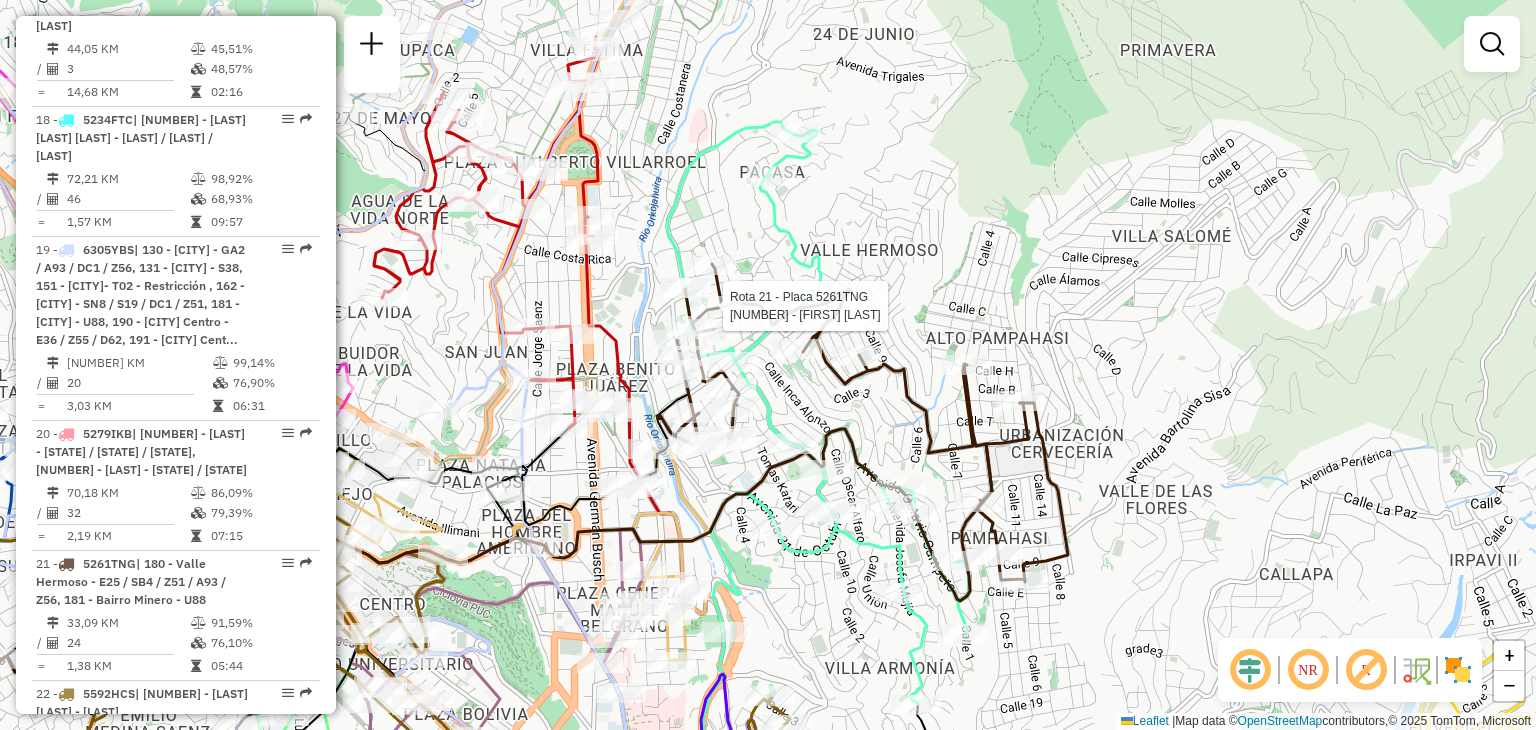select on "**********" 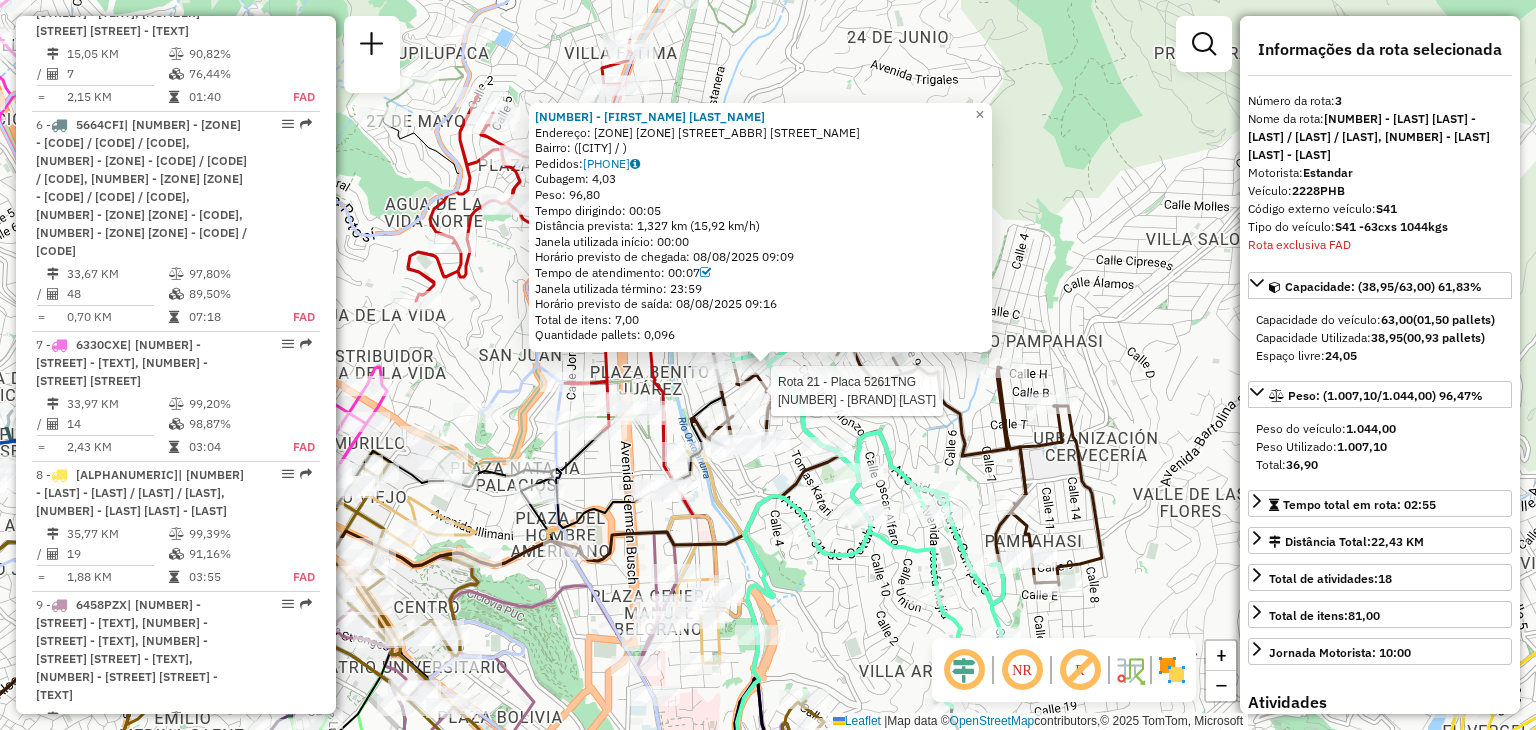 scroll, scrollTop: 982, scrollLeft: 0, axis: vertical 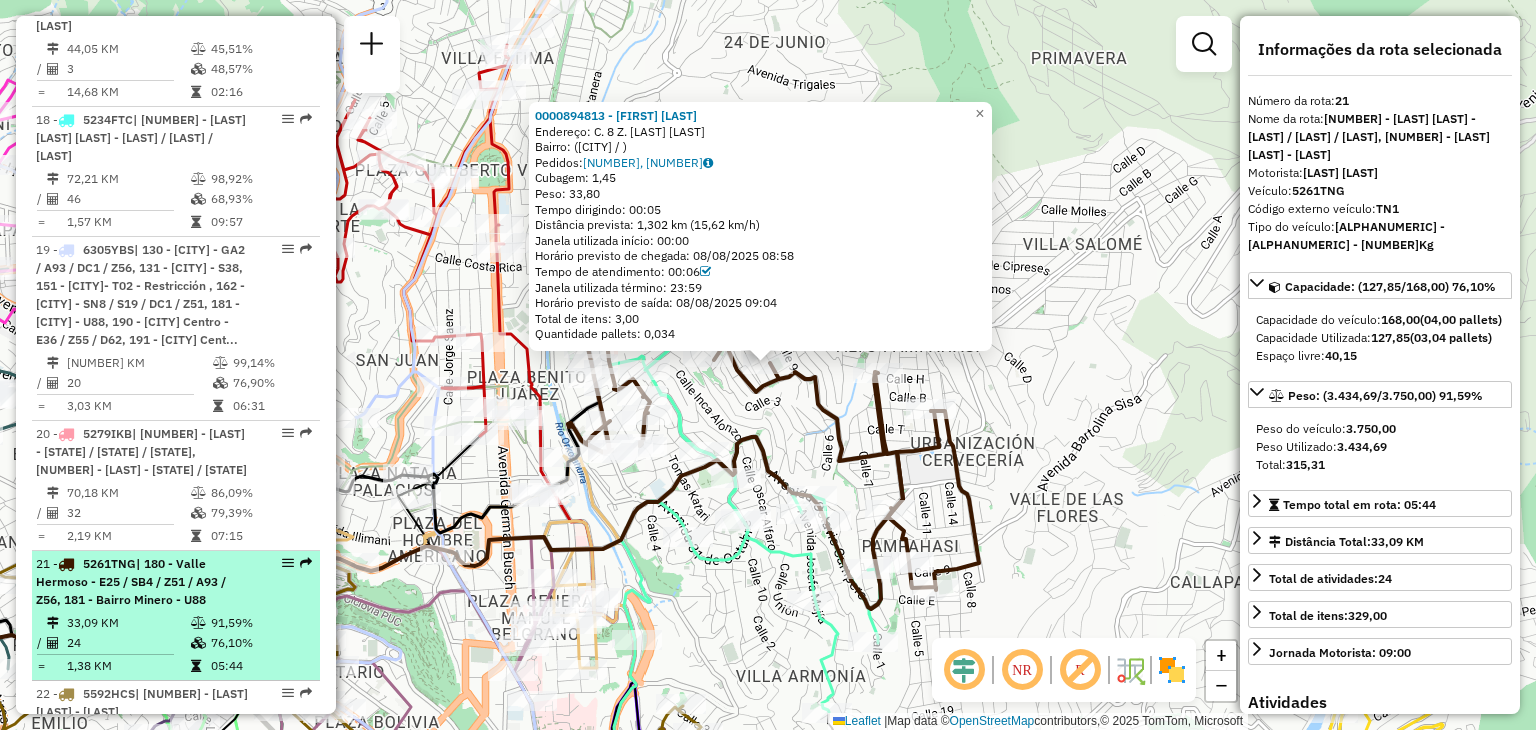 click on "[NUMBER] -       [PLATE]   | [NUMBER] - [NAME] - [CODE] / [CODE] / [CODE] / [CODE] / [CODE], [NUMBER] - [NAME] - [CODE]" at bounding box center [142, 582] 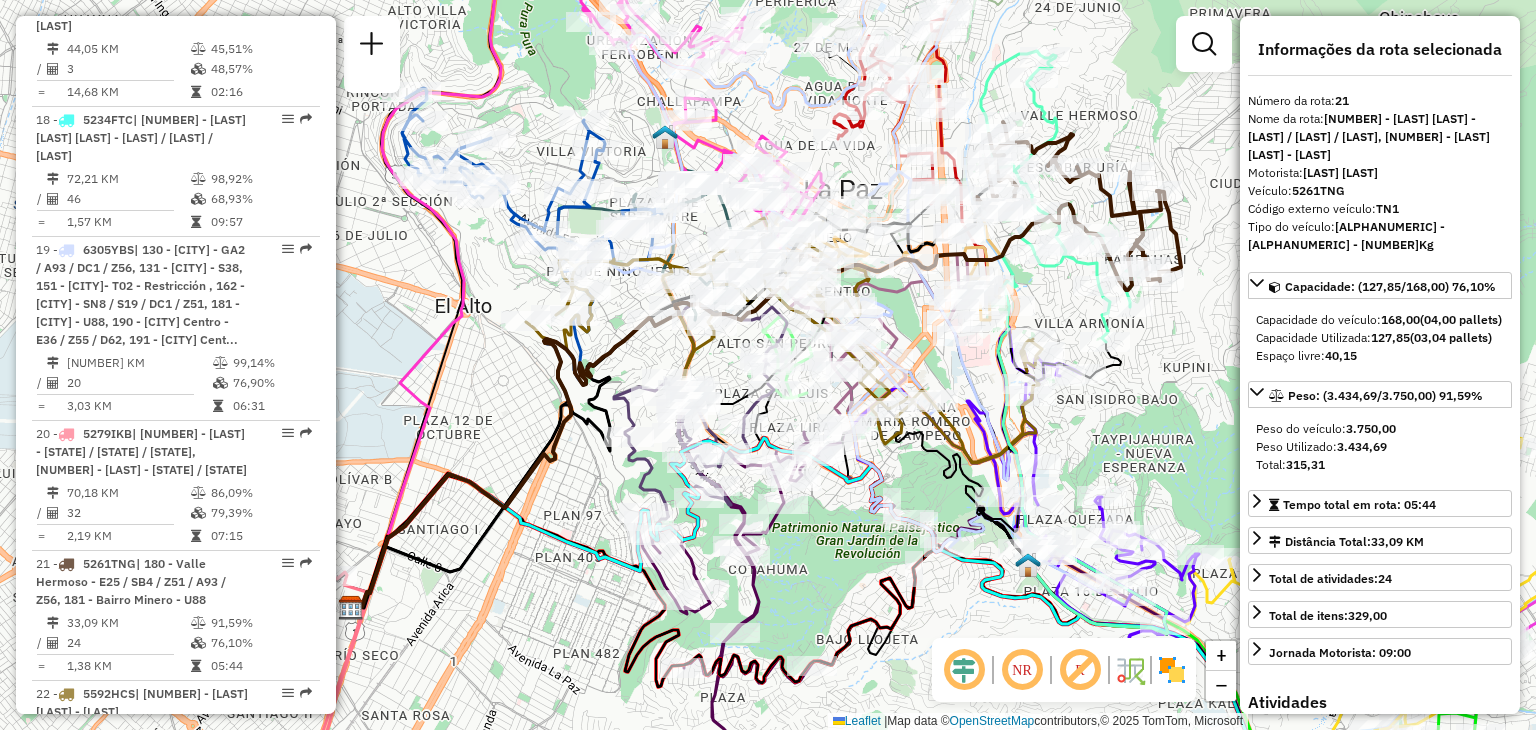 drag, startPoint x: 943, startPoint y: 422, endPoint x: 940, endPoint y: 449, distance: 27.166155 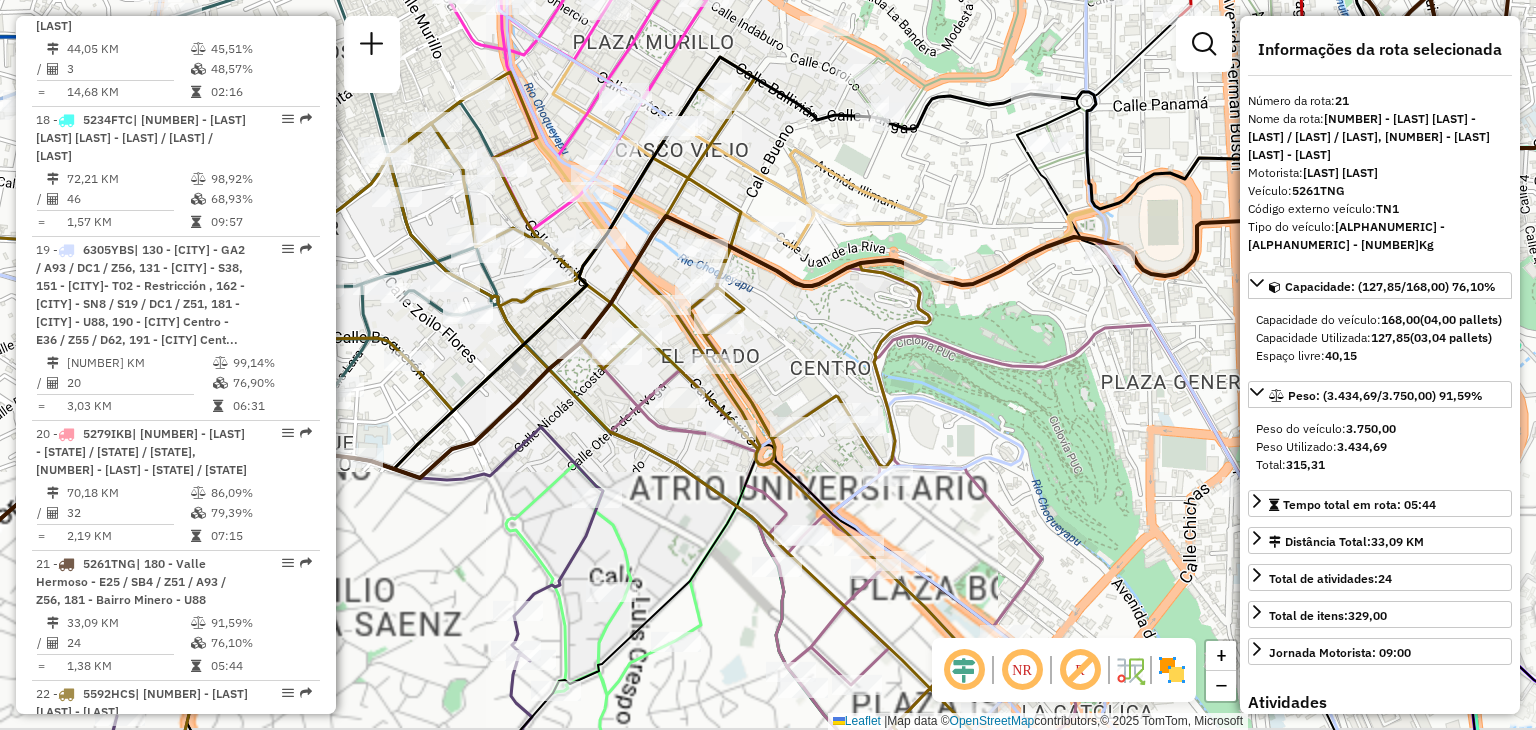 drag, startPoint x: 786, startPoint y: 466, endPoint x: 1045, endPoint y: 443, distance: 260.01923 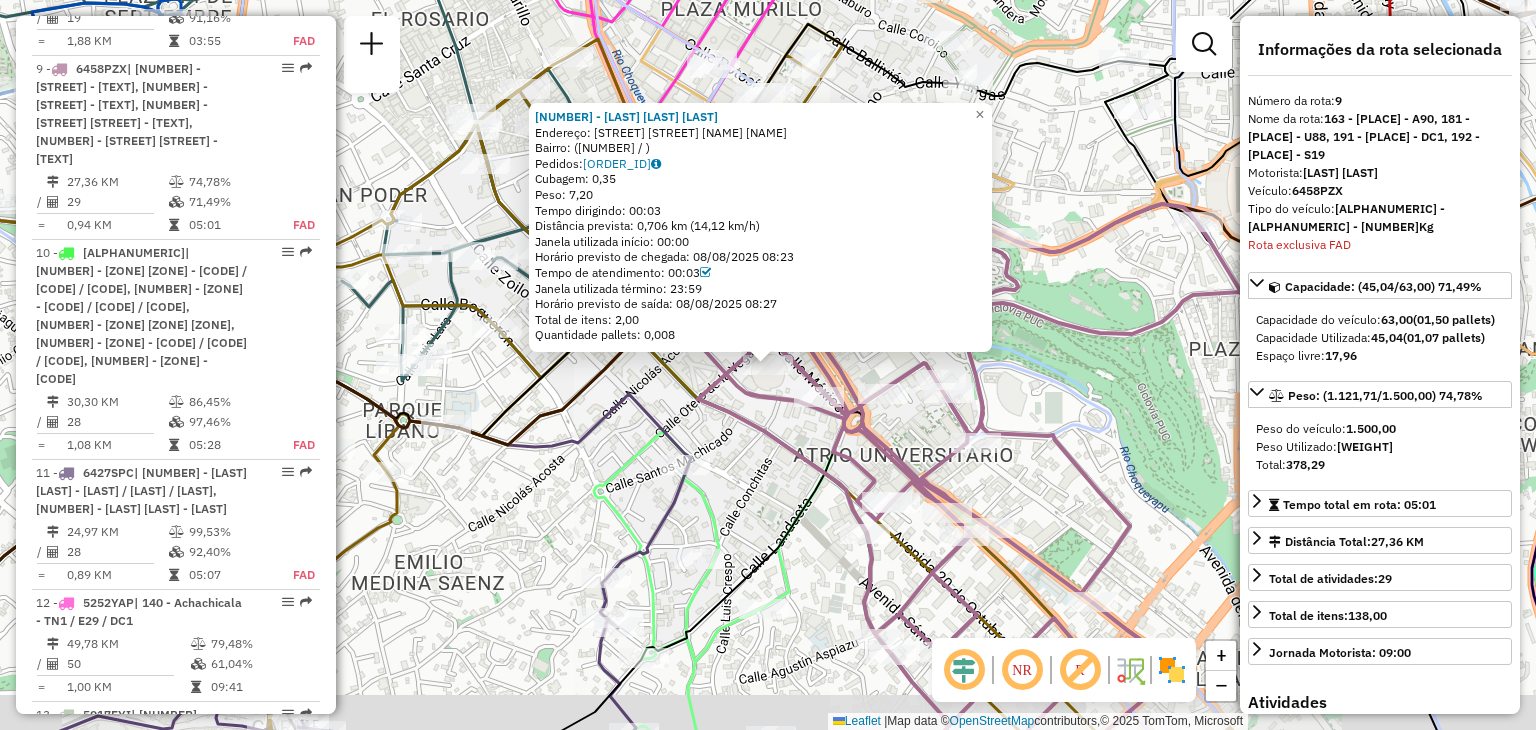 scroll, scrollTop: 1832, scrollLeft: 0, axis: vertical 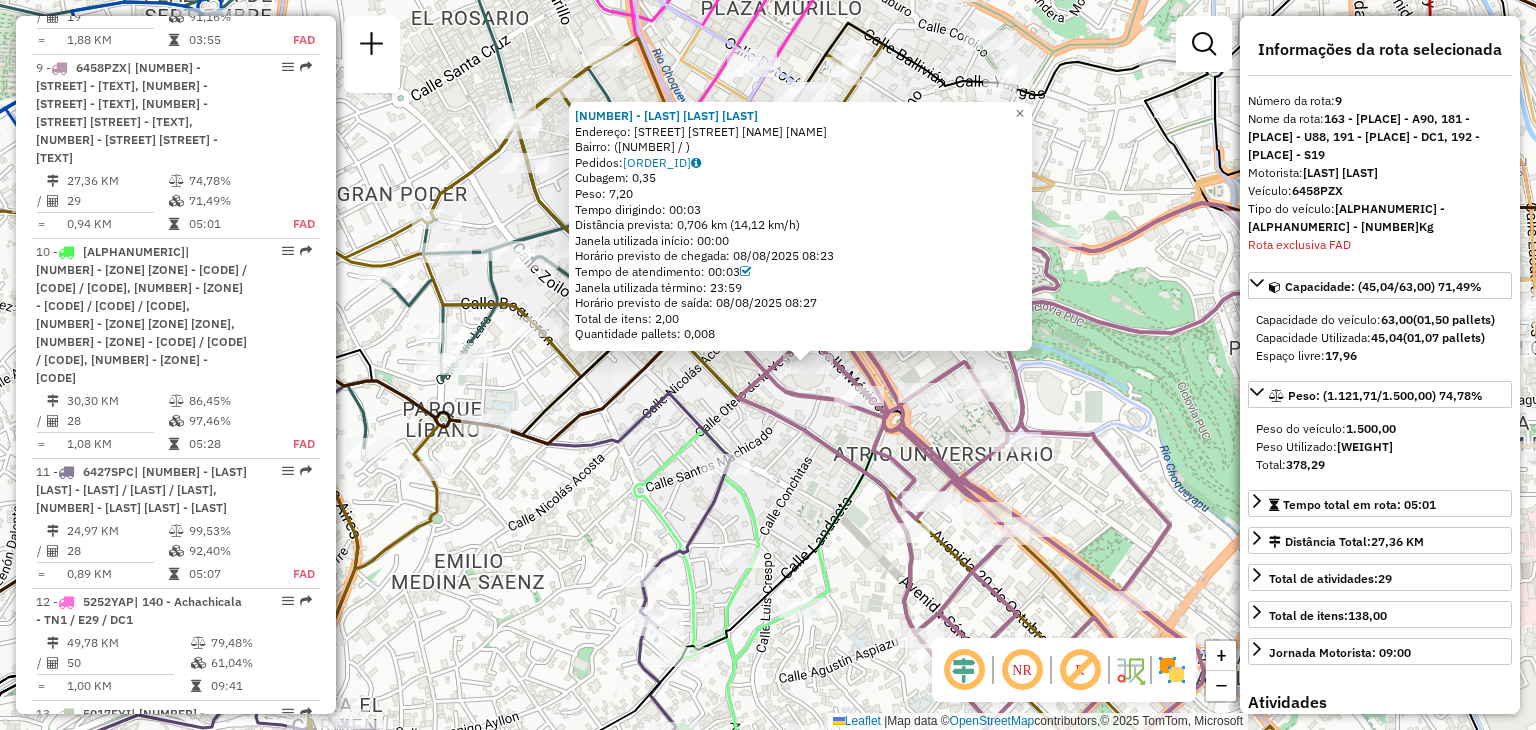 drag, startPoint x: 732, startPoint y: 500, endPoint x: 772, endPoint y: 499, distance: 40.012497 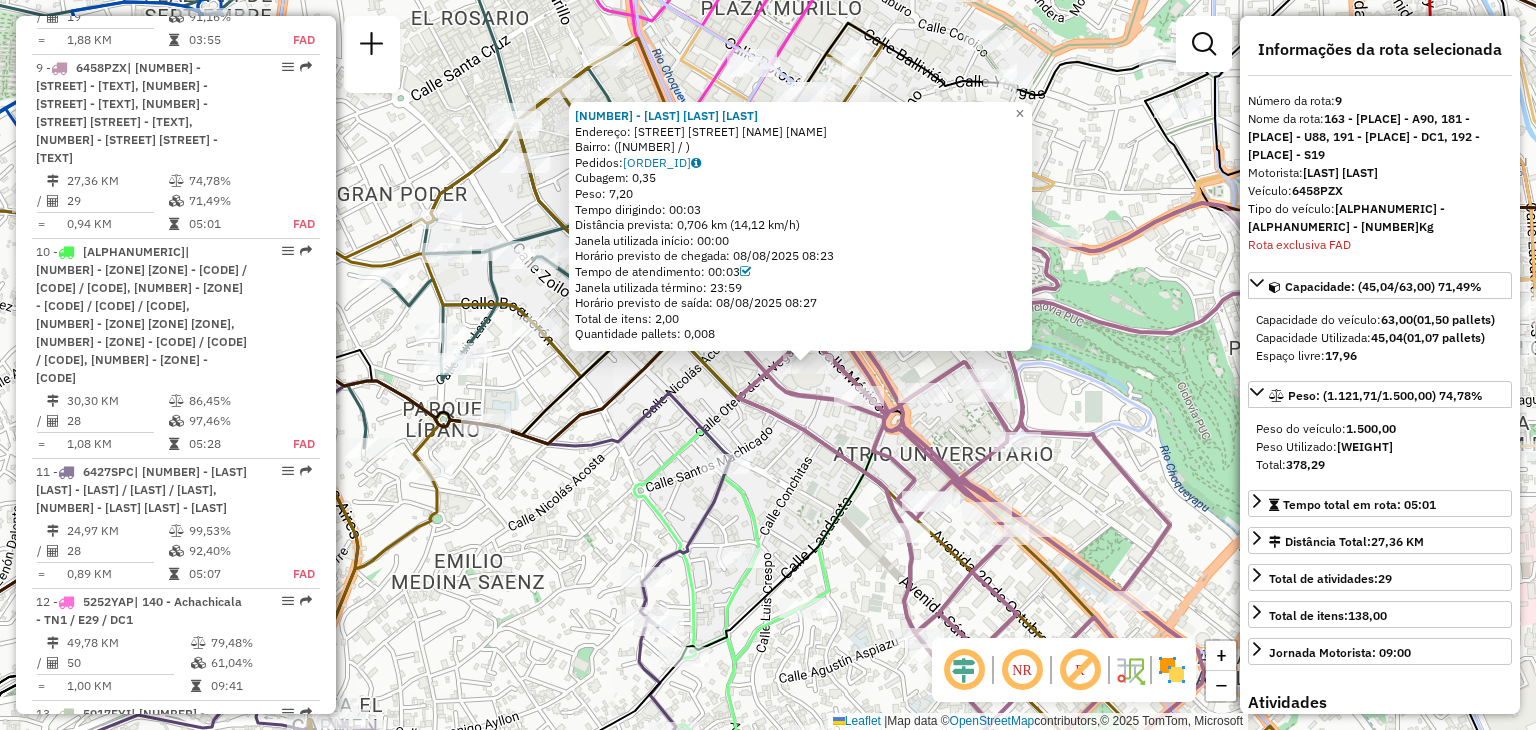 click on "[NUMBER] - [LAST] [LAST] [LAST] [LAST] Endereço: C. [LAST] [LAST] [LAST] [LAST] Bairro: ([NUMBER] / ) Pedidos: [NUMBER] Cubagem: [NUMBER] Peso: [NUMBER] Tempo dirigindo: [TIME] Distância prevista: [NUMBER] km ([NUMBER] km/h) Janela utilizada início: [TIME] Horário previsto de chegada: [DATE] [TIME] Tempo de atendimento: [TIME] Janela utilizada término: [TIME] Horário previsto de saída: [DATE] [TIME] Total de itens: [NUMBER] Quantidade pallets: [NUMBER] × Janela de atendimento Grade de atendimento Capacidade Transportadoras Veículos Cliente Pedidos Rotas Selecione os dias de semana para filtrar as janelas de atendimento Seg Ter Qua Qui Sex Sáb Dom Informe o período da janela de atendimento: De: Até: Filtrar exatamente a janela do cliente Considerar janela de atendimento padrão Selecione os dias de semana para filtrar as grades de atendimento Seg Ter Qua Qui Sex Sáb Dom Considerar clientes sem dia de atendimento cadastrado Peso mínimo: Peso máximo: De:" 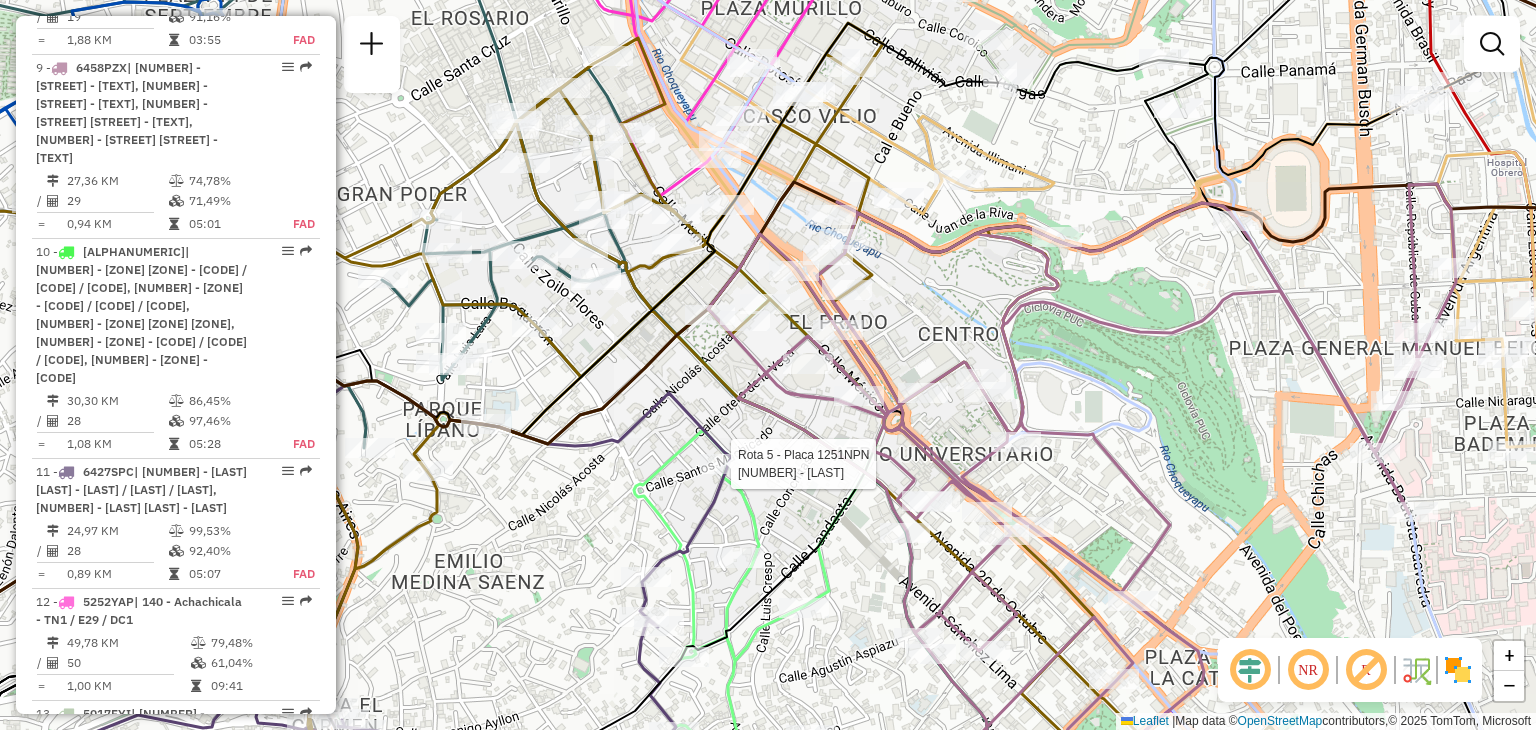 select on "**********" 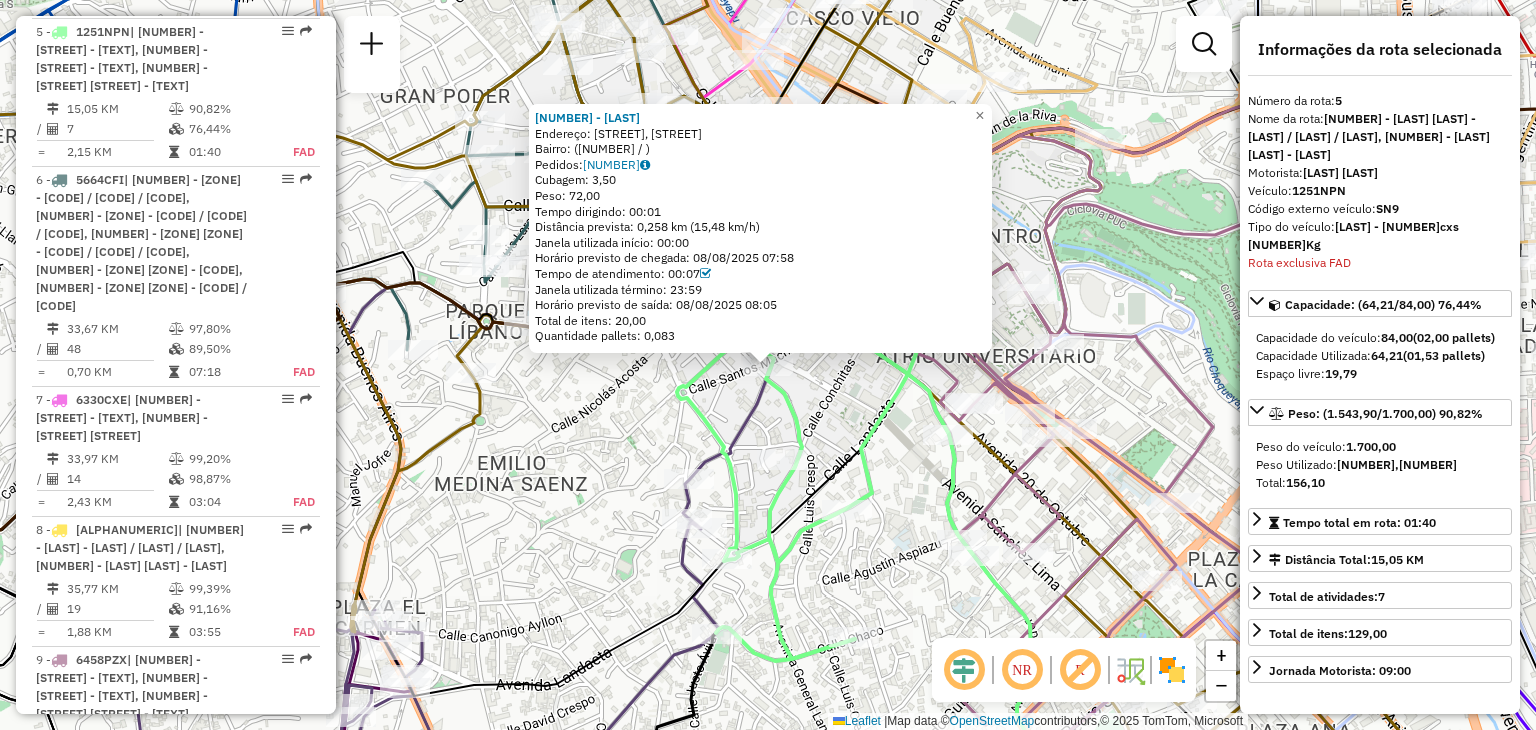 scroll, scrollTop: 1242, scrollLeft: 0, axis: vertical 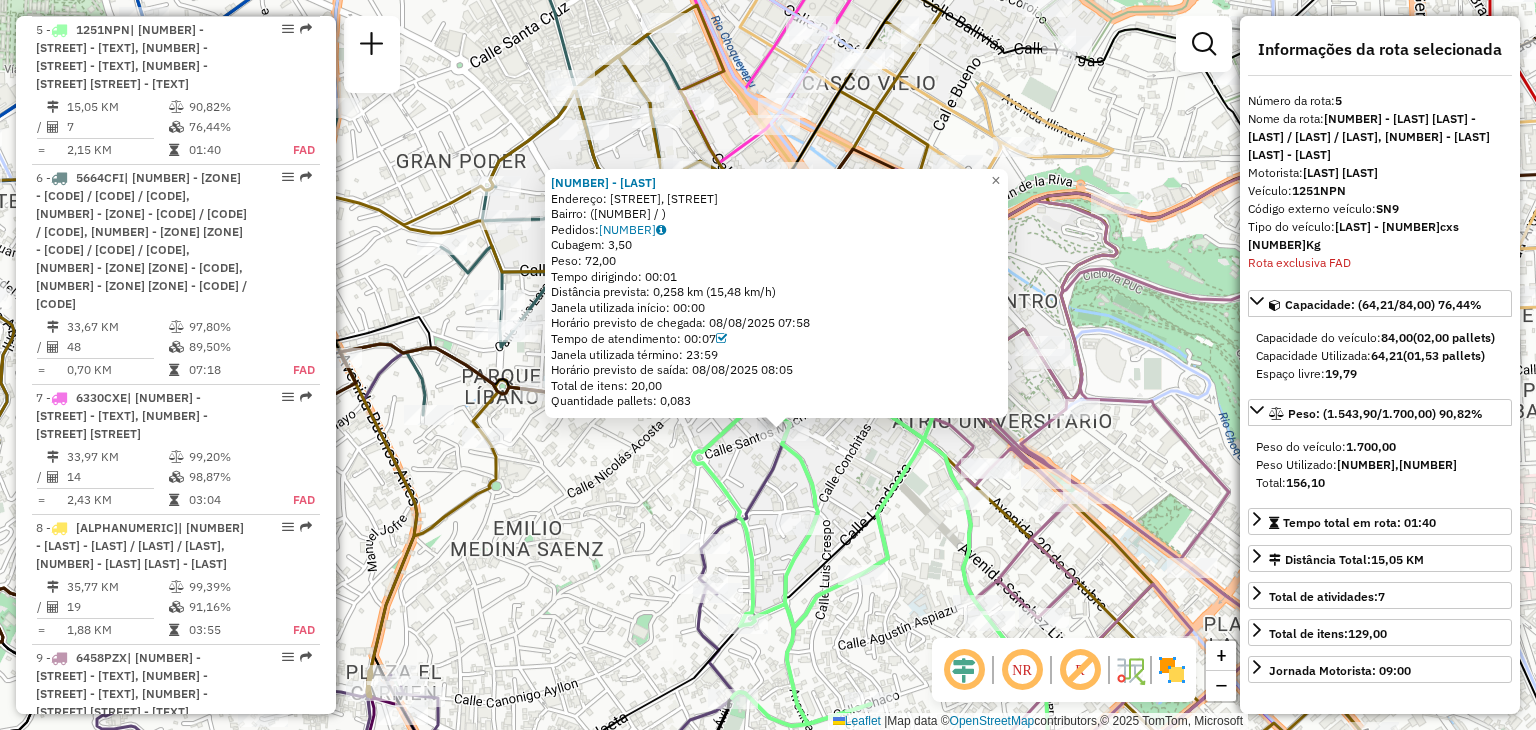 drag, startPoint x: 692, startPoint y: 420, endPoint x: 712, endPoint y: 527, distance: 108.85311 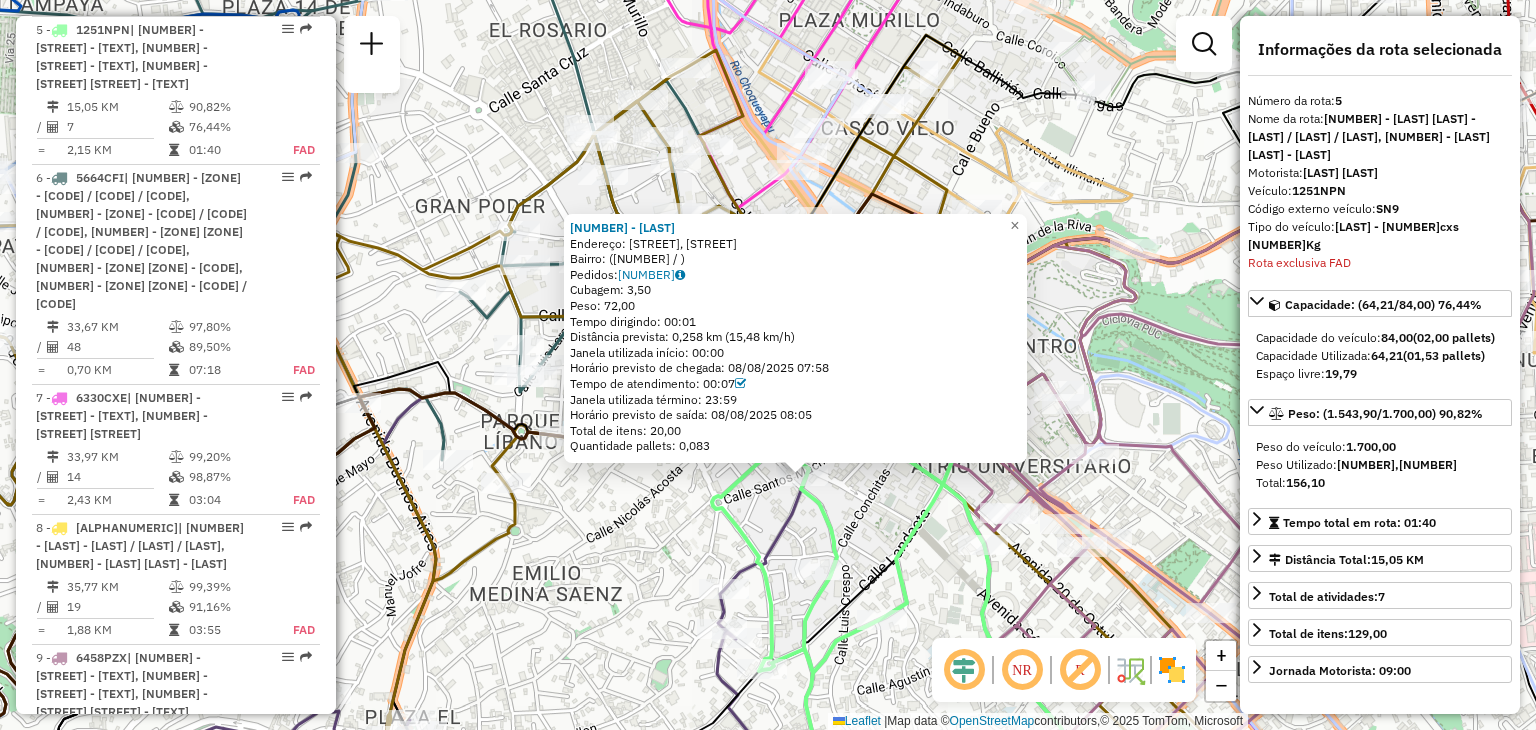 click on "[NUMBER] - R. [LAST] Endereço: AV [LAST], [LAST] Bairro: (1801 / ) Pedidos: [PHONE] Cubagem: 3,50 Peso: 72,00 Tempo dirigindo: 00:01 Distância prevista: 0,258 km (15,48 km/h) Janela utilizada início: 00:00 Horário previsto de chegada: 08/08/2025 07:58 Tempo de atendimento: 00:07 Janela utilizada término: 23:59 Horário previsto de saída: 08/08/2025 08:05 Total de itens: 20,00 Quantidade pallets: 0,083 × Janela de atendimento Grade de atendimento Capacidade Transportadoras Veículos Cliente Pedidos Rotas Selecione os dias de semana para filtrar as janelas de atendimento Seg Ter Qua Qui Sex Sáb Dom Informe o período da janela de atendimento: De: Até: Filtrar exatamente a janela do cliente Considerar janela de atendimento padrão Selecione os dias de semana para filtrar as grades de atendimento Seg Ter Qua Qui Sex Sáb Dom Considerar clientes sem dia de atendimento cadastrado Peso mínimo: Peso máximo: +" 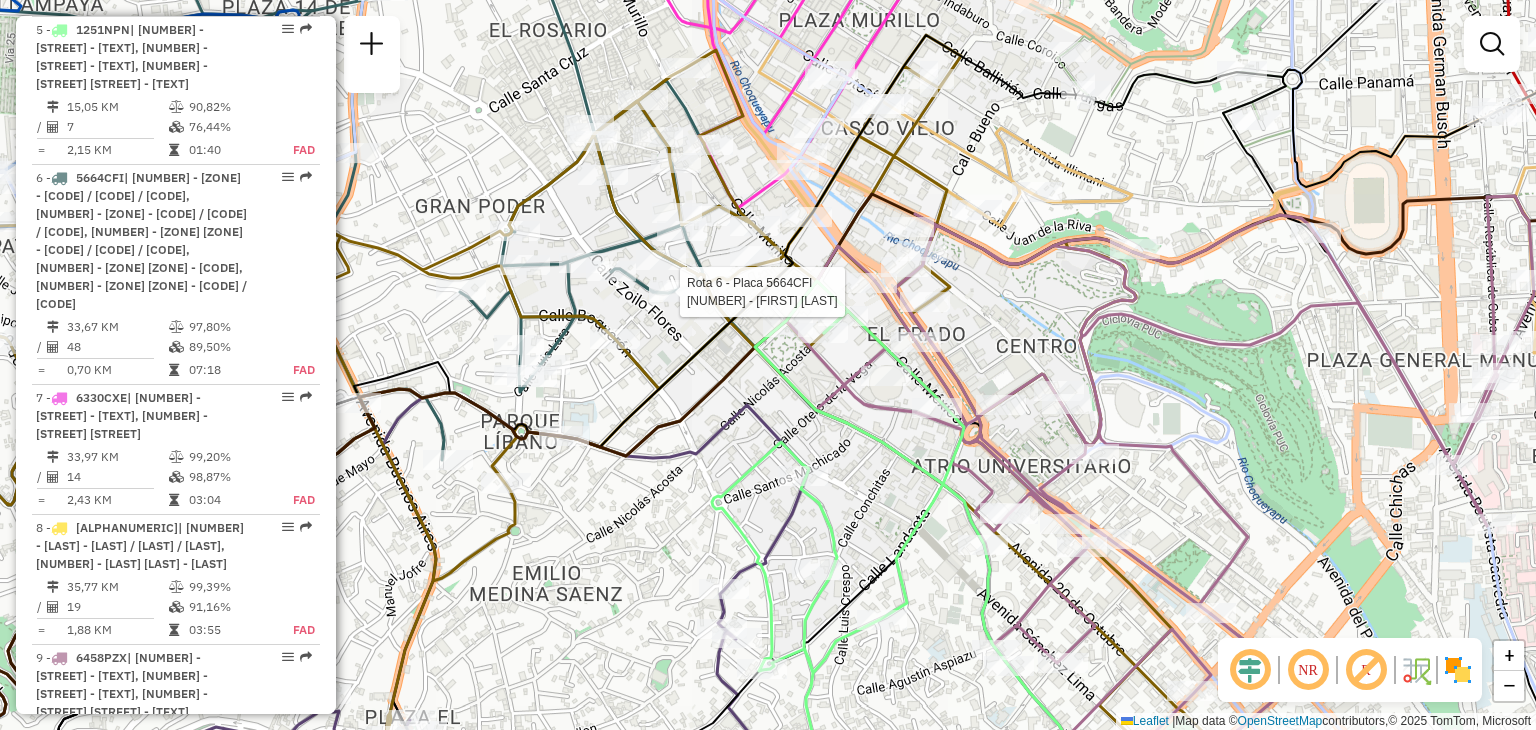 select on "**********" 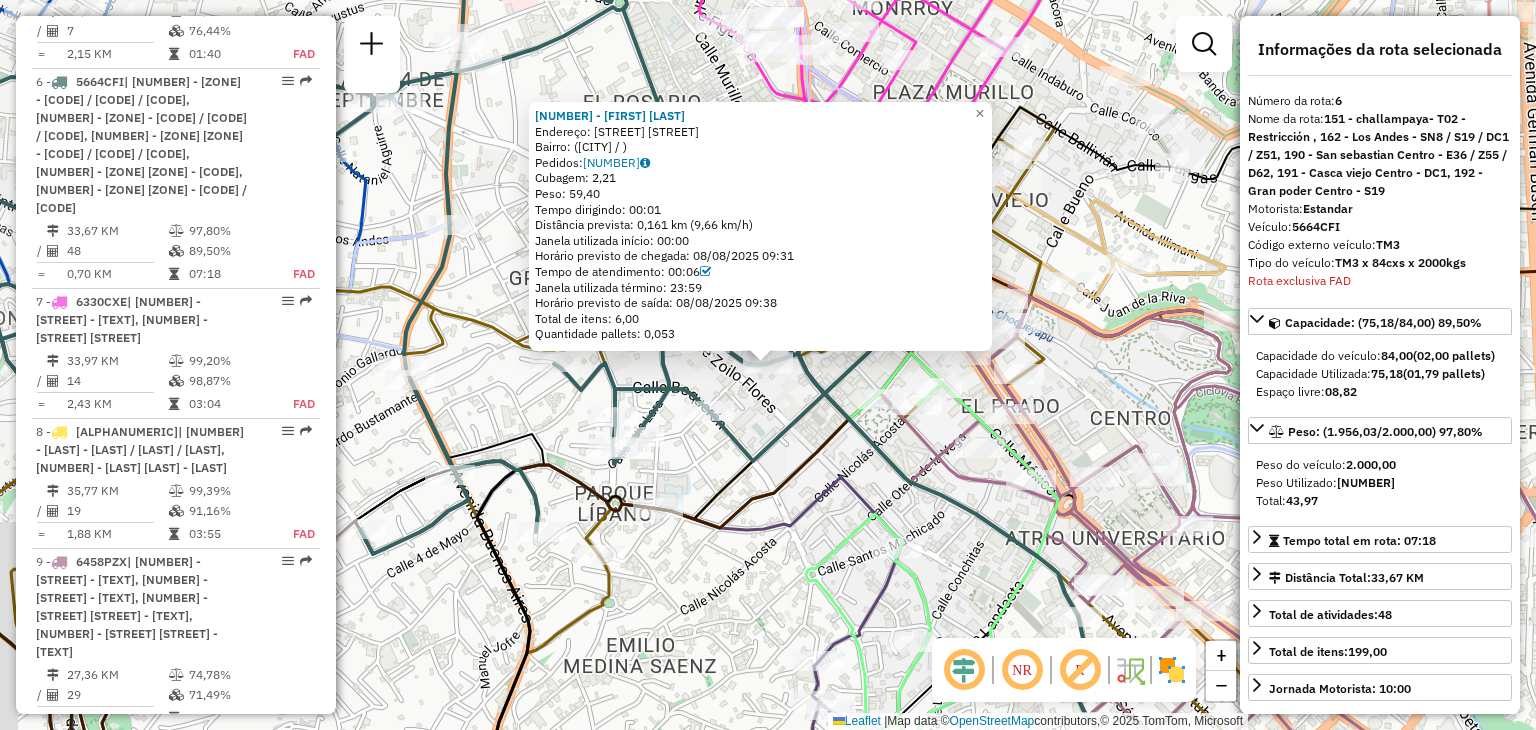 scroll, scrollTop: 1390, scrollLeft: 0, axis: vertical 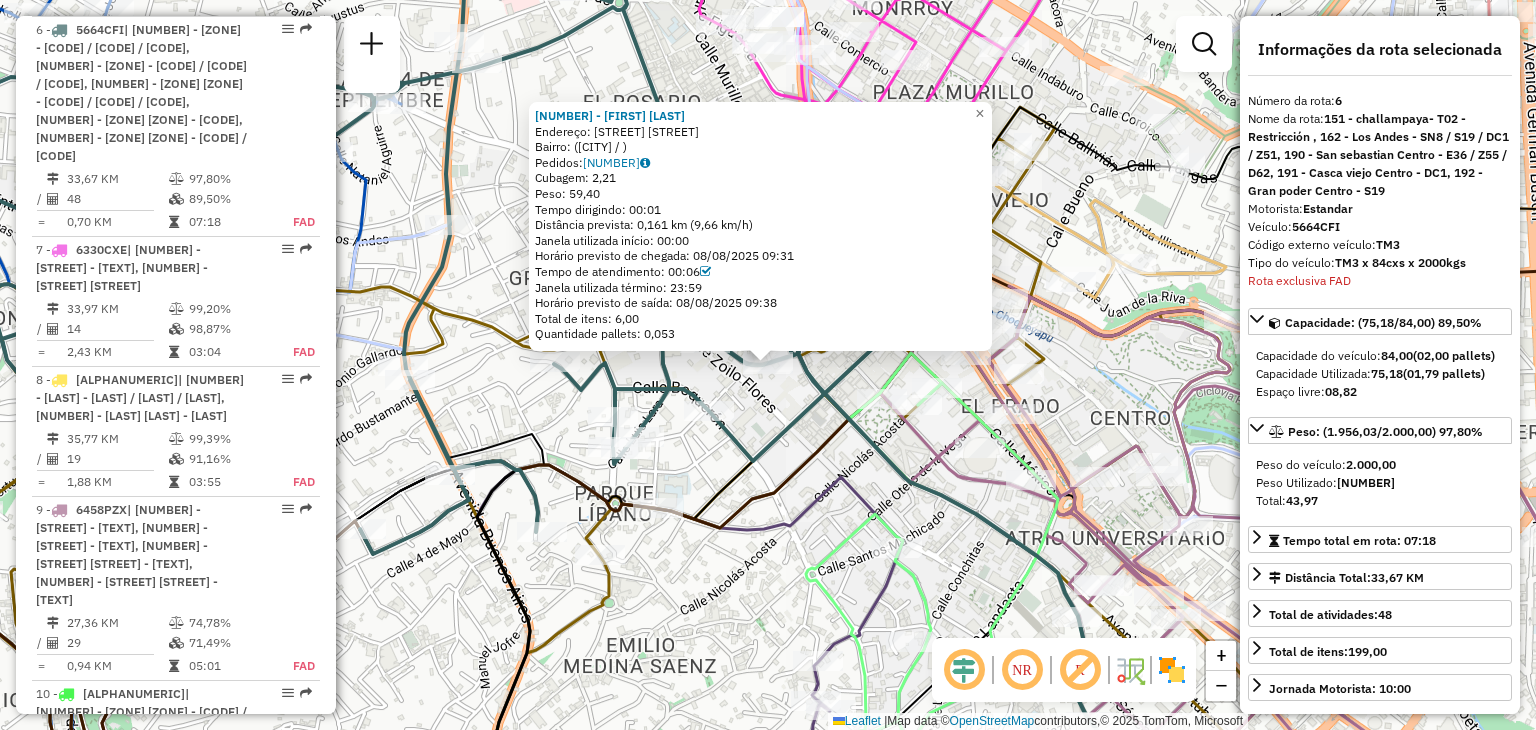 click on "[NUMBER] - [INITIAL] [LAST_NAME] Endereço: [STREET_ABBR] [STREET_NAME] [STREET_ABBR] [NUMBER] [STREET_ABBR] Bairro: ([ZONE] / ) Pedidos: [NUMBER] Cubagem: [WEIGHT] Peso: [WEIGHT] Tempo dirigindo: [TIME] Distância prevista: [DISTANCE] km ([SPEED] km/h) Janela utilizada início: [TIME] Horário previsto de chegada: [DATE] [TIME] Tempo de atendimento: [TIME] Janela utilizada término: [TIME] Horário previsto de saída: [DATE] [TIME] Total de itens: [NUMBER] Quantidade pallets: [QUANTITY] × Janela de atendimento Grade de atendimento Capacidade Transportadoras Veículos Cliente Pedidos Rotas Selecione os dias de semana para filtrar as janelas de atendimento Seg Ter Qua Qui Sex Sáb Dom Informe o período da janela de atendimento: De: Até: Filtrar exatamente a janela do cliente Considerar janela de atendimento padrão Selecione os dias de semana para filtrar as grades de atendimento Seg Ter Qua Qui Sex Sáb Dom Considerar clientes sem dia de atendimento cadastrado Peso mínimo: De: Até:" 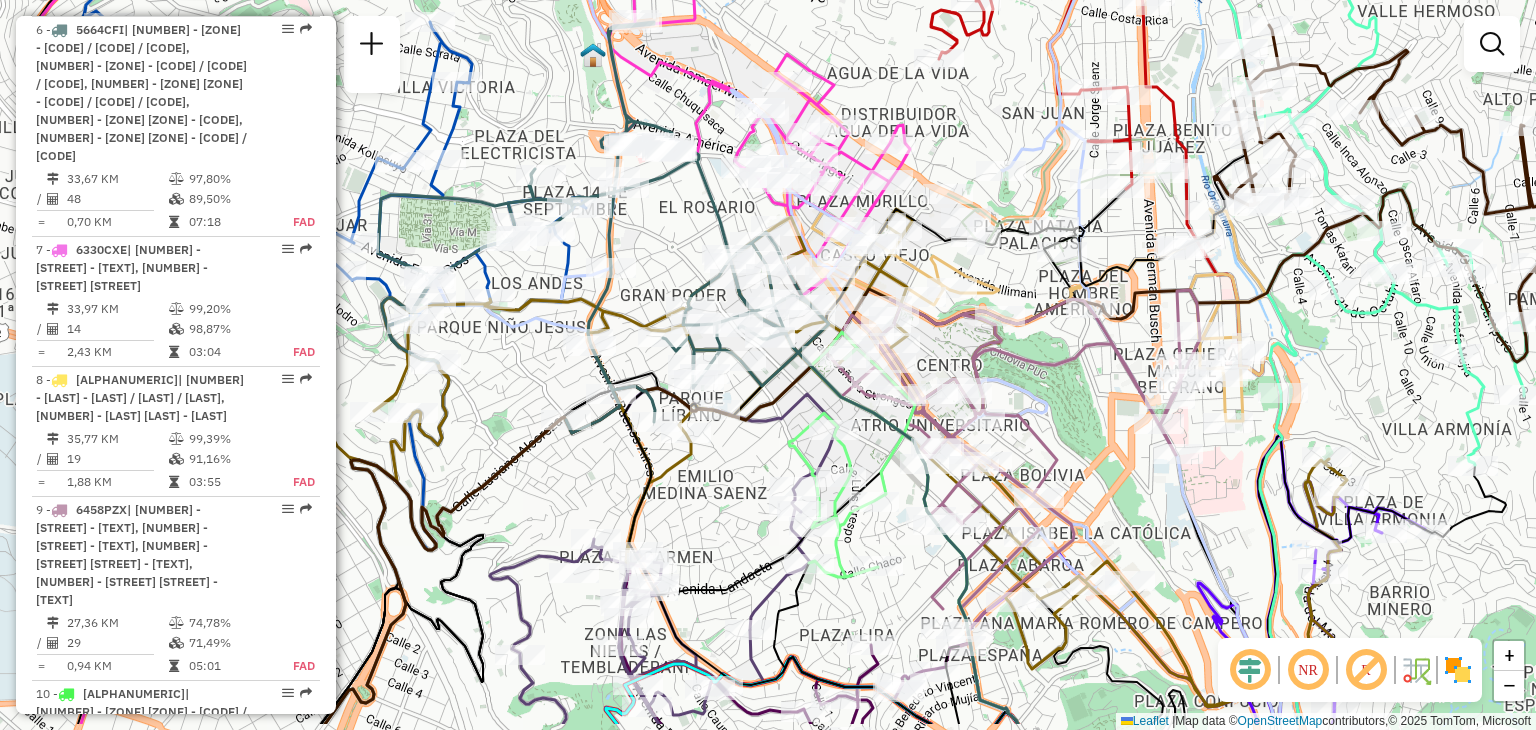 drag, startPoint x: 788, startPoint y: 525, endPoint x: 784, endPoint y: 446, distance: 79.101204 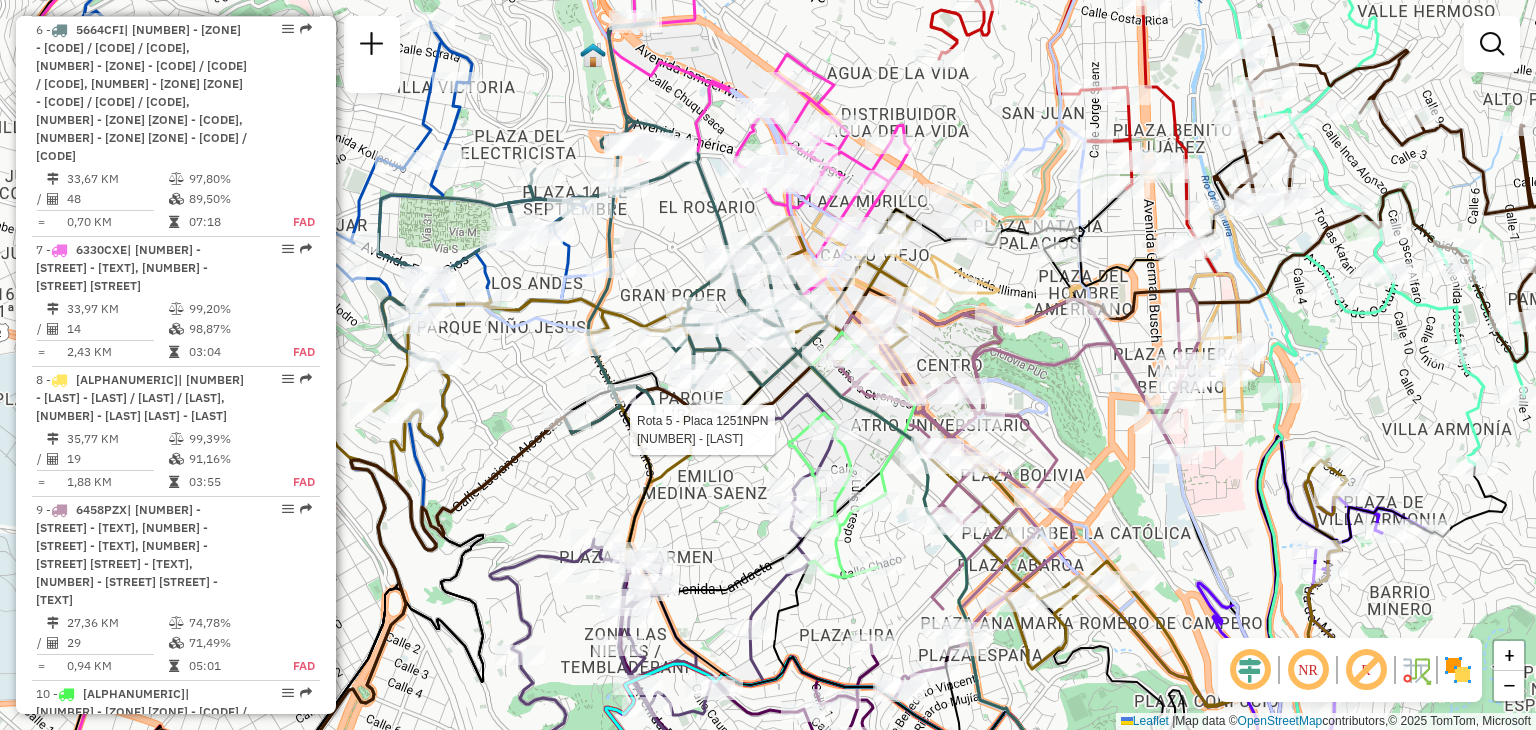 select on "**********" 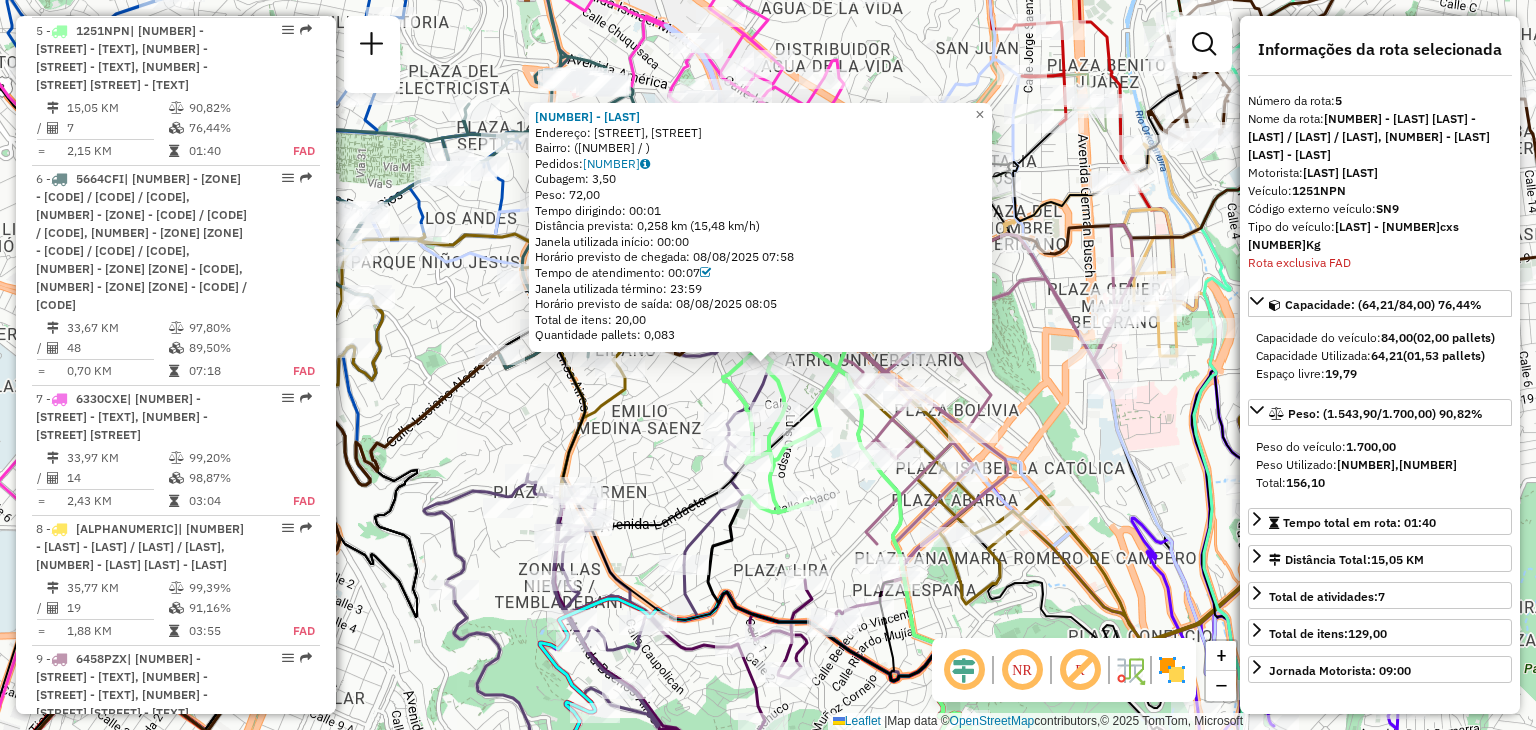 scroll, scrollTop: 1242, scrollLeft: 0, axis: vertical 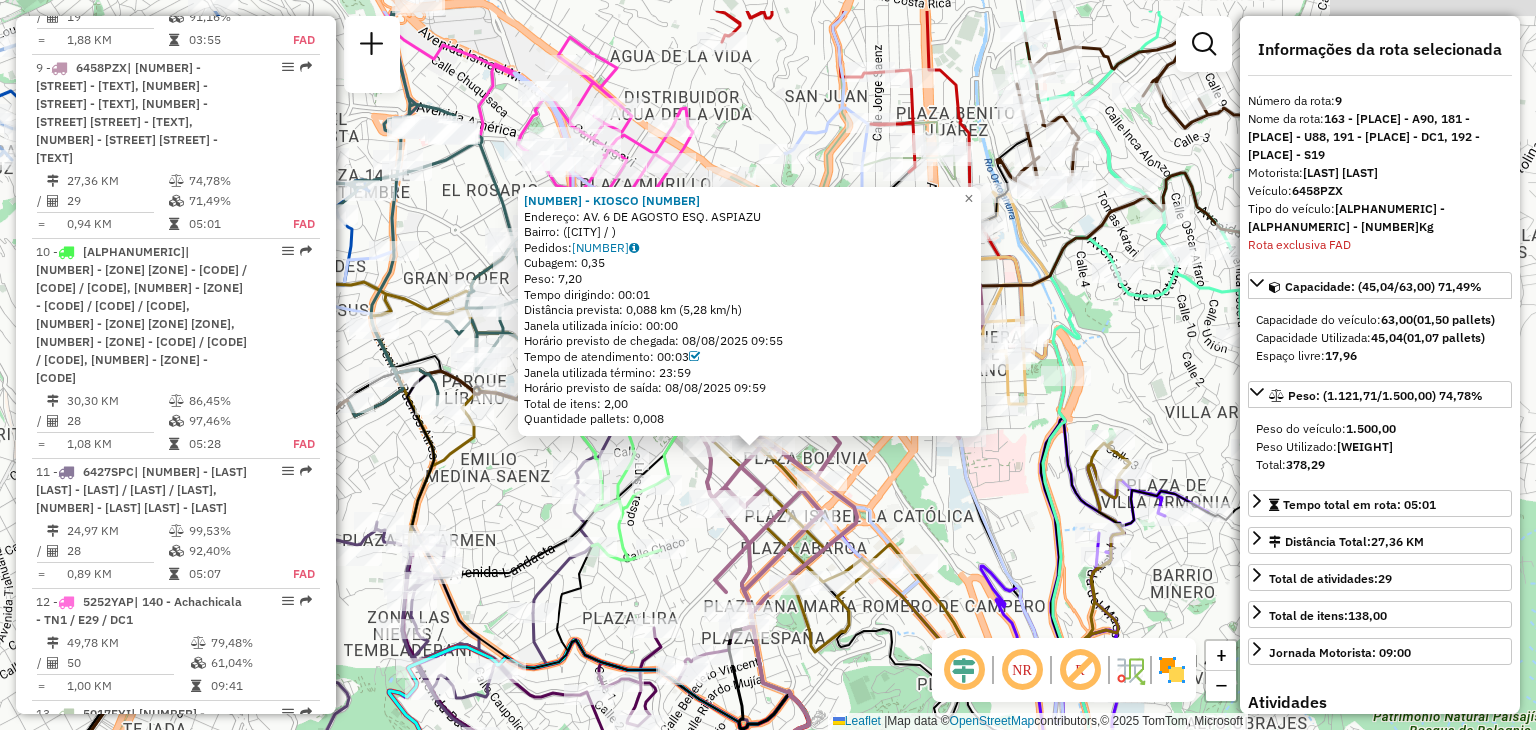 drag, startPoint x: 731, startPoint y: 469, endPoint x: 730, endPoint y: 505, distance: 36.013885 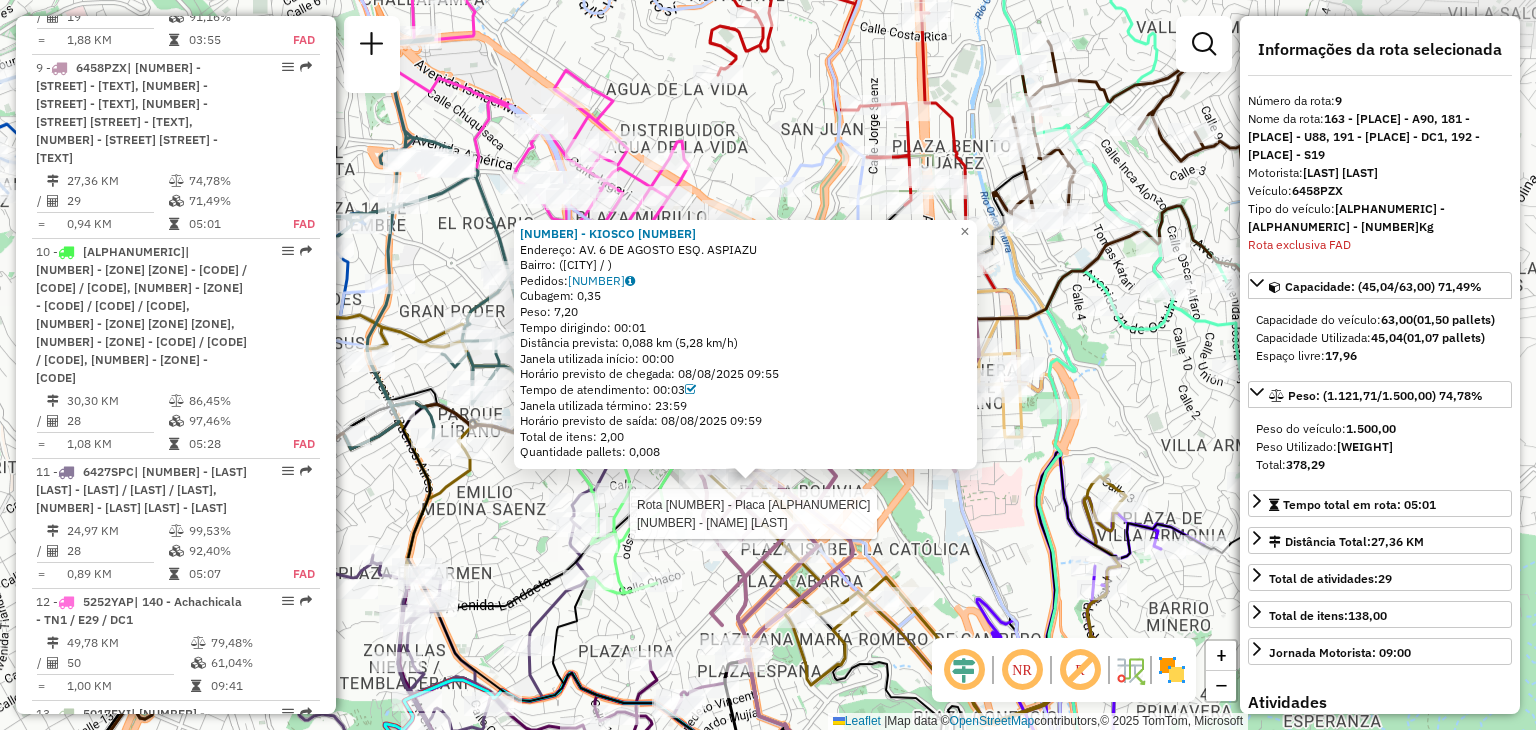 click on "[NUMBER] - KIOSCO [NUMBER]  Endereço: [LAST] [NUMBER] [LAST] [LAST] [LAST]   Bairro:  (LA PAZ / )   Pedidos:  [NUMBER]   Cubagem: [NUMBER]  Peso: [NUMBER]  Tempo dirigindo: [NUMBER]   Distância prevista: [NUMBER] km ([NUMBER] km/h)   Janela utilizada início: [NUMBER]   Horário previsto de chegada: [NUMBER]/[NUMBER]/[NUMBER] [NUMBER]:[NUMBER]   Tempo de atendimento: [NUMBER]   Janela utilizada término: [NUMBER]   Horário previsto de saída: [NUMBER]/[NUMBER]/[NUMBER] [NUMBER]:[NUMBER]   Total de itens: [NUMBER],00   Quantidade pallets: [NUMBER]  × Janela de atendimento Grade de atendimento Capacidade Transportadoras Veículos Cliente Pedidos  Rotas Selecione os dias de semana para filtrar as janelas de atendimento  Seg   Ter   Qua   Qui   Sex   Sáb   Dom  Informe o período da janela de atendimento: De: Até:  Filtrar exatamente a janela do cliente  Considerar janela de atendimento padrão  Selecione os dias de semana para filtrar as grades de atendimento  Seg   Ter   Qua   Qui   Sex   Sáb   Dom   Considerar clientes sem dia de atendimento cadastrado  Clientes fora do dia de atendimento selecionado  De:" 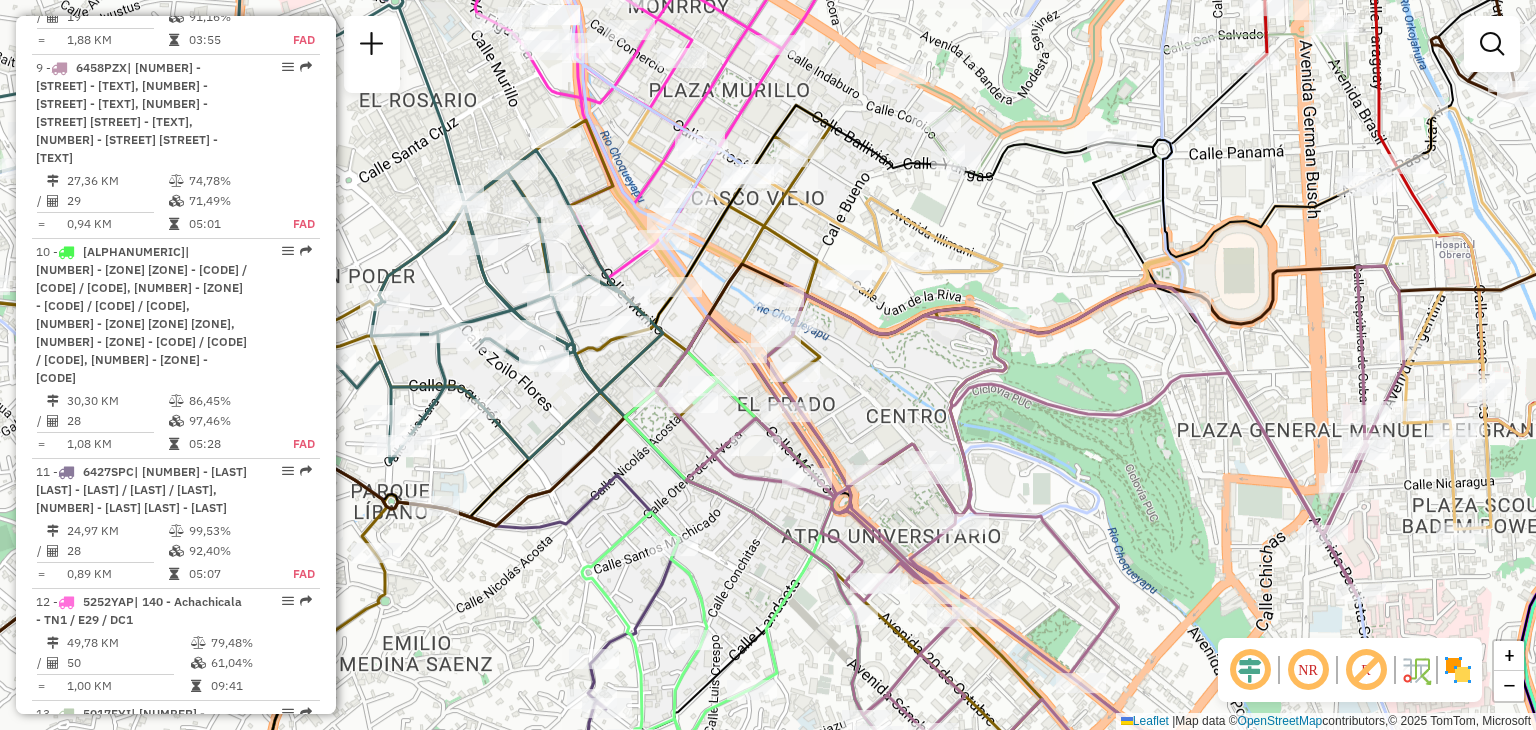 click 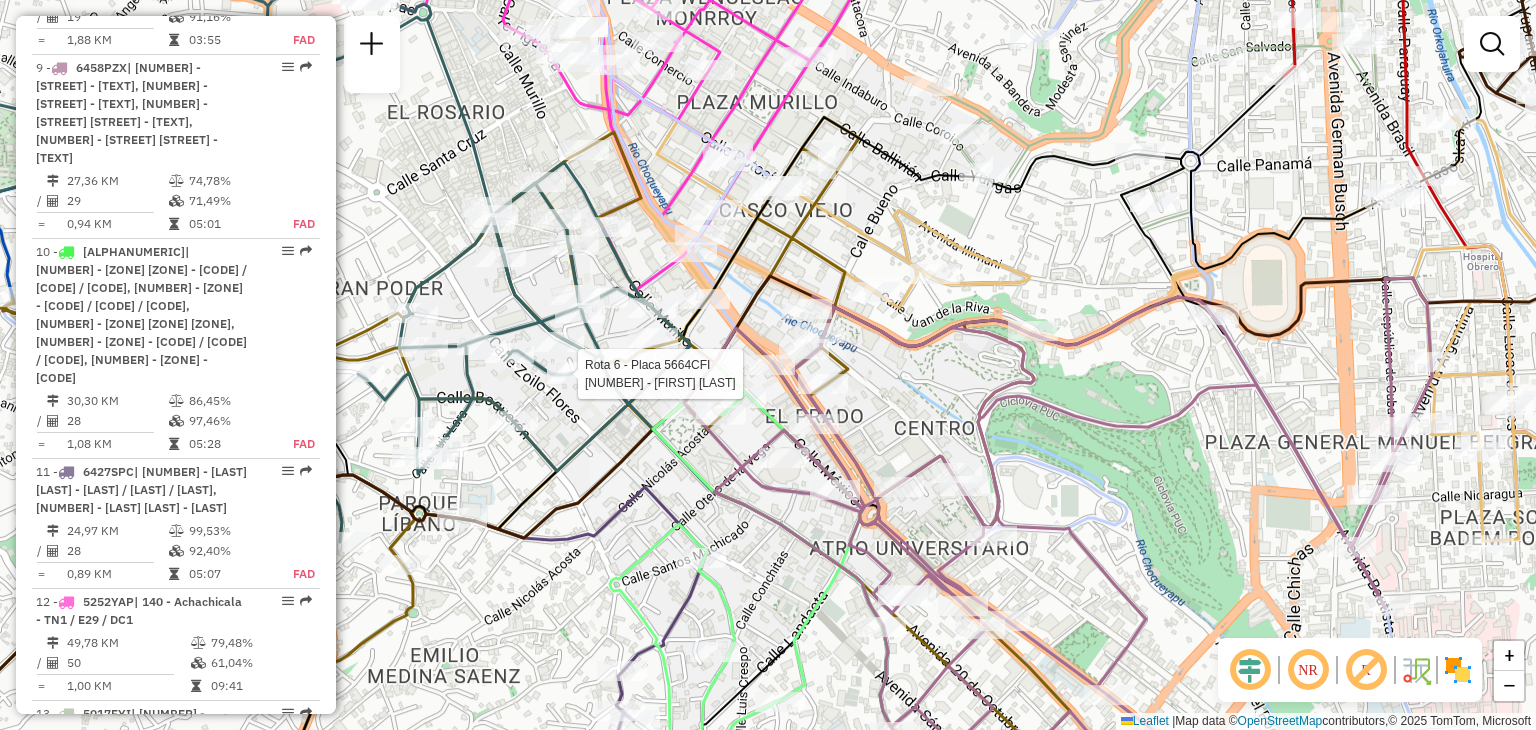 select on "**********" 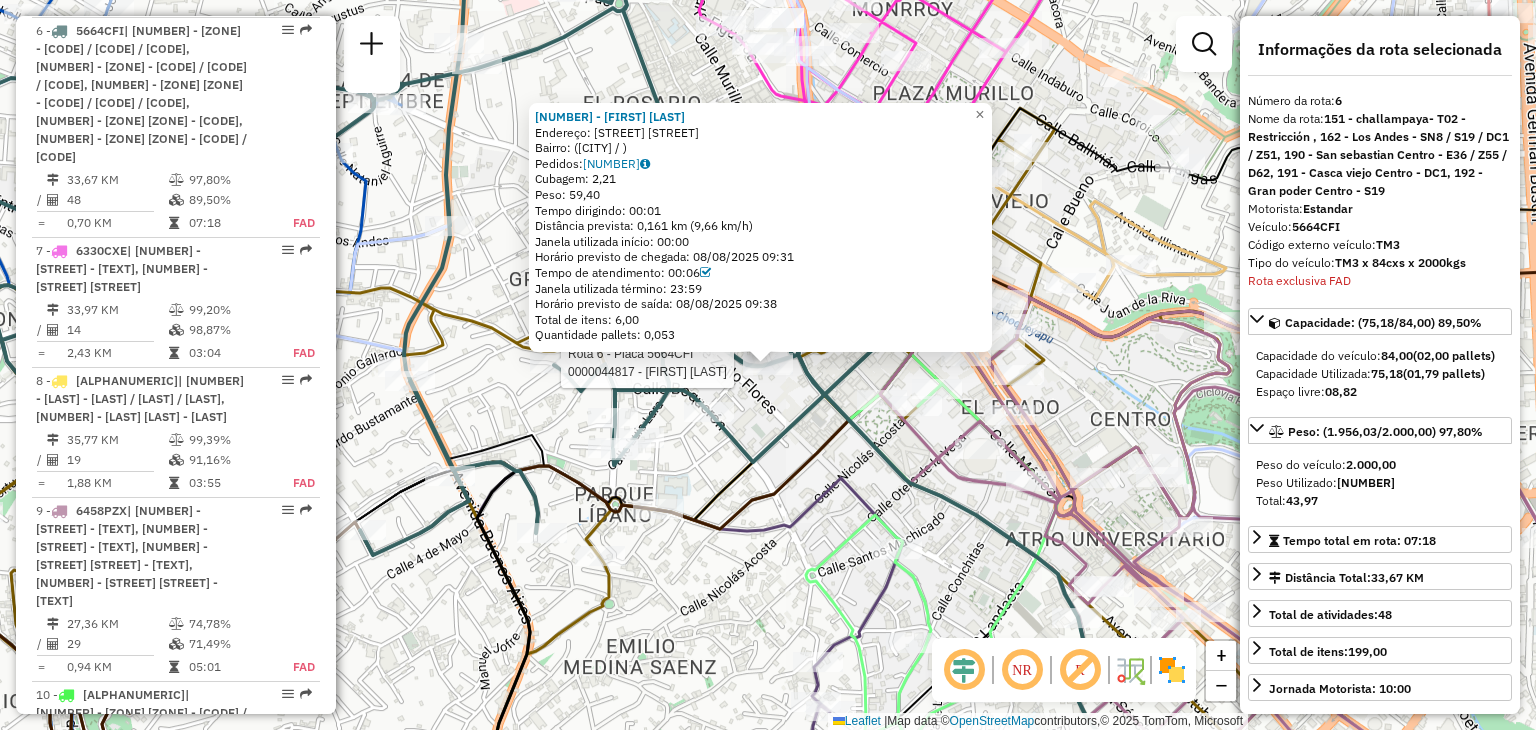 scroll, scrollTop: 1390, scrollLeft: 0, axis: vertical 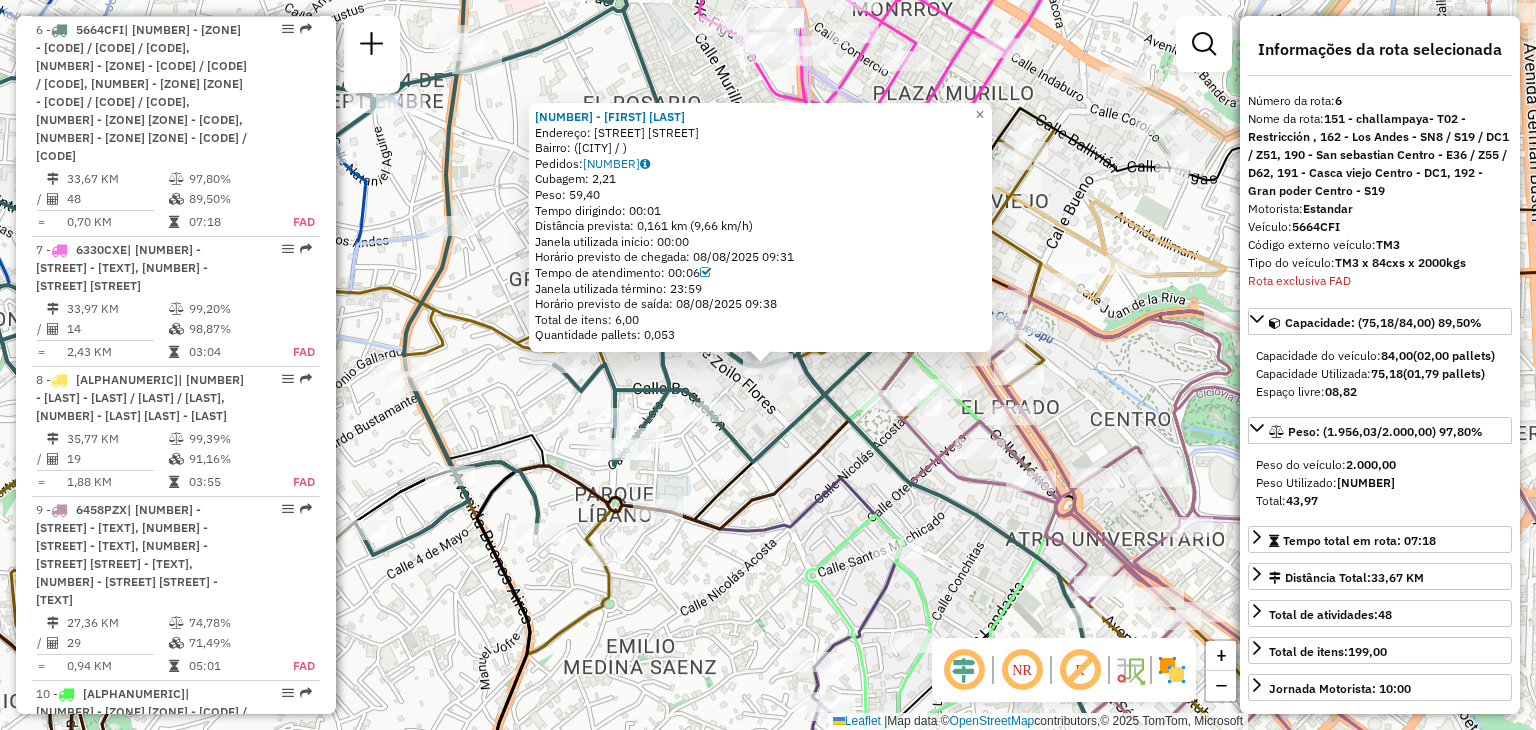 click on "Rota 6 - Placa 5664CFI  0000040473 - [FIRST] [LAST] Rota 6 - Placa 5664CFI  0000907231 - [FIRST] [LAST] Rota 6 - Placa 5664CFI  0000905592 - [FIRST] [LAST] 0000143395 - [FIRST] [LAST]  Endereço: [STREET] [STREET]   Bairro:  (LA PAZ / )   Pedidos:  088232214   Cubagem: 2,21  Peso: 59,40  Tempo dirigindo: 00:01   Distância prevista: 0,161 km (9,66 km/h)   Janela utilizada início: 00:00   Horário previsto de chegada: 08/08/2025 09:31   Tempo de atendimento: 00:06   Janela utilizada término: 23:59   Horário previsto de saída: 08/08/2025 09:38   Total de itens: 6,00   Quantidade pallets: 0,053  × Janela de atendimento Grade de atendimento Capacidade Transportadoras Veículos Cliente Pedidos  Rotas Selecione os dias de semana para filtrar as janelas de atendimento  Seg   Ter   Qua   Qui   Sex   Sáb   Dom  Informe o período da janela de atendimento: De: Até:  Filtrar exatamente a janela do cliente  Considerar janela de atendimento padrão   Seg   Ter   Qua   Qui   Sex   Sáb   Dom  +" 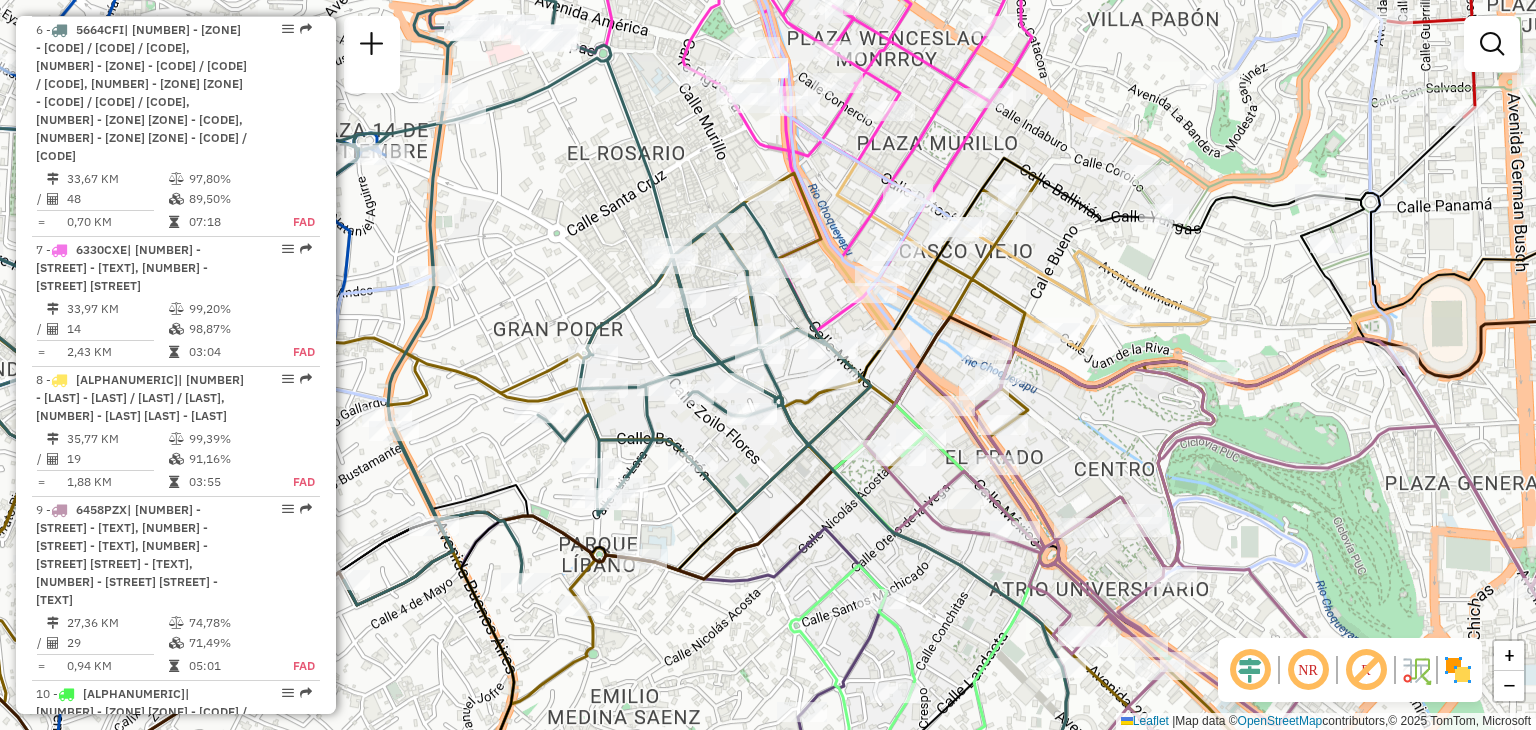 drag, startPoint x: 796, startPoint y: 379, endPoint x: 748, endPoint y: 475, distance: 107.33126 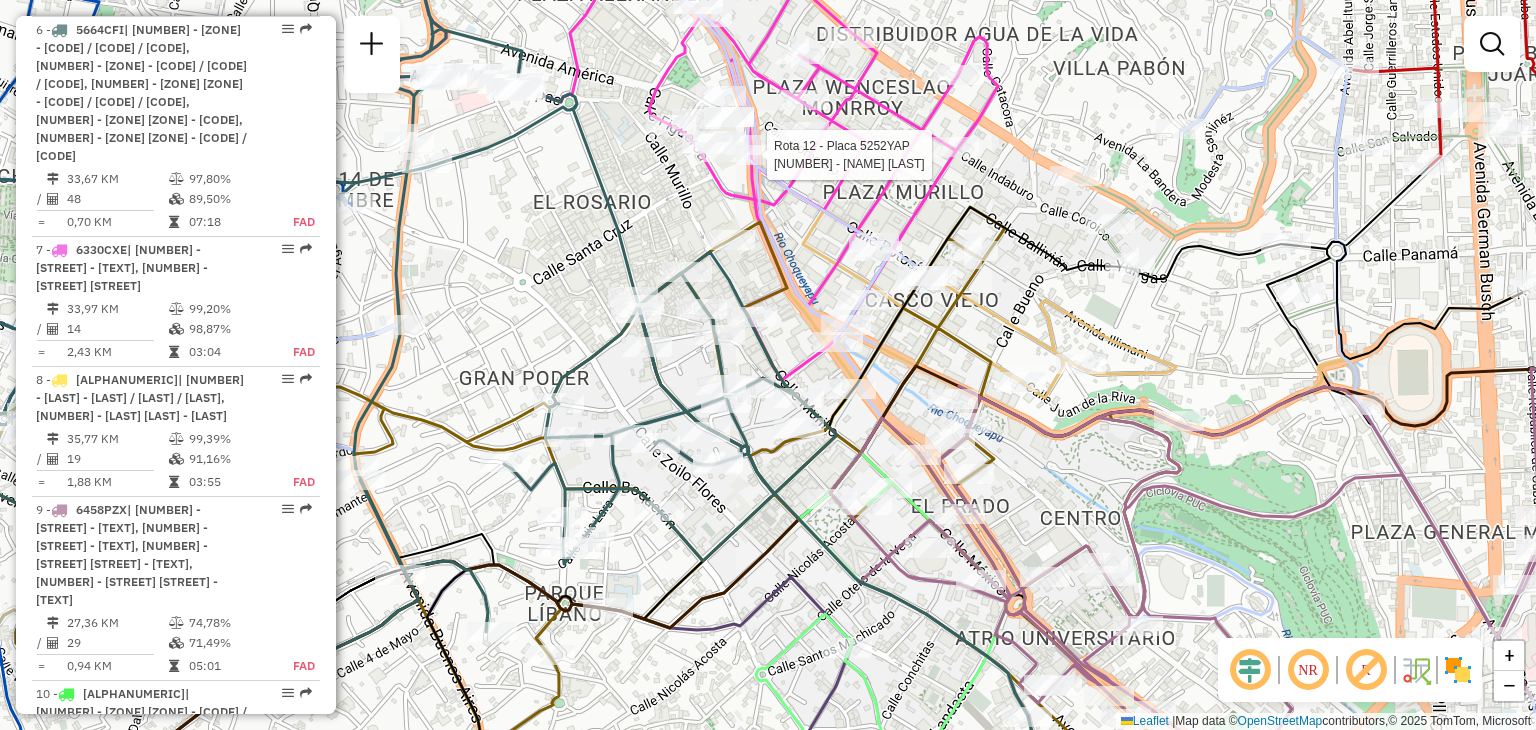 select on "**********" 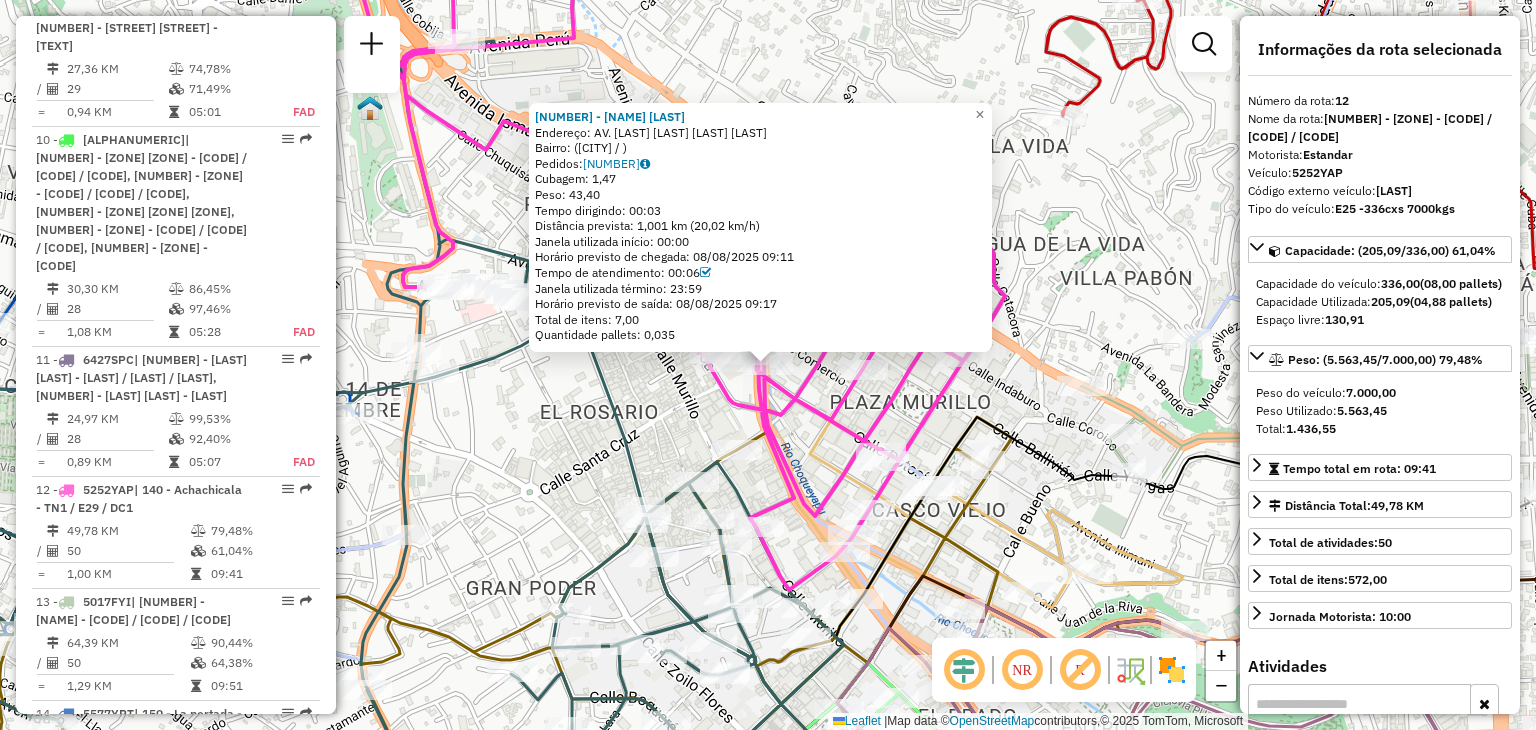 scroll, scrollTop: 2312, scrollLeft: 0, axis: vertical 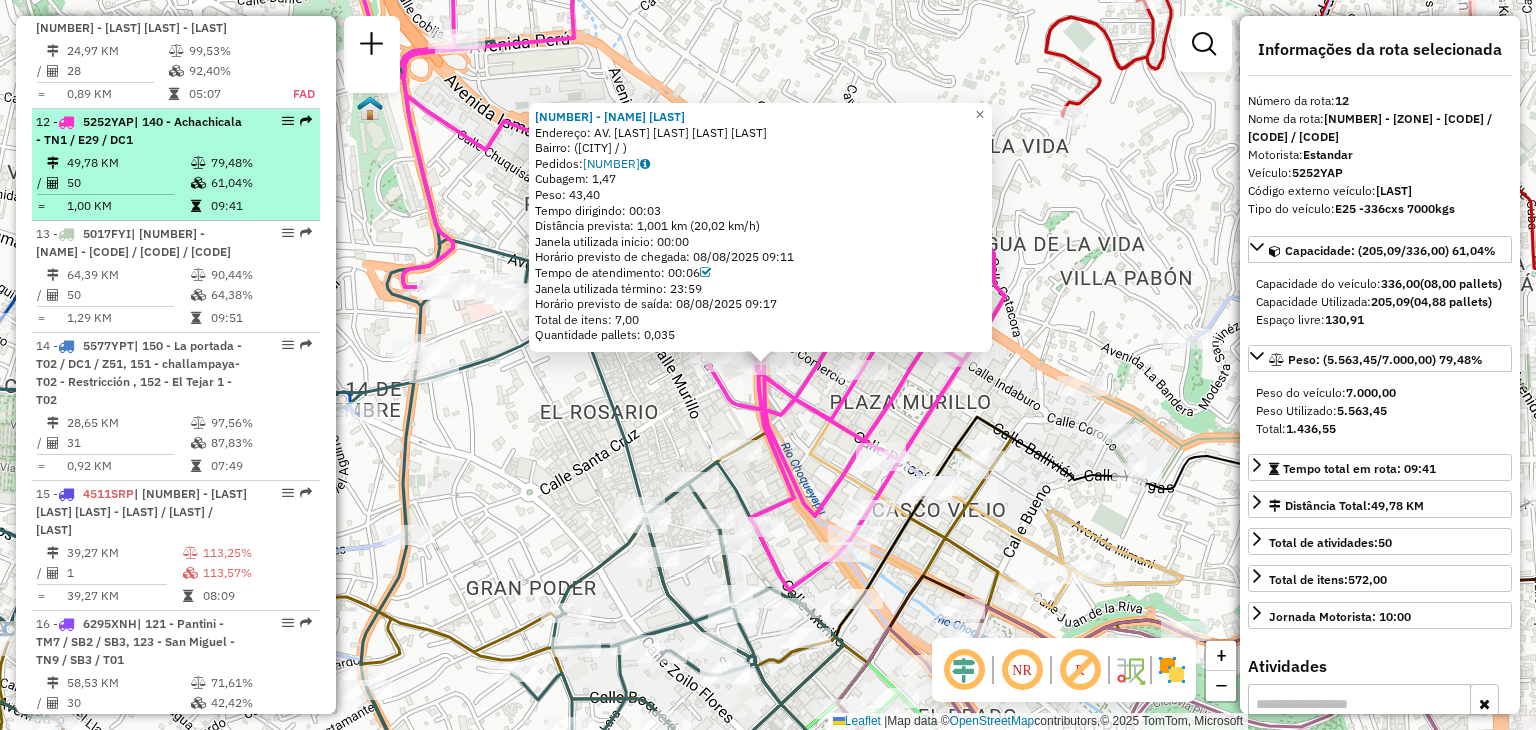 click on "50" at bounding box center [128, 183] 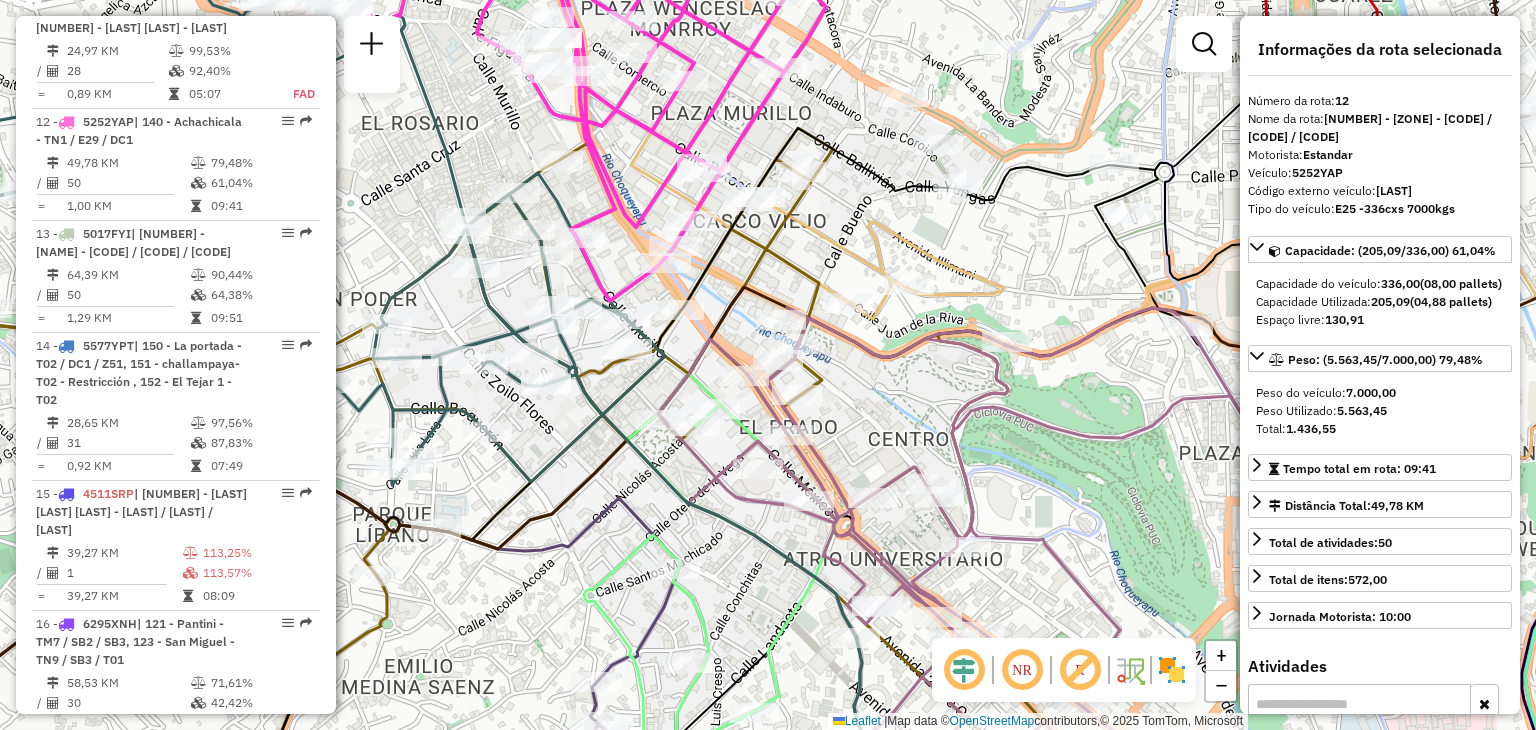 drag, startPoint x: 668, startPoint y: 234, endPoint x: 786, endPoint y: 300, distance: 135.20355 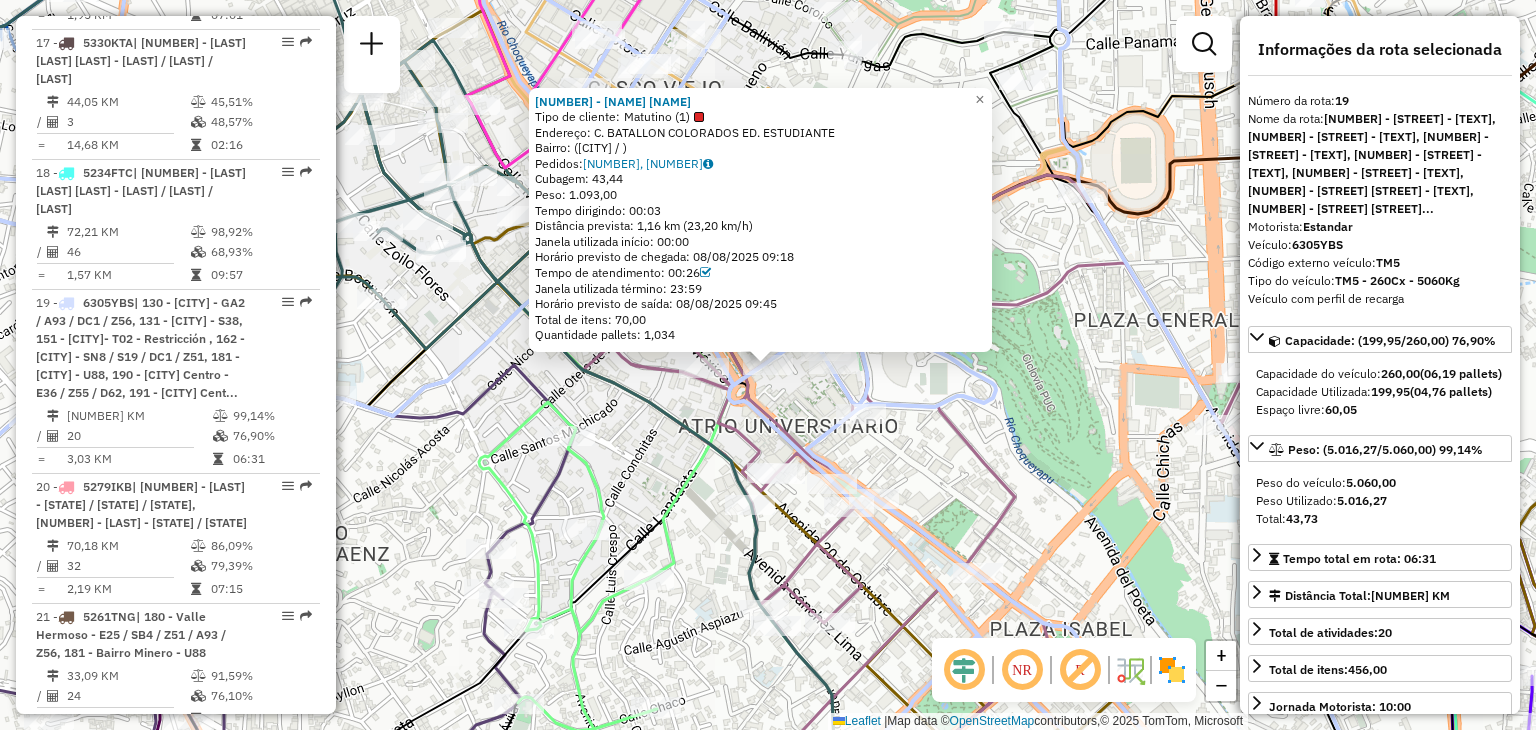 scroll, scrollTop: 3076, scrollLeft: 0, axis: vertical 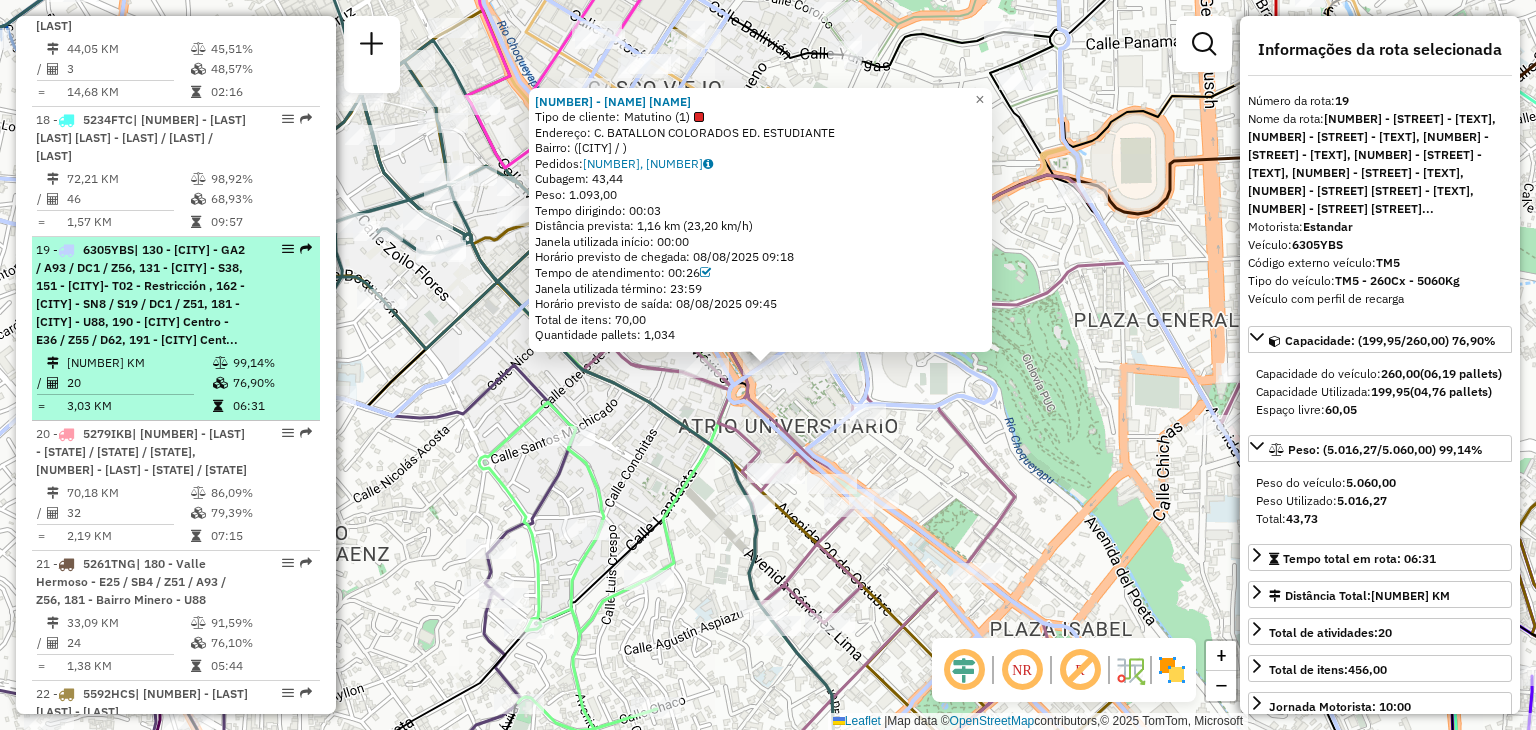 click on "| 130 - [CITY] - GA2 / A93 / DC1 / Z56, 131 - [CITY] - S38, 151 - [CITY]- T02 - Restricción , 162 - [CITY] - SN8 / S19 / DC1 / Z51, 181 - [CITY] - U88, 190 - [CITY] Centro - E36 / Z55 / D62, 191 - [CITY] Cent..." at bounding box center (140, 294) 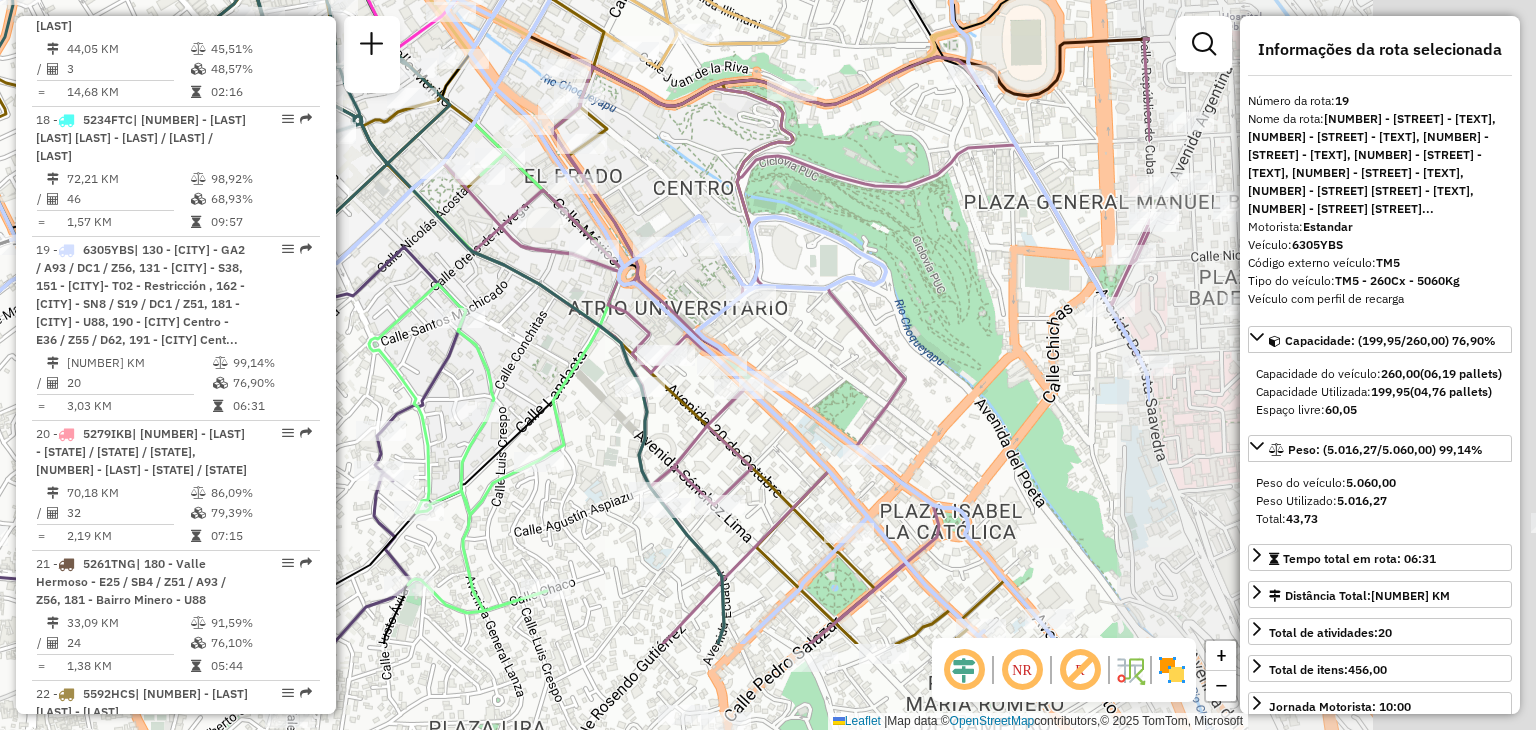 drag, startPoint x: 1037, startPoint y: 556, endPoint x: 498, endPoint y: 393, distance: 563.1074 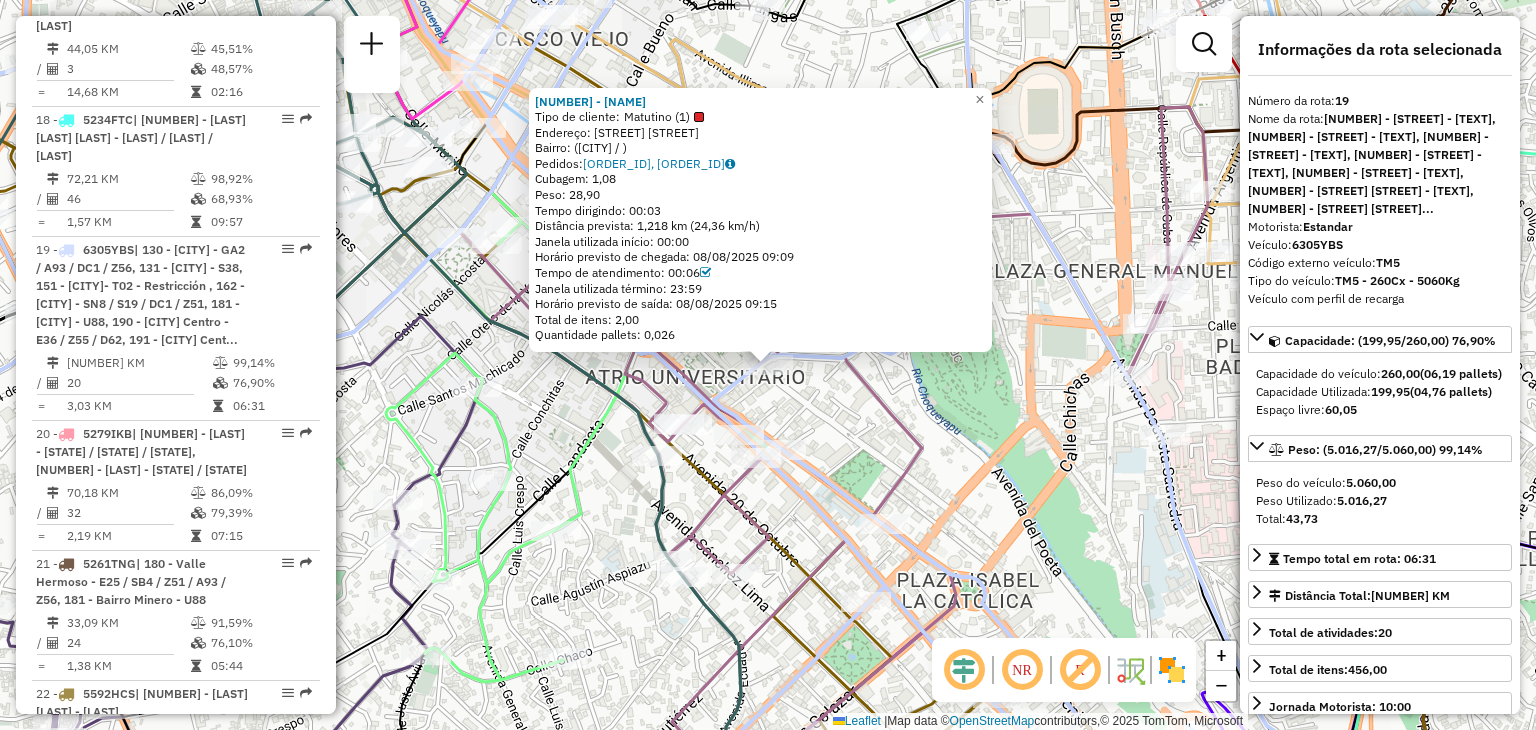 click on "[NUMBER] - [FIRST] Tipo de cliente: Matutino (1) Endereço: [LAST] EDIFICIO Bairro: (LA PAZ / ) Pedidos: [PHONE], [PHONE] Cubagem: [DECIMAL] Peso: [DECIMAL] Tempo dirigindo: 00:03 Distância prevista: [DECIMAL] km ([DECIMAL] km/h) Janela utilizada início: 00:00 Horário previsto de chegada: 08/08/2025 09:09 Tempo de atendimento: 00:06 Janela utilizada término: 23:59 Horário previsto de saída: 08/08/2025 09:15 Total de itens: 2,00 Quantidade pallets: 0,026 × Janela de atendimento Grade de atendimento Capacidade Transportadoras Veículos Cliente Pedidos Rotas Selecione os dias de semana para filtrar as janelas de atendimento Seg Ter Qua Qui Sex Sáb Dom Informe o período da janela de atendimento: De: Até: Filtrar exatamente a janela do cliente Considerar janela de atendimento padrão Selecione os dias de semana para filtrar as grades de atendimento Seg Ter Qua Qui Sex Sáb Dom Considerar clientes sem dia de atendimento cadastrado" 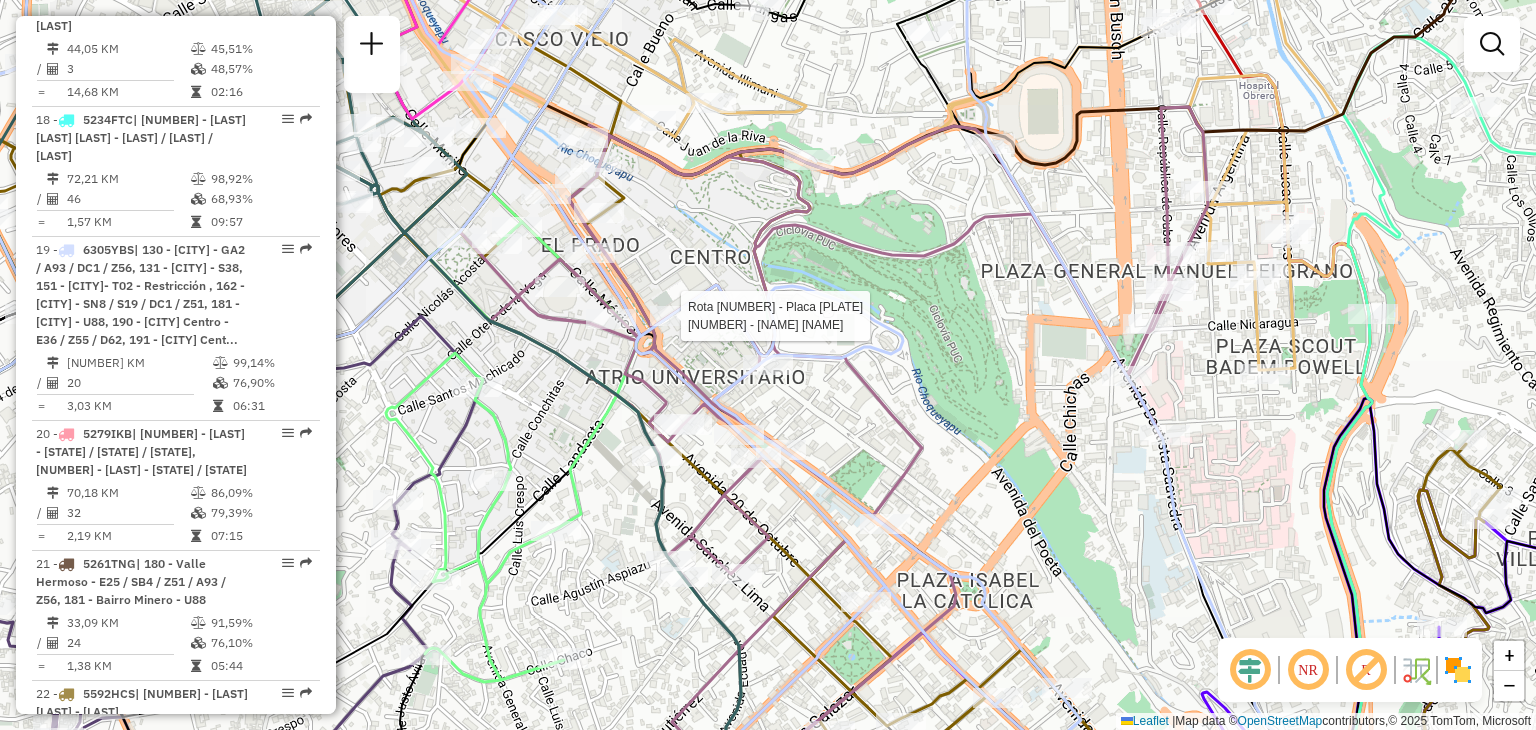 select on "**********" 